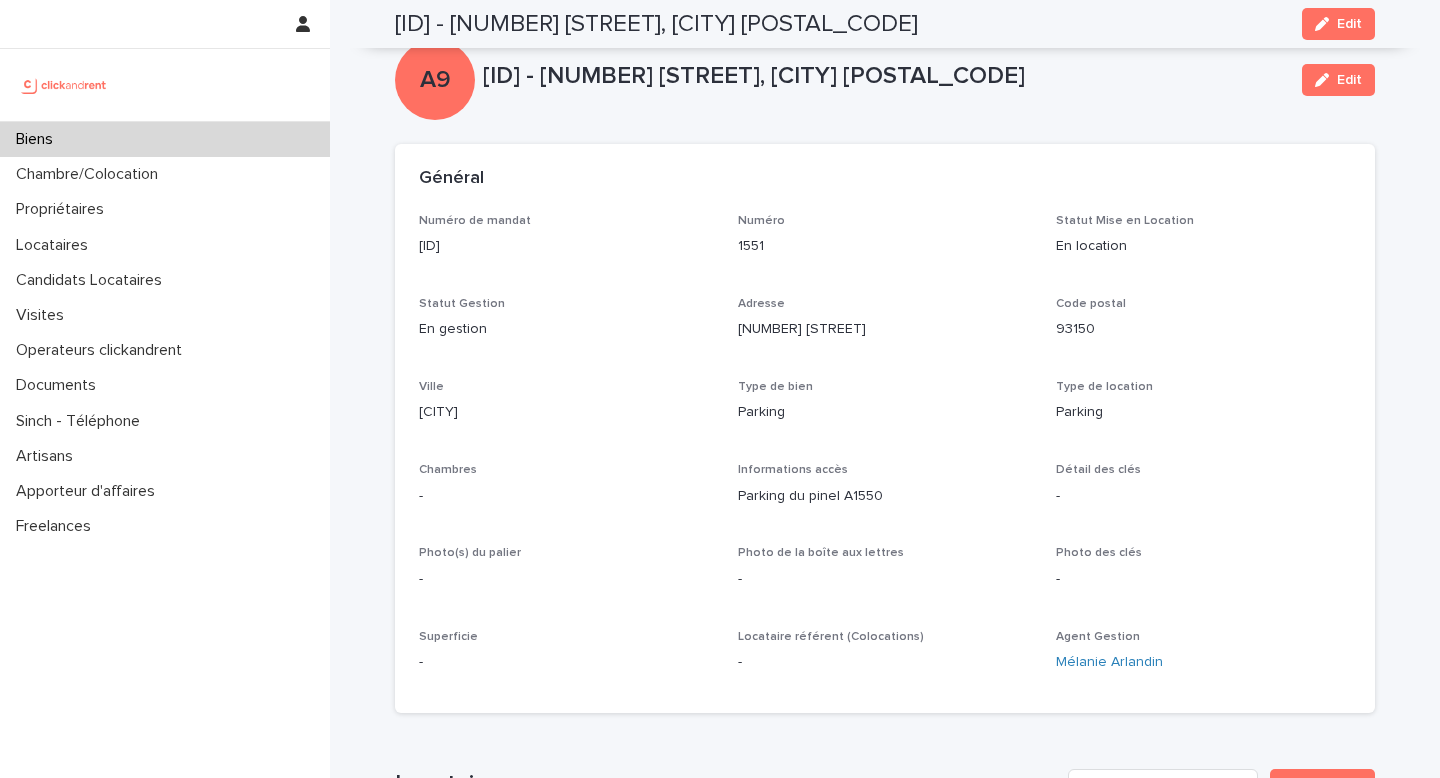 scroll, scrollTop: 0, scrollLeft: 0, axis: both 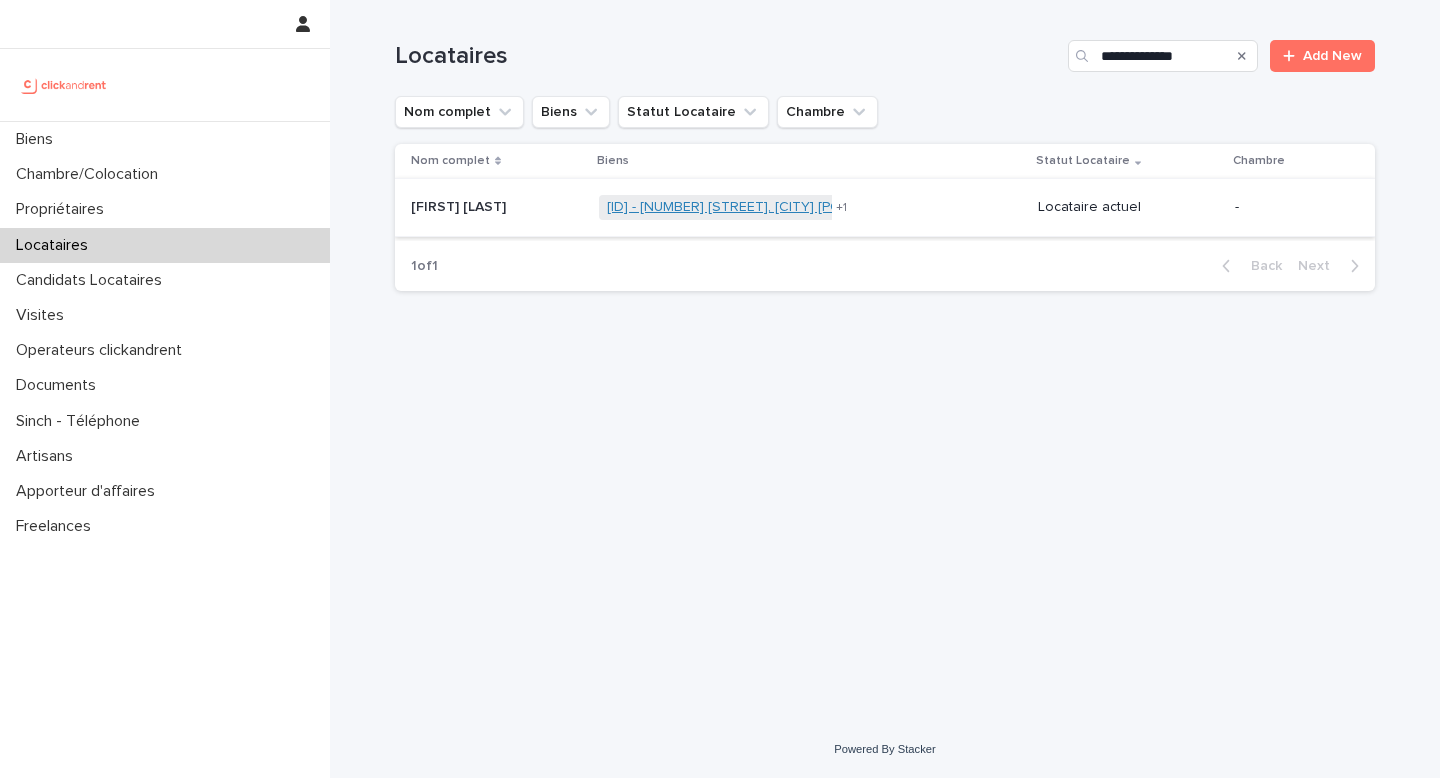 click on "[ID] - [NUMBER] [STREET], [CITY] [POSTAL_CODE]" at bounding box center (766, 207) 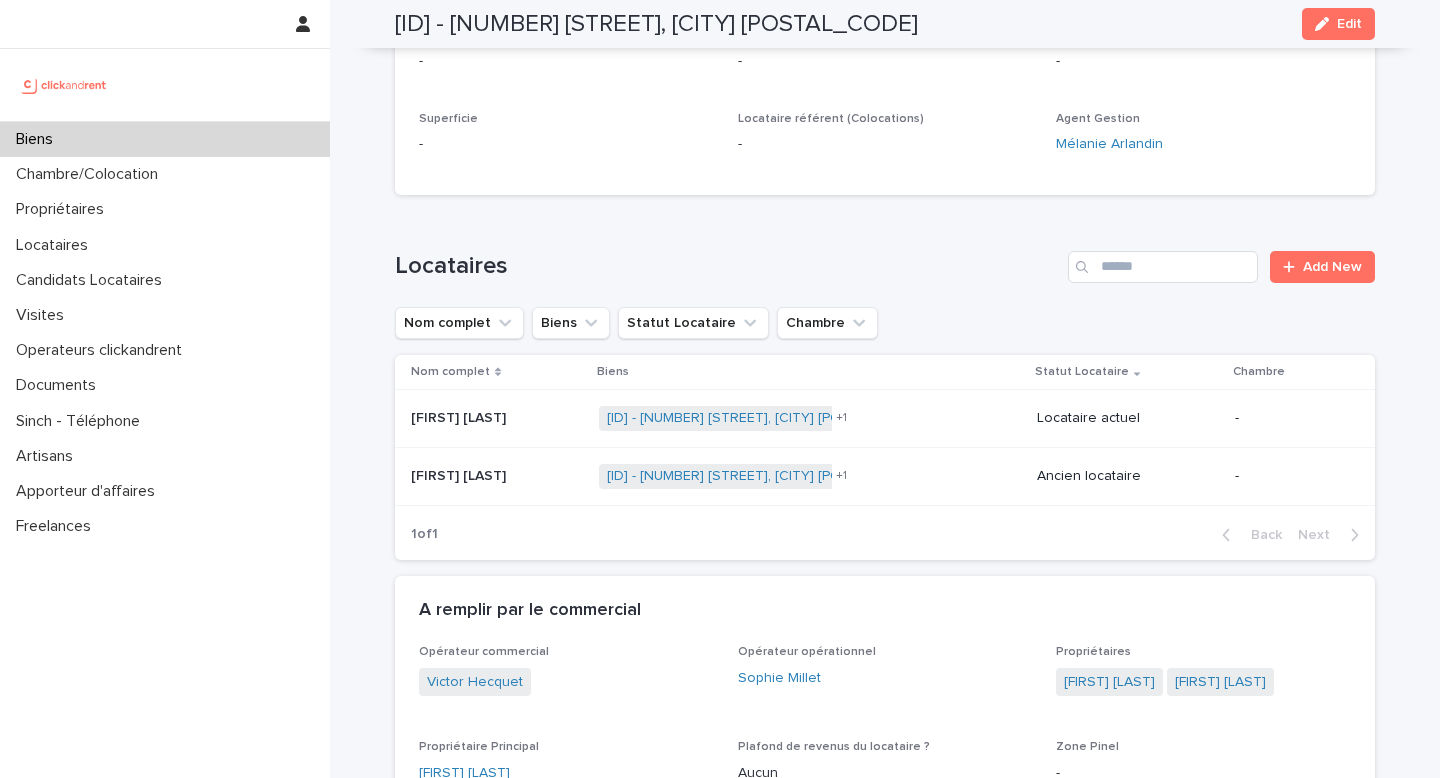 scroll, scrollTop: 591, scrollLeft: 0, axis: vertical 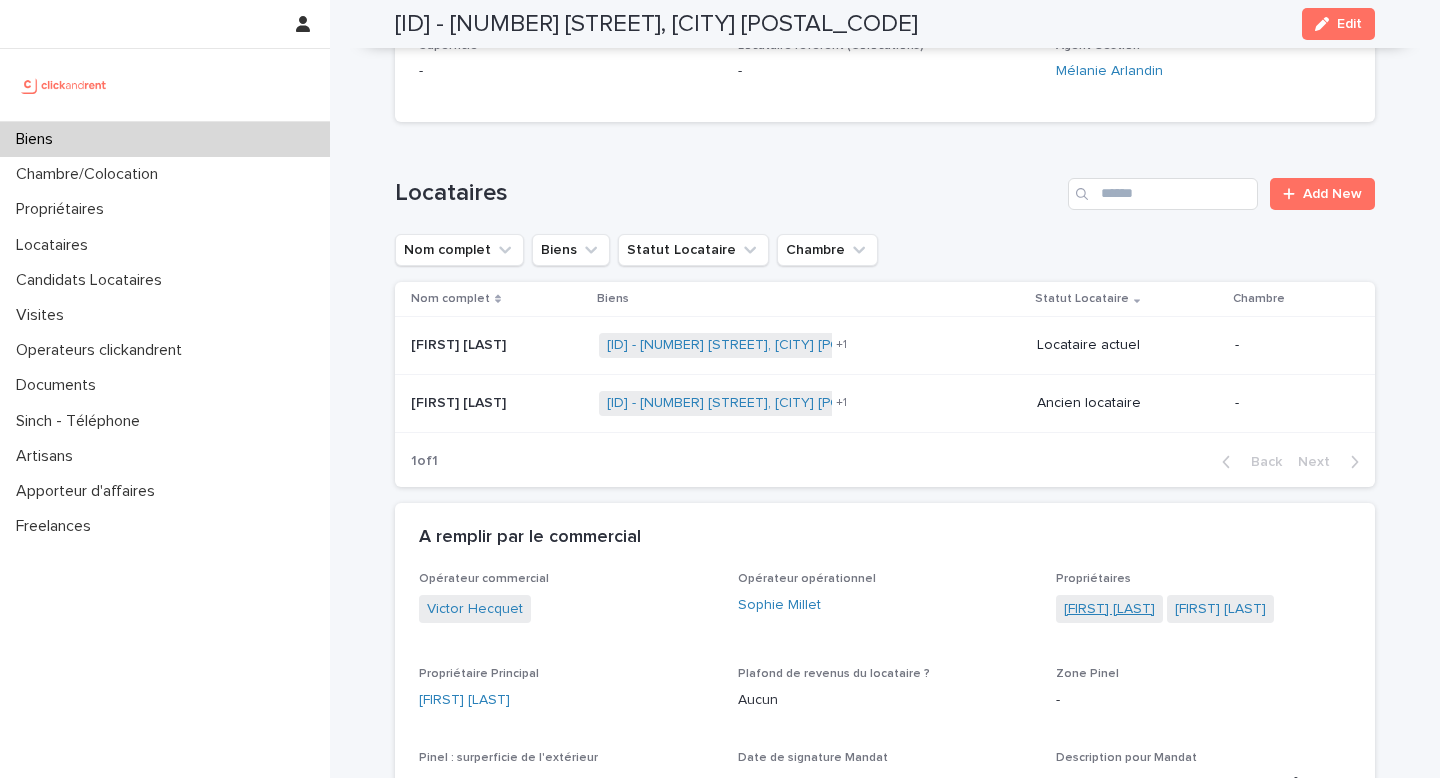 click on "[FIRST] [LAST]" at bounding box center (1109, 609) 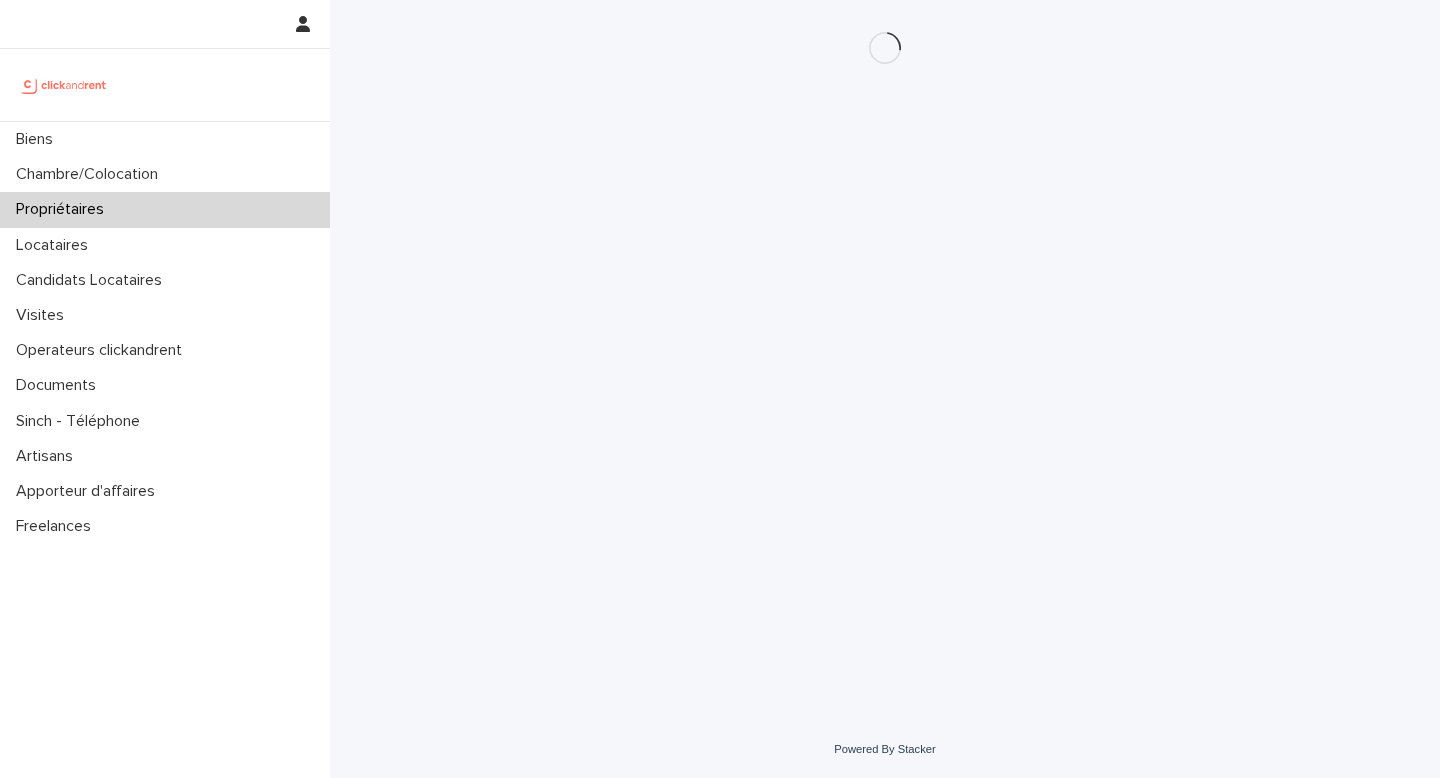 scroll, scrollTop: 0, scrollLeft: 0, axis: both 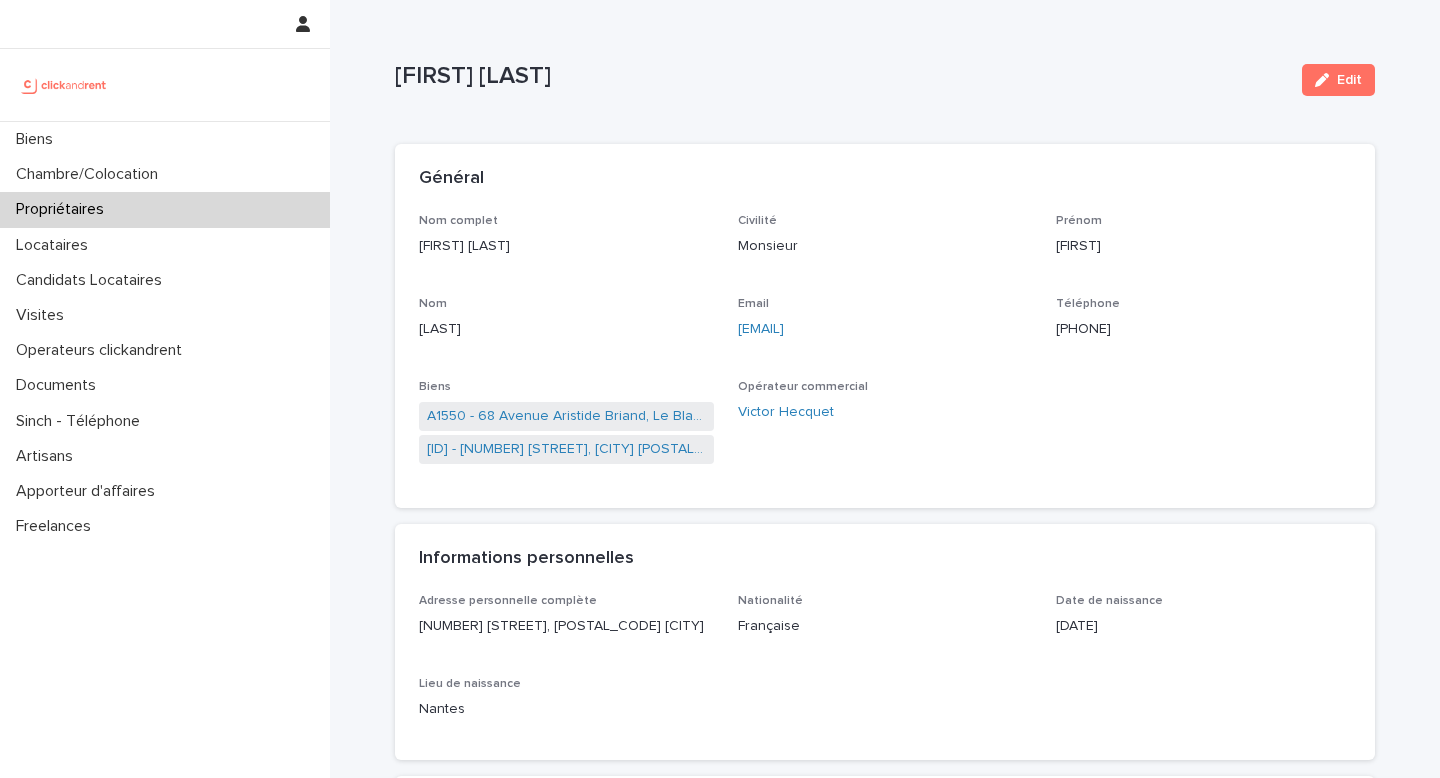 click on "[EMAIL]" at bounding box center [885, 329] 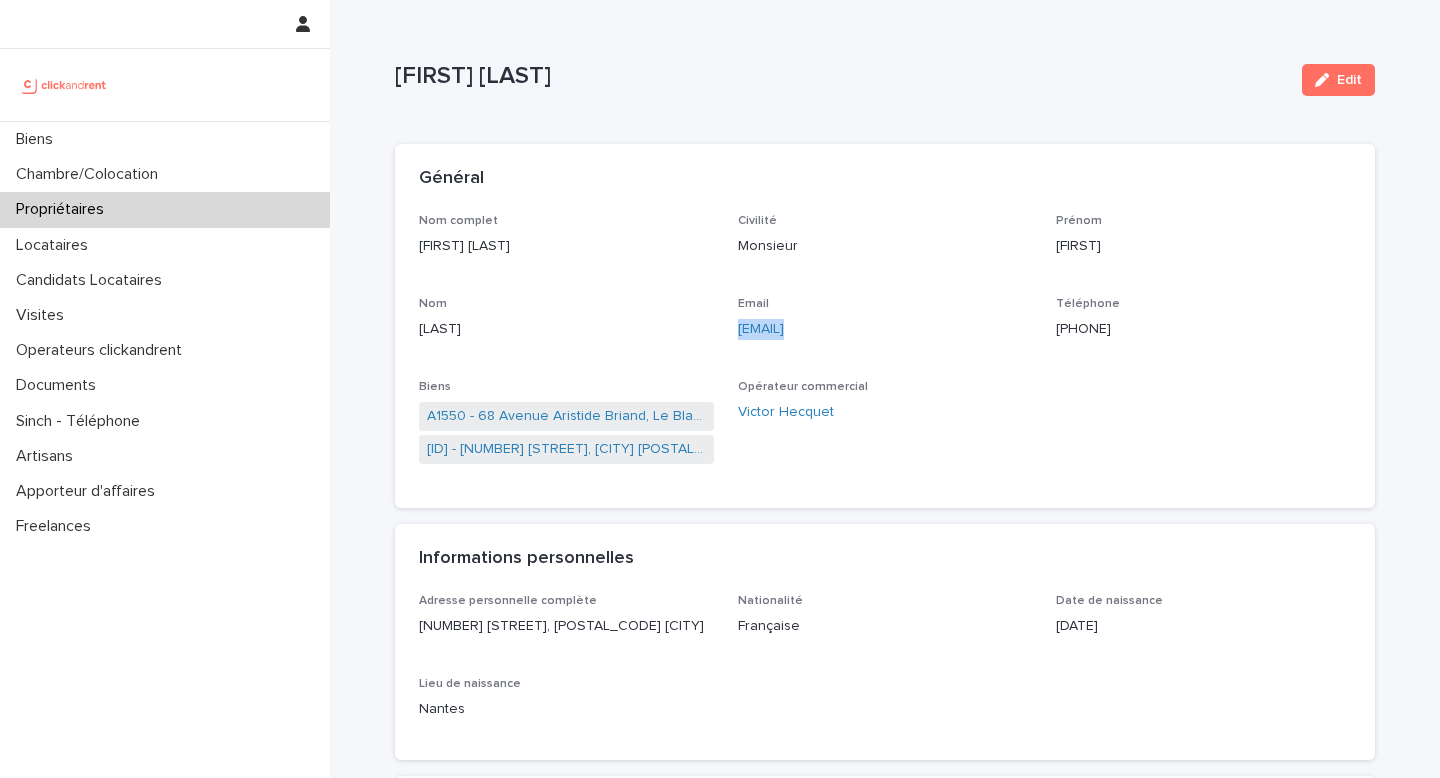 click on "[EMAIL]" at bounding box center (885, 329) 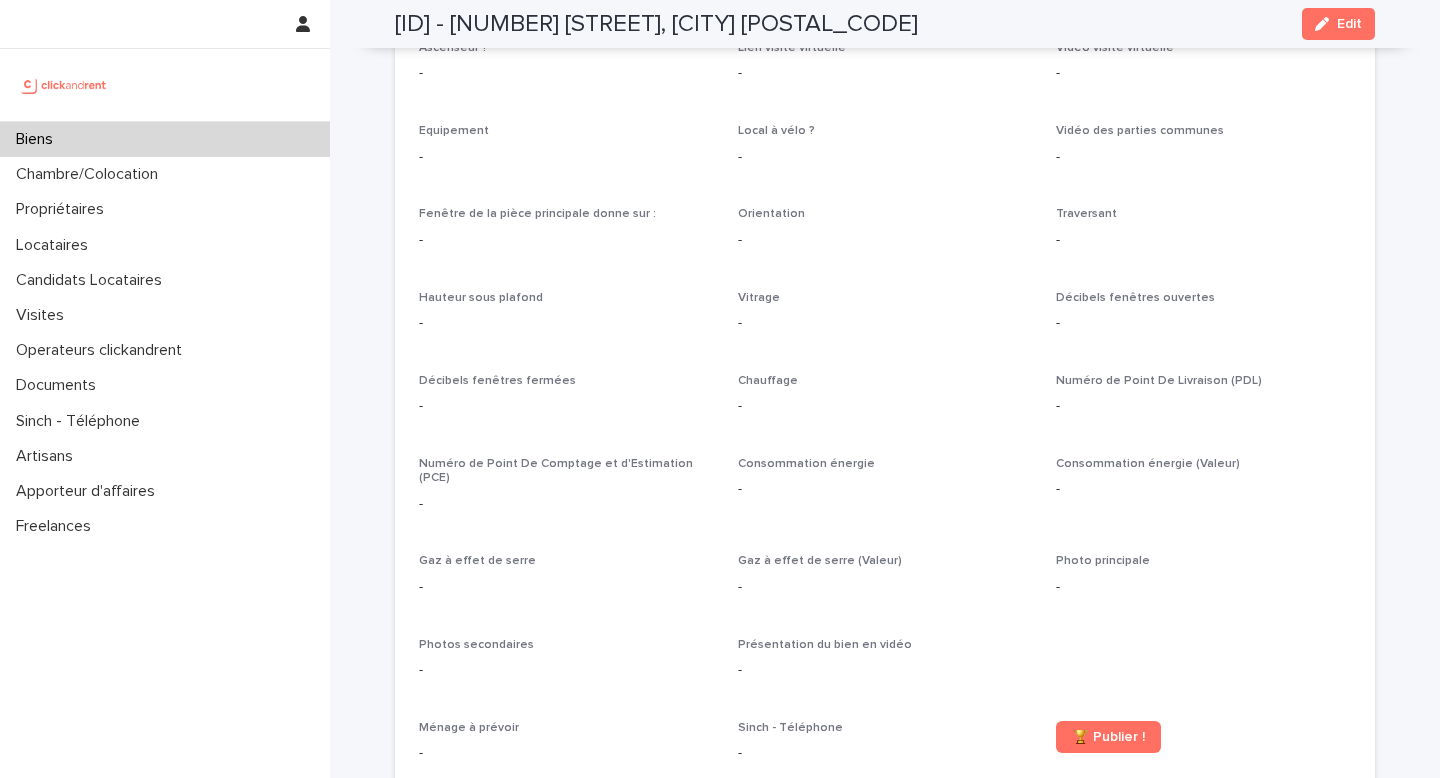 scroll, scrollTop: 3711, scrollLeft: 0, axis: vertical 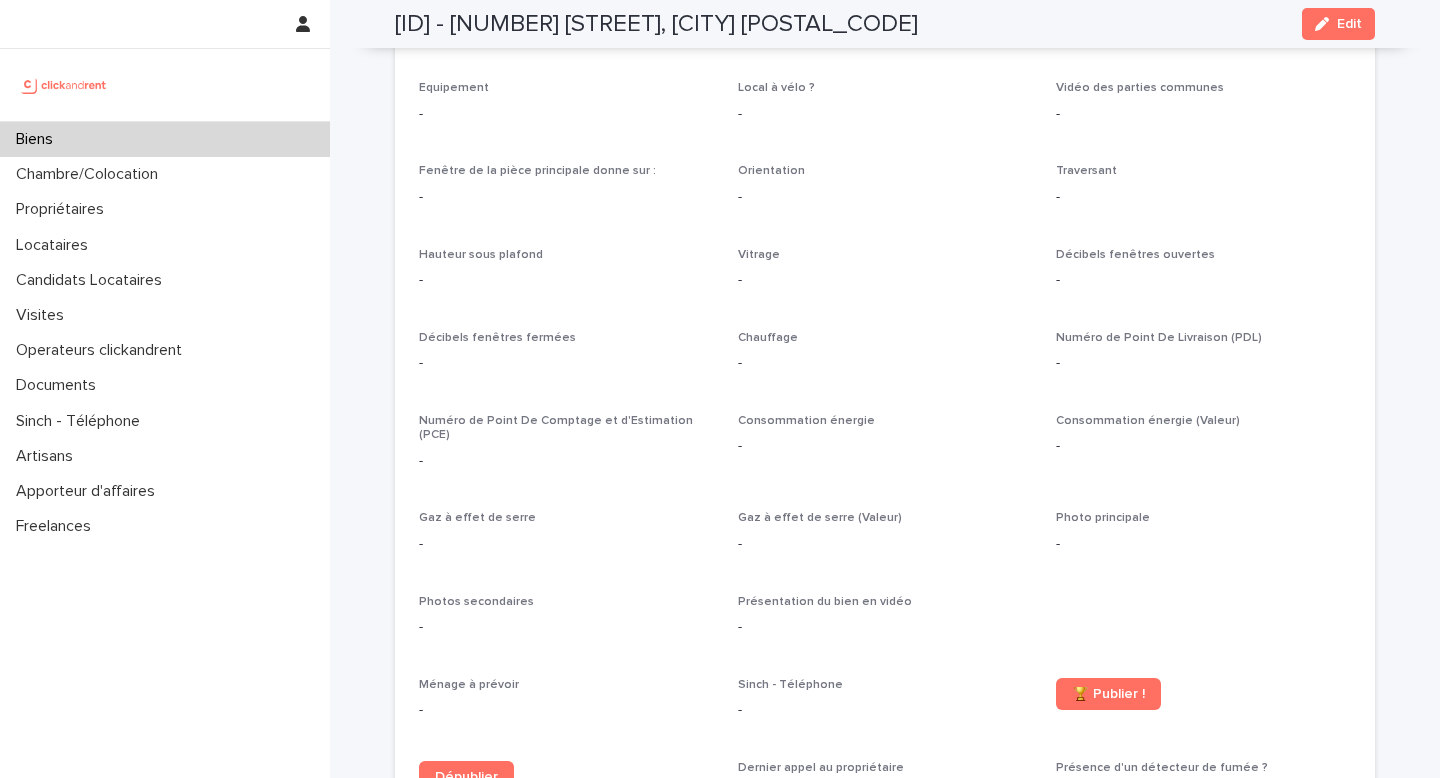 click on "[ID] - [NUMBER] [STREET], [CITY] [POSTAL_CODE]" at bounding box center (656, 24) 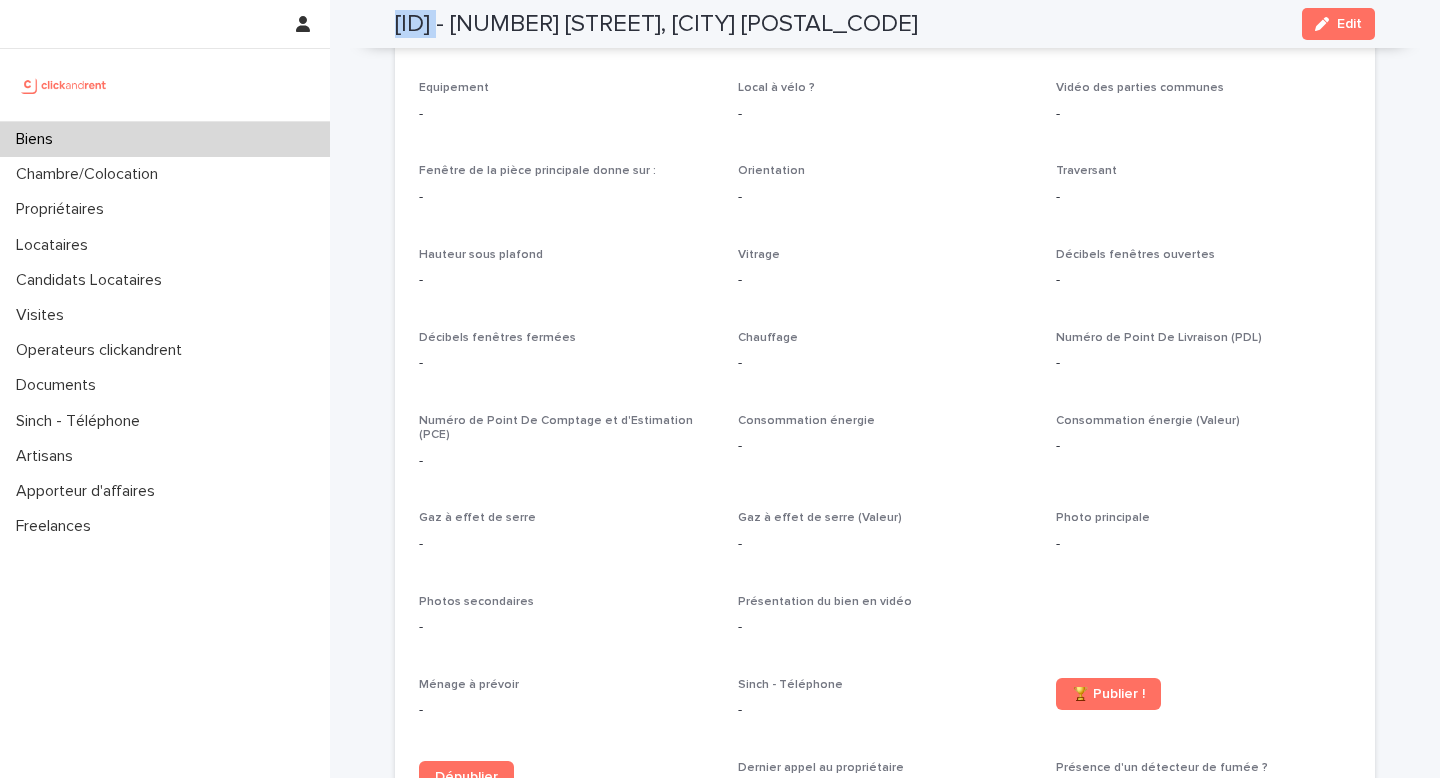 click on "[ID] - [NUMBER] [STREET], [CITY] [POSTAL_CODE]" at bounding box center (656, 24) 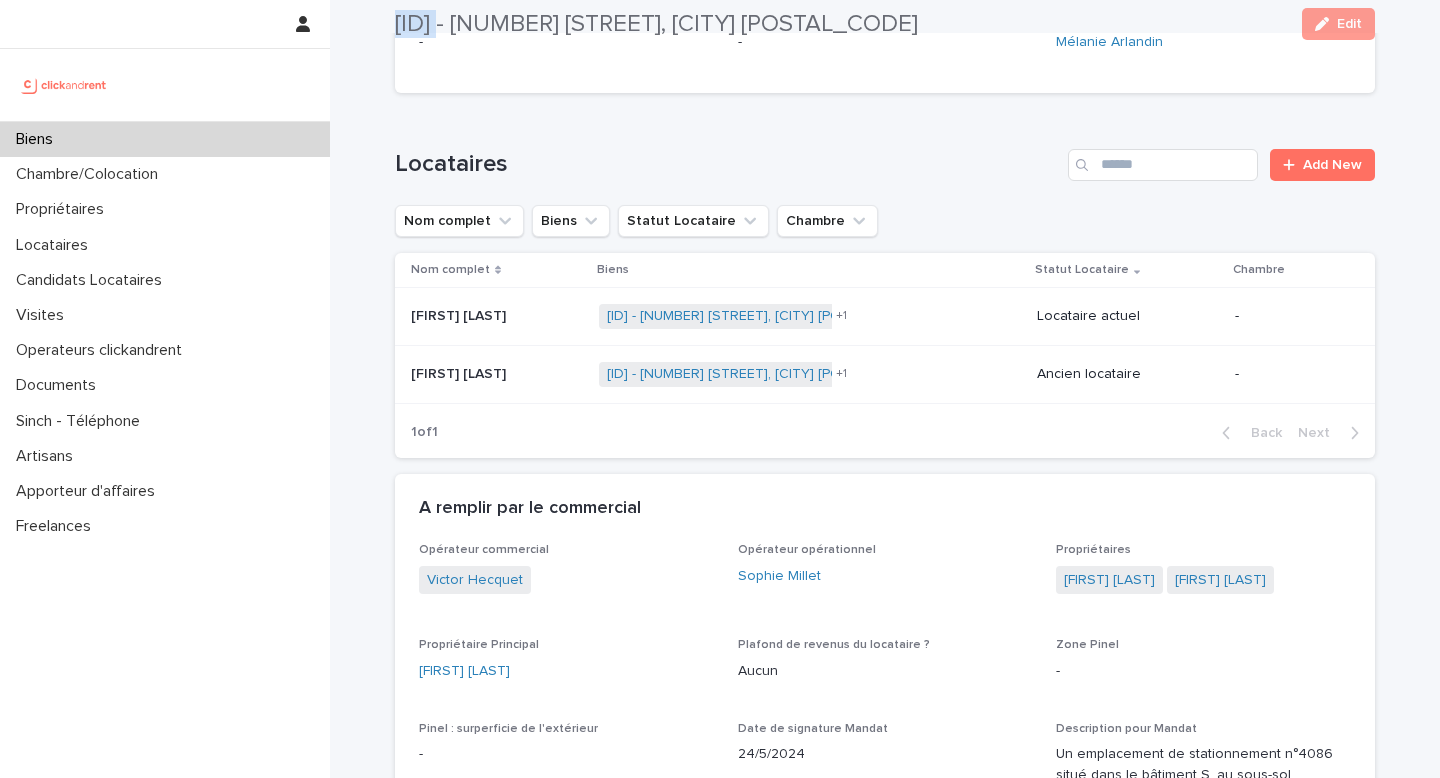 scroll, scrollTop: 686, scrollLeft: 0, axis: vertical 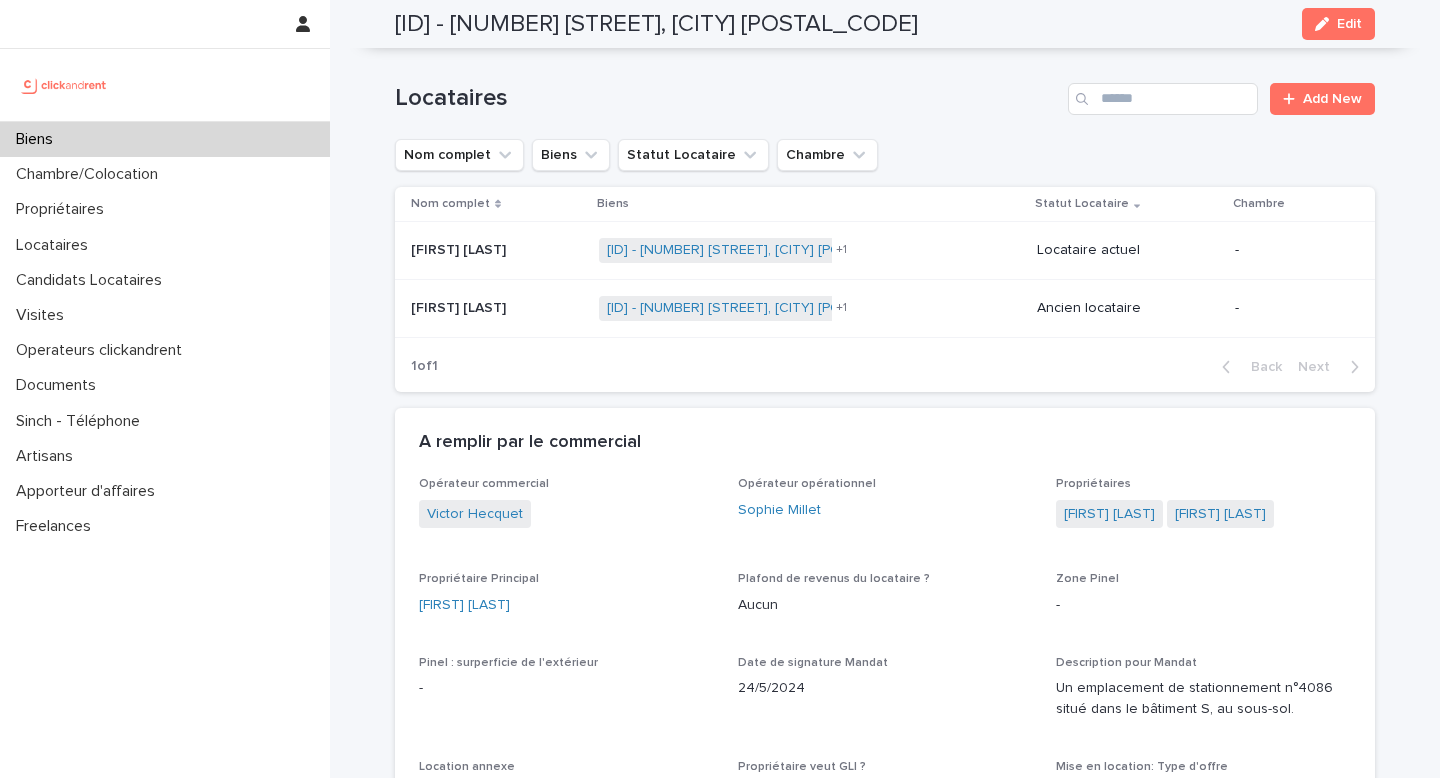 click at bounding box center [497, 250] 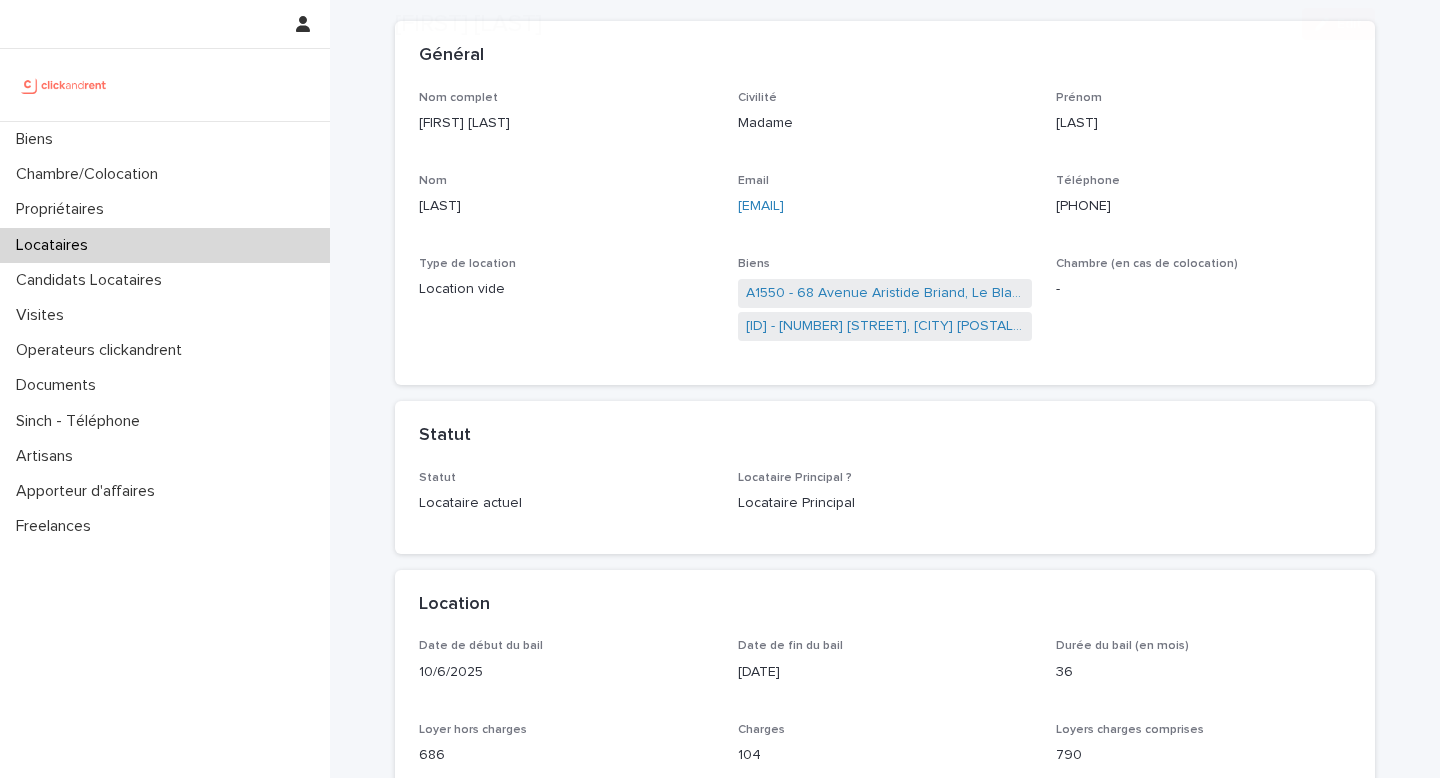 scroll, scrollTop: 125, scrollLeft: 0, axis: vertical 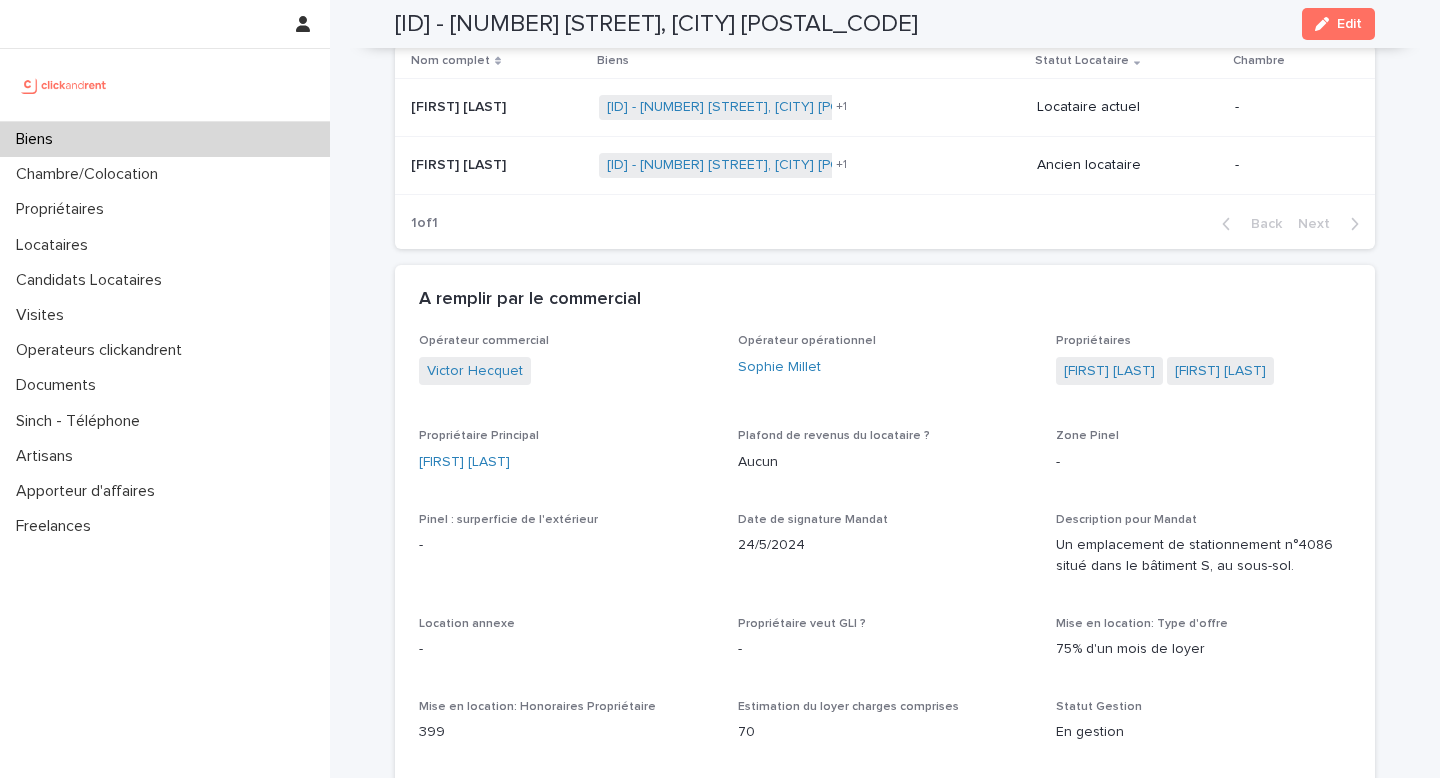 click on "[FIRST] [LAST]" at bounding box center (566, 462) 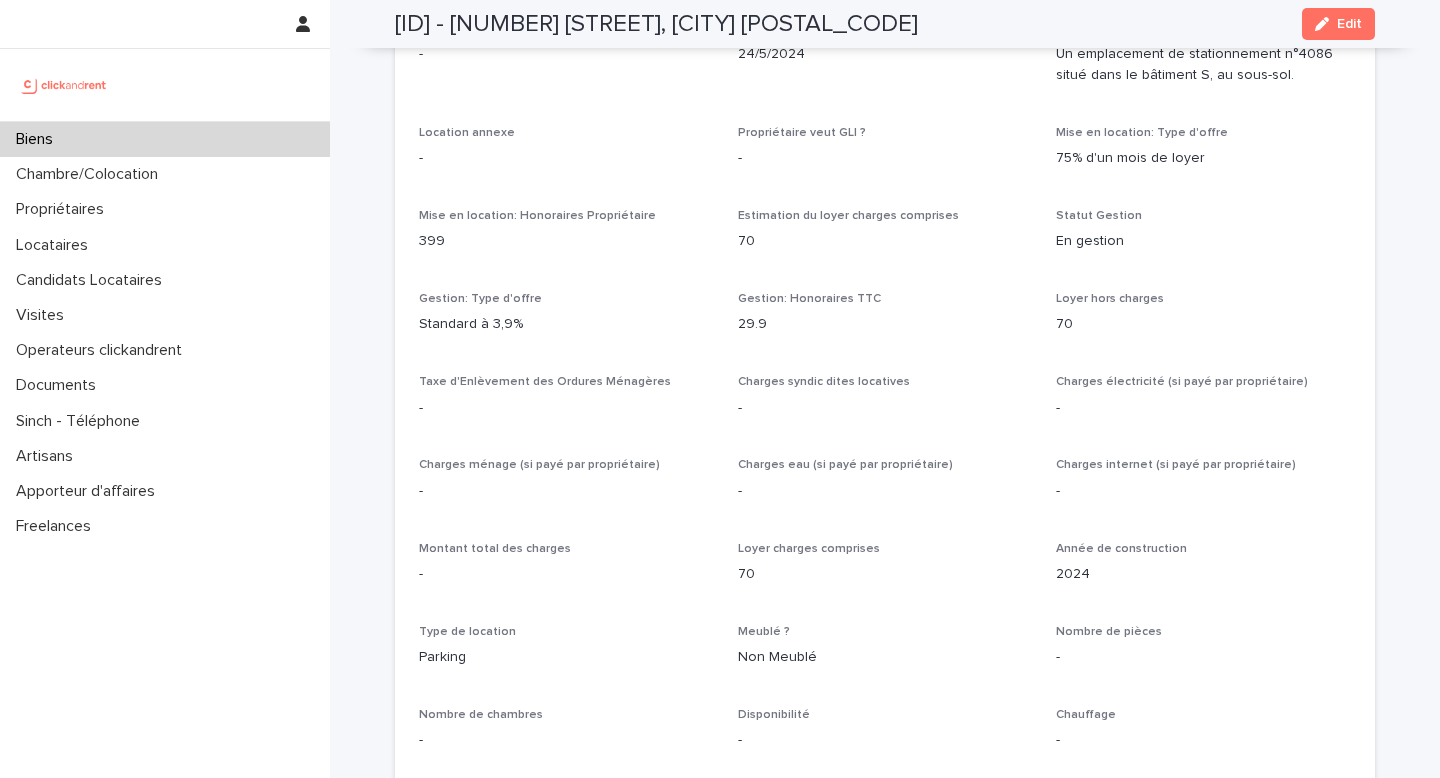 scroll, scrollTop: 1315, scrollLeft: 0, axis: vertical 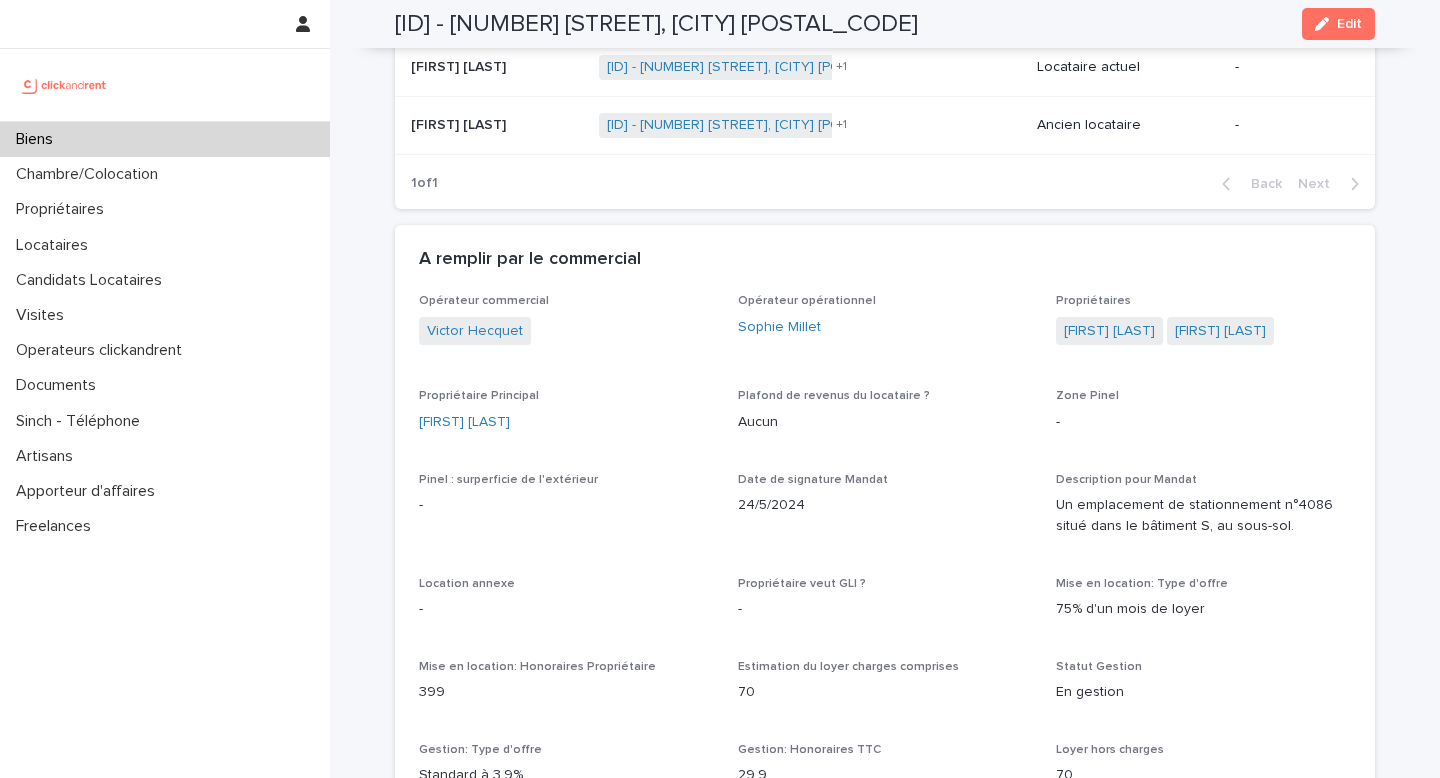 click on "[ID] - [NUMBER] [STREET], [CITY] [POSTAL_CODE]" at bounding box center (656, 24) 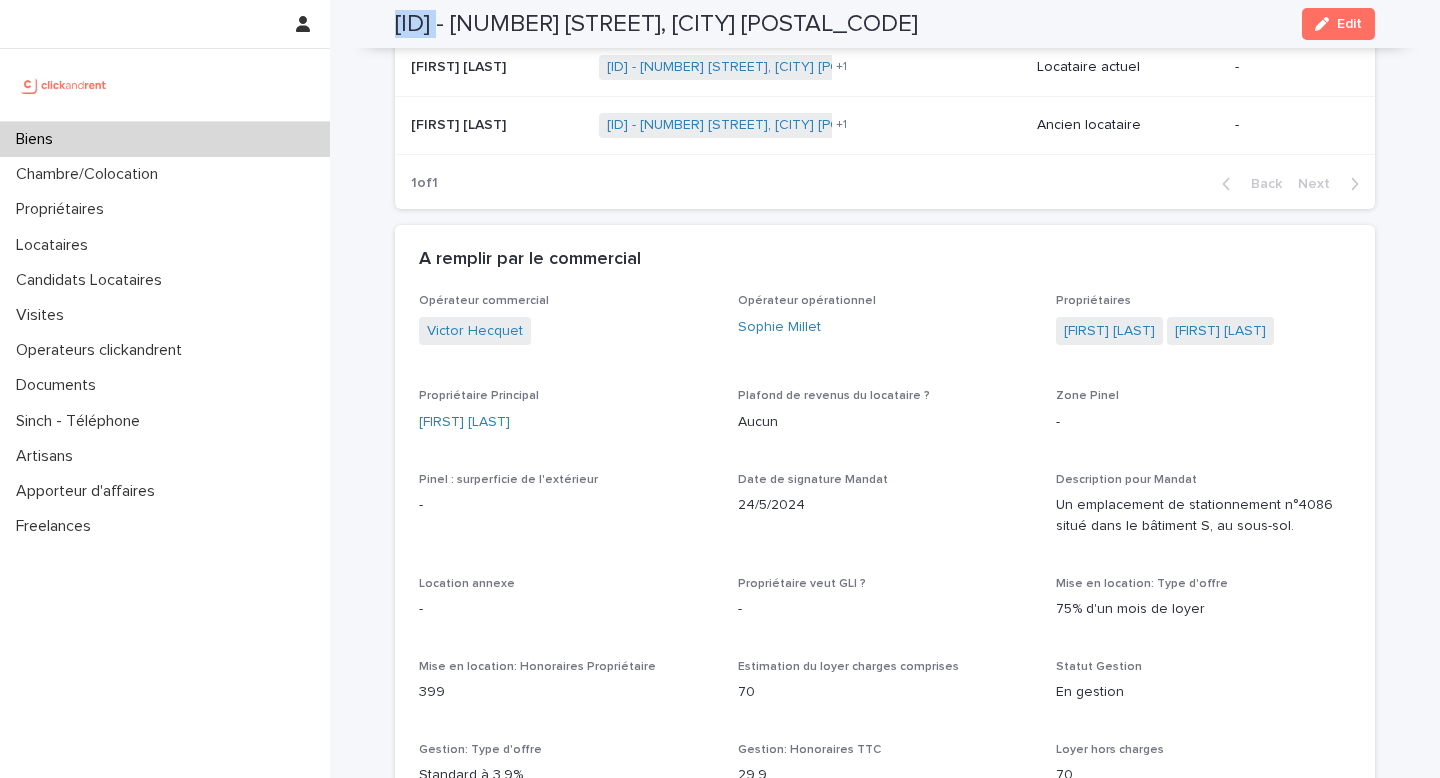 click on "[ID] - [NUMBER] [STREET], [CITY] [POSTAL_CODE]" at bounding box center (656, 24) 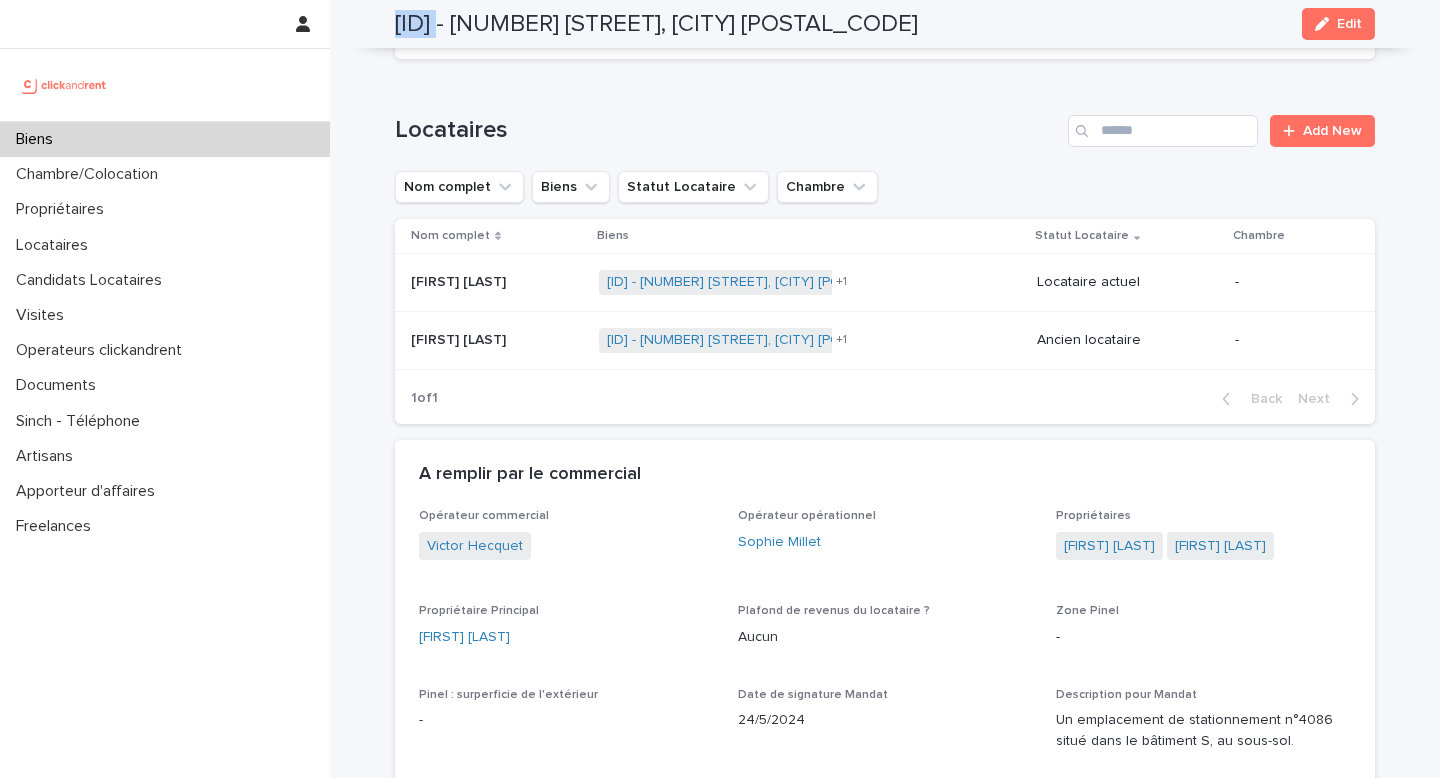 scroll, scrollTop: 610, scrollLeft: 0, axis: vertical 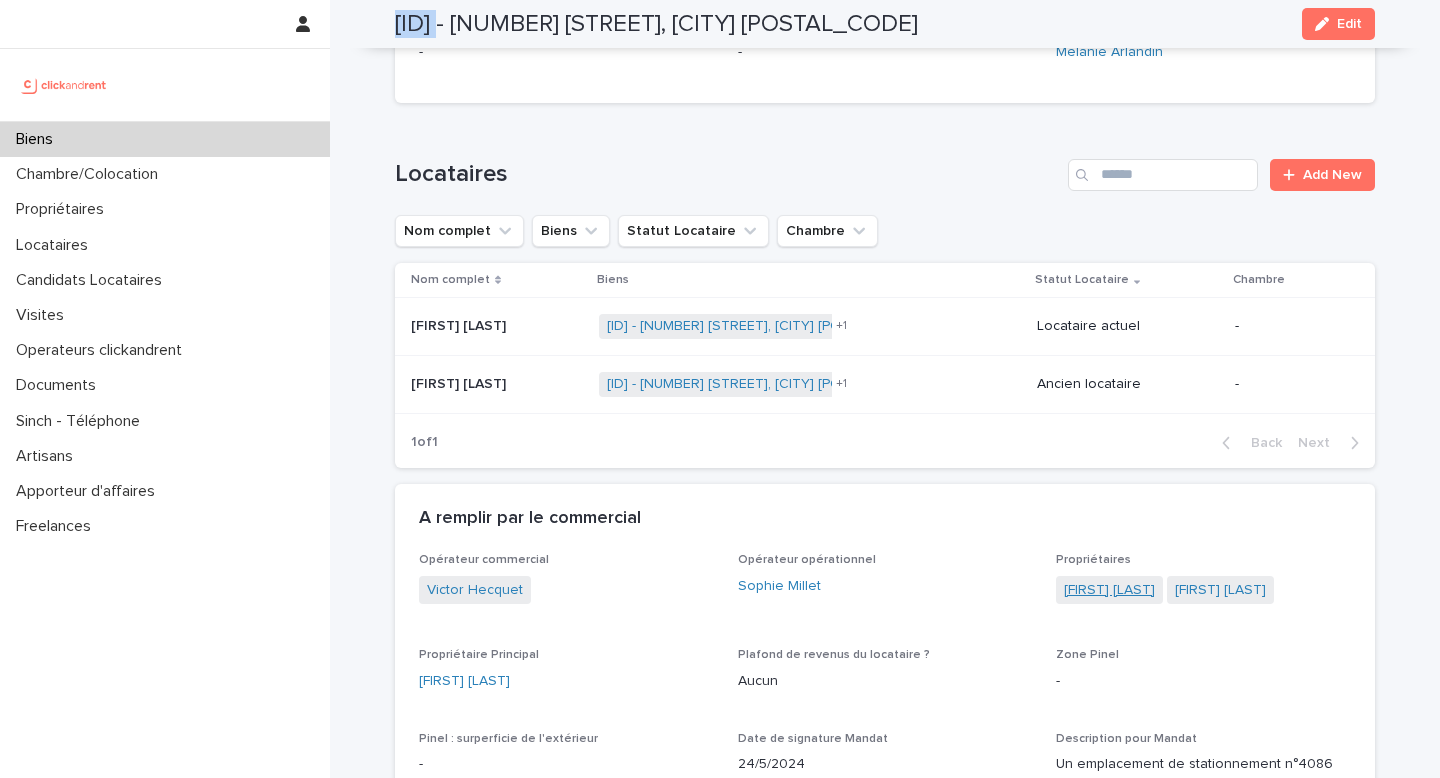 click on "[FIRST] [LAST]" at bounding box center (1109, 590) 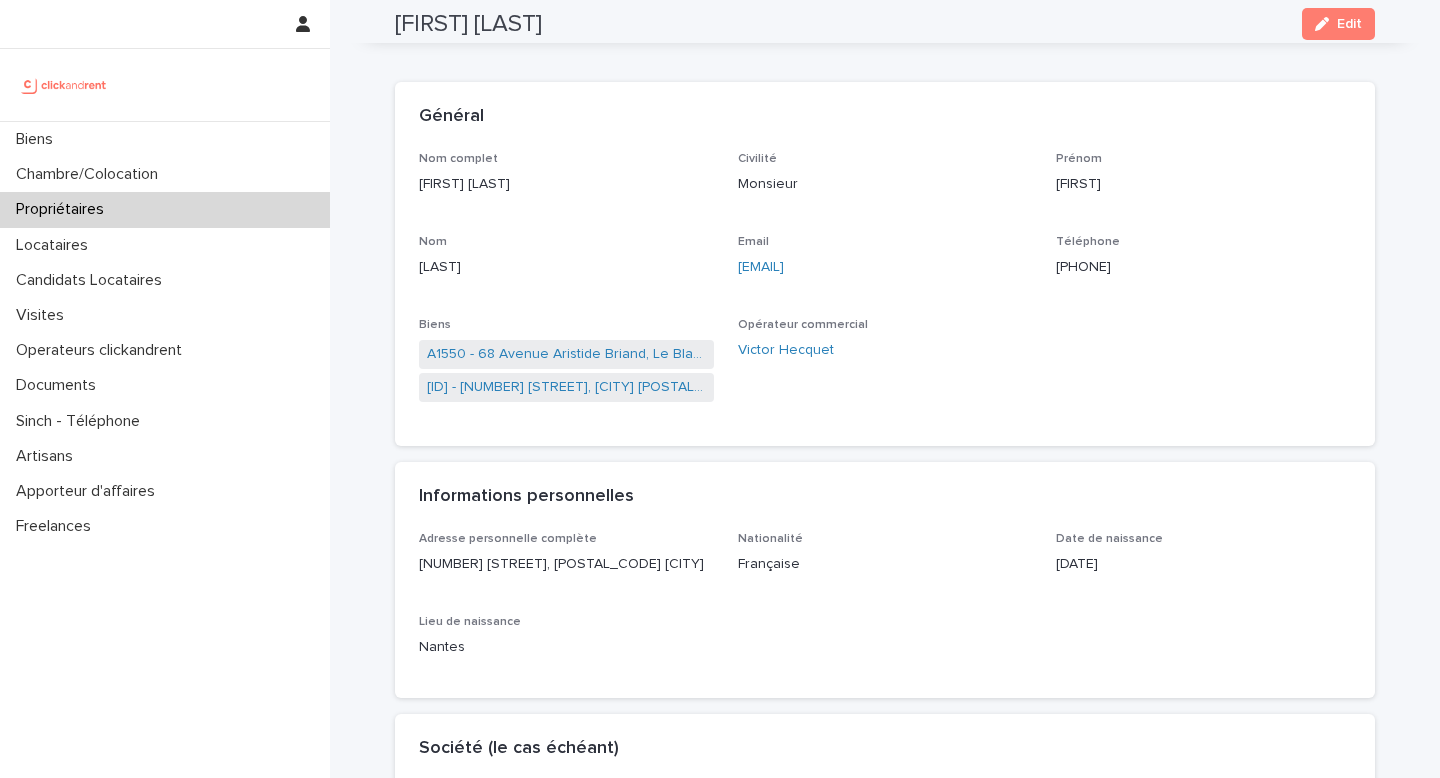 scroll, scrollTop: 0, scrollLeft: 0, axis: both 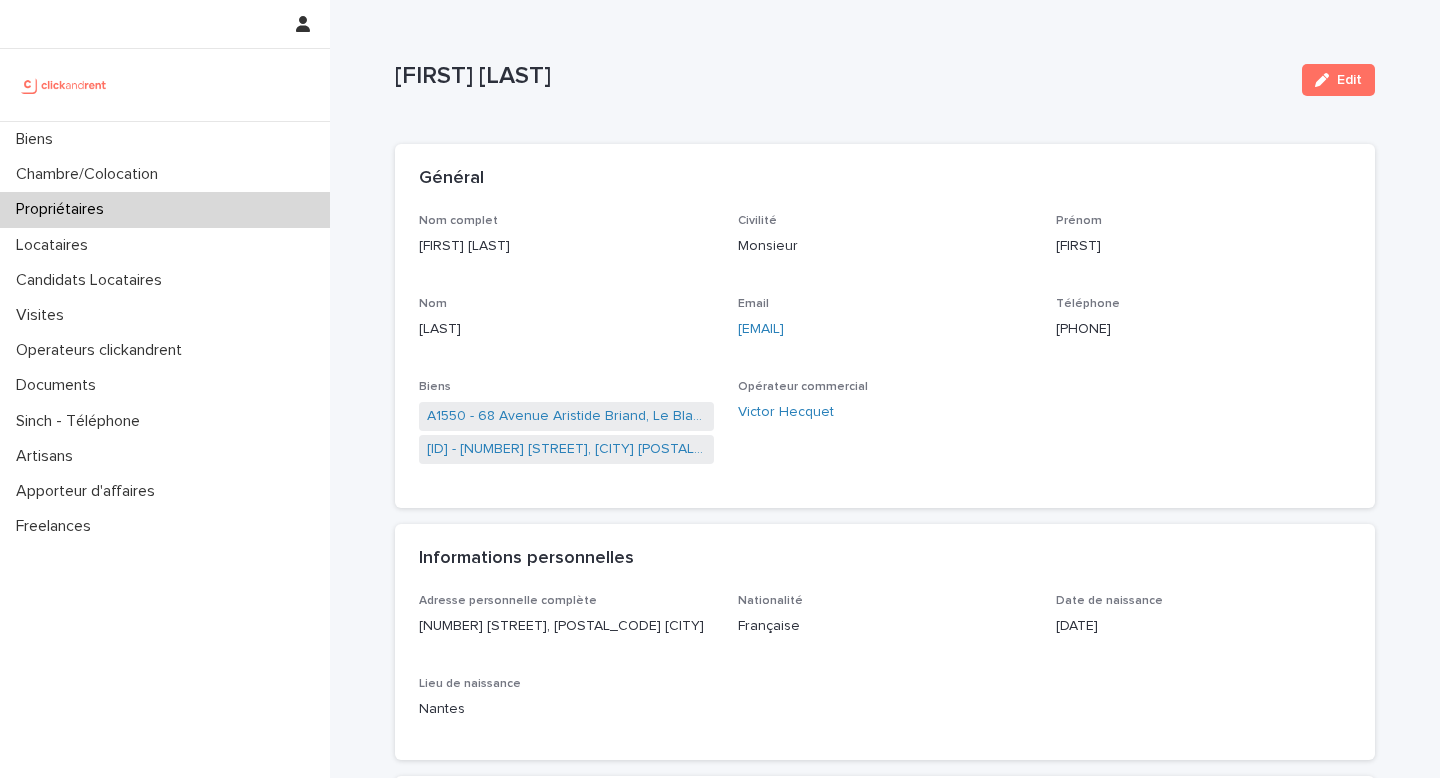 click on "[PHONE]" at bounding box center [1203, 329] 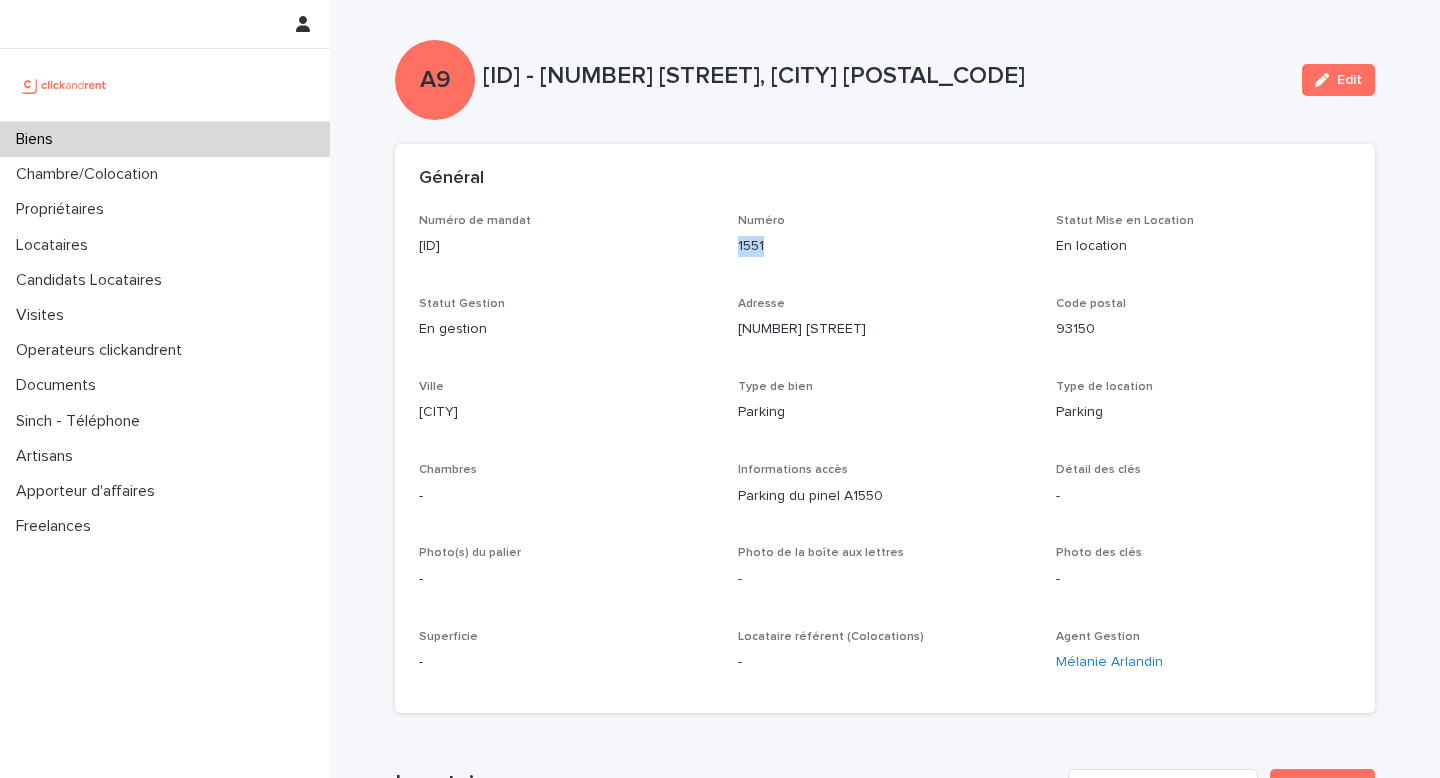 click on "1551" at bounding box center (885, 246) 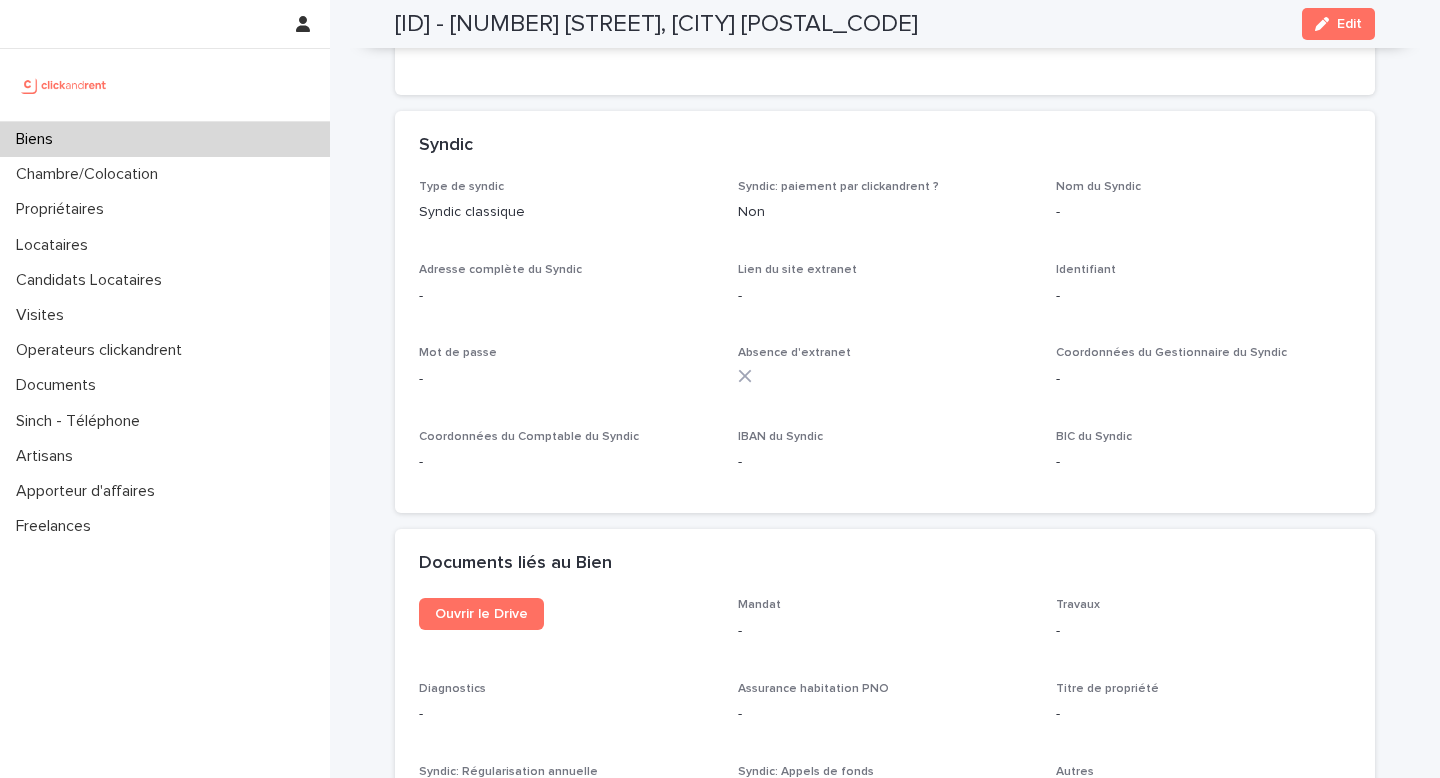 scroll, scrollTop: 5243, scrollLeft: 0, axis: vertical 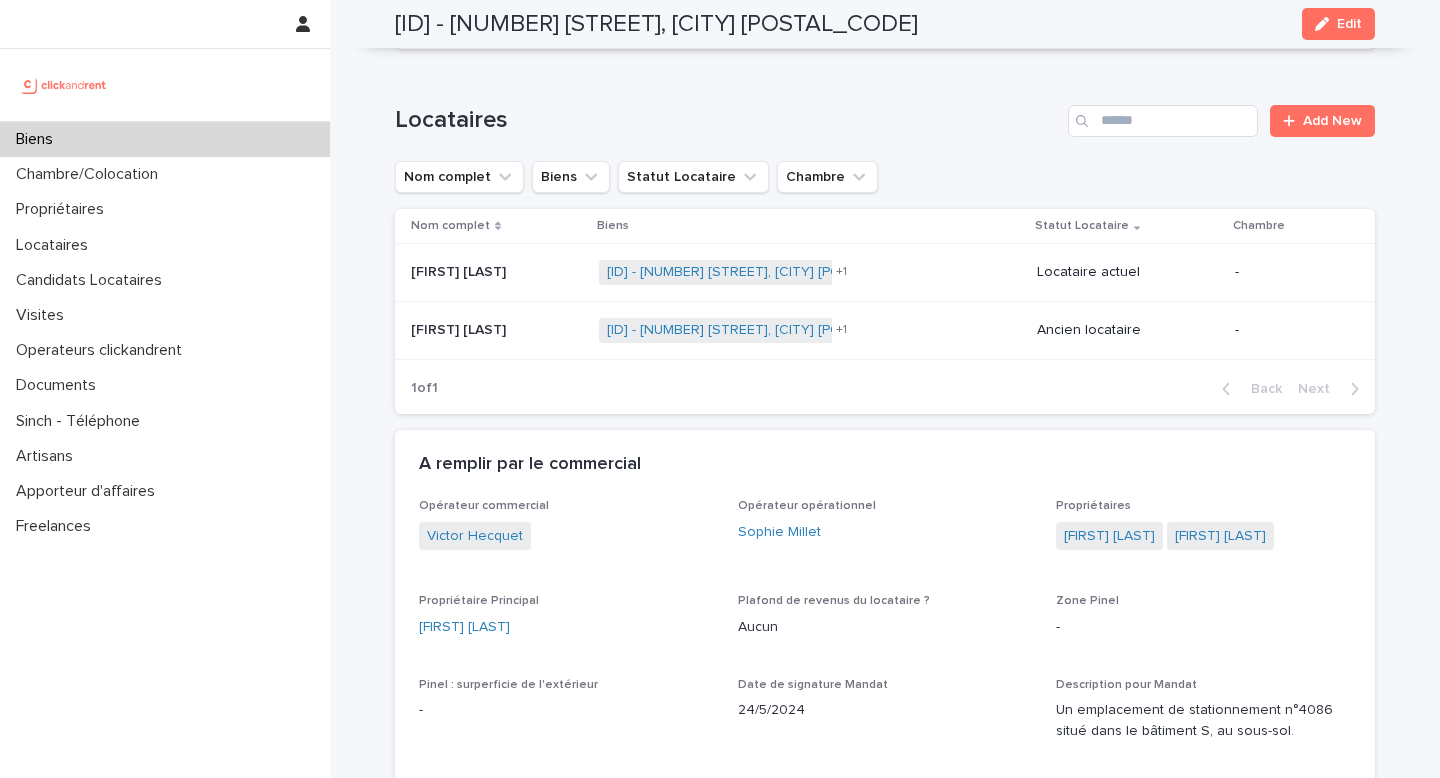 click at bounding box center [497, 272] 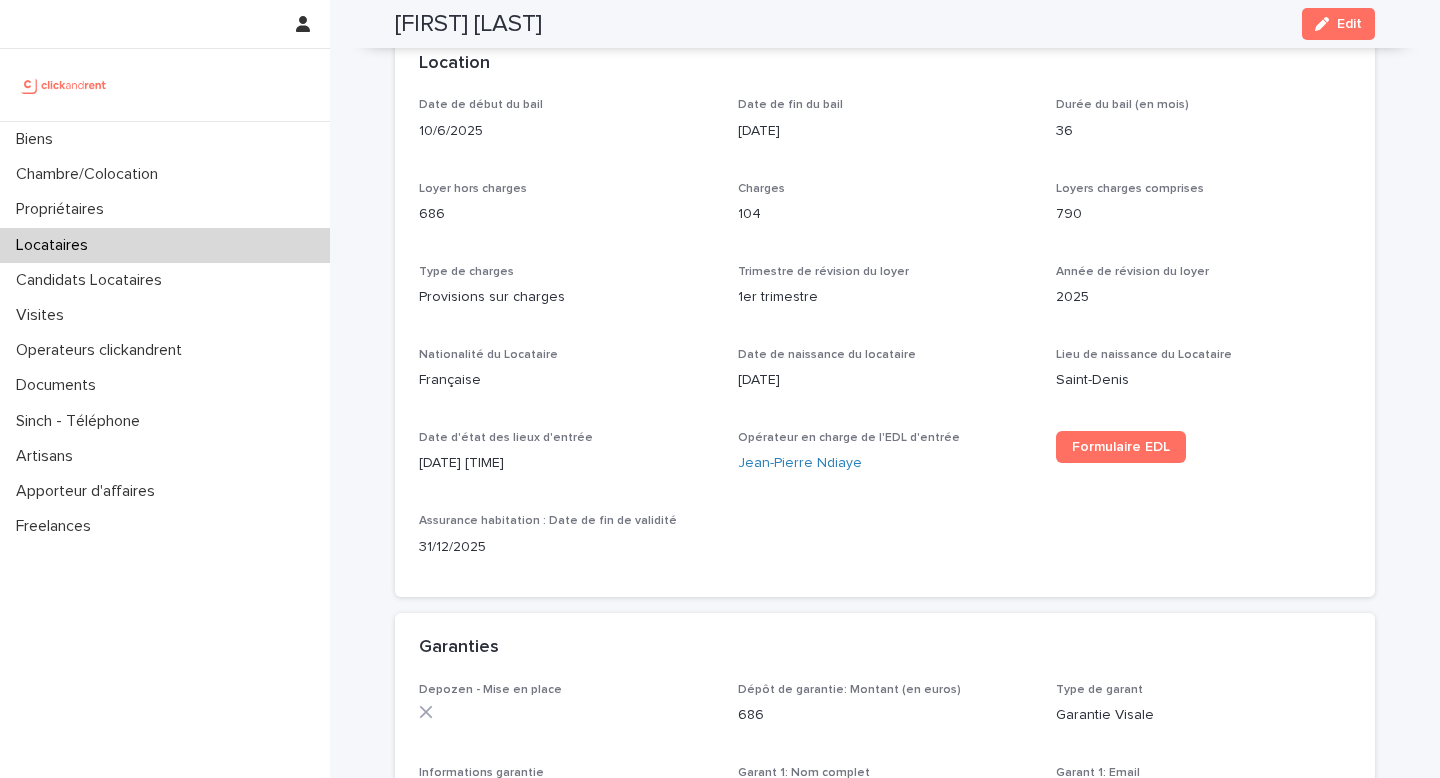 scroll, scrollTop: 0, scrollLeft: 0, axis: both 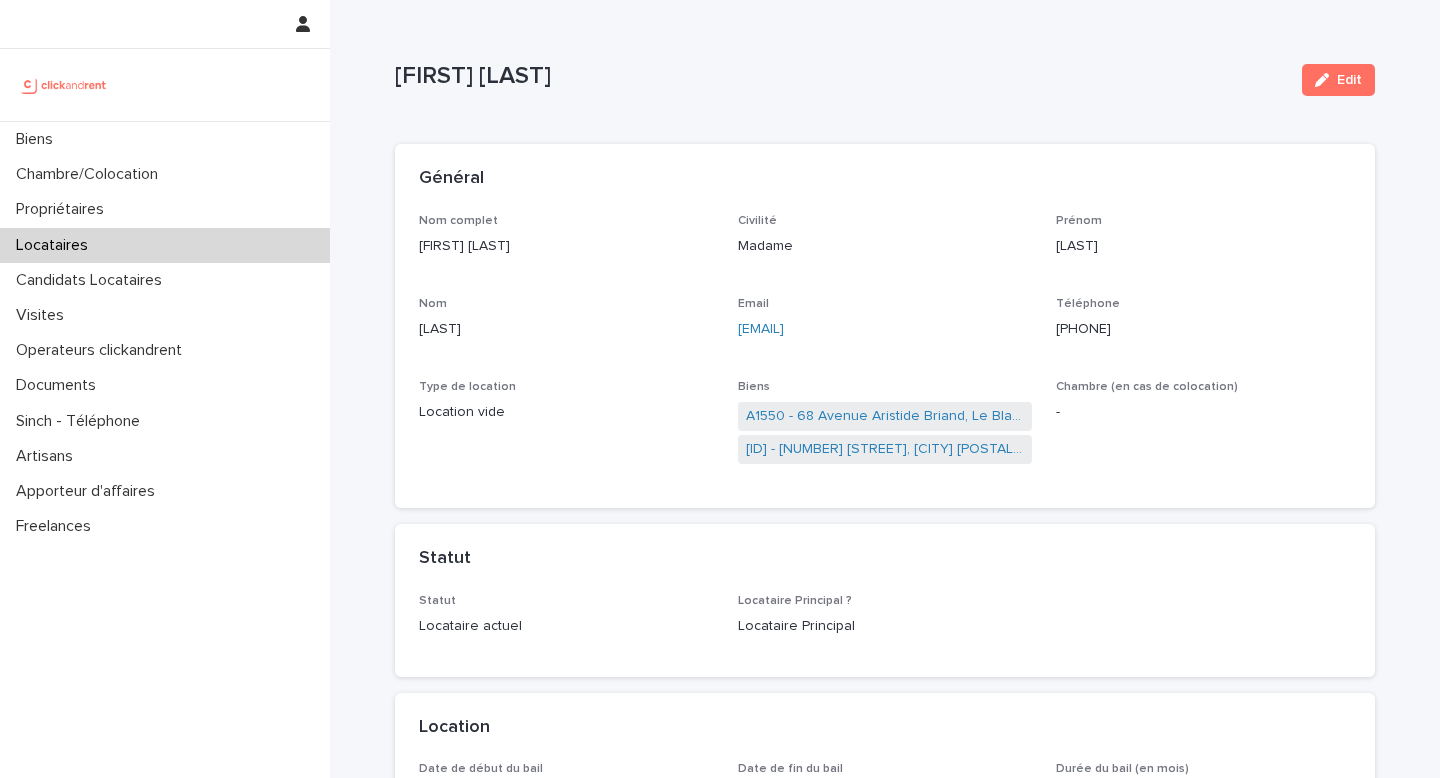 click on "[LAST]" at bounding box center [566, 329] 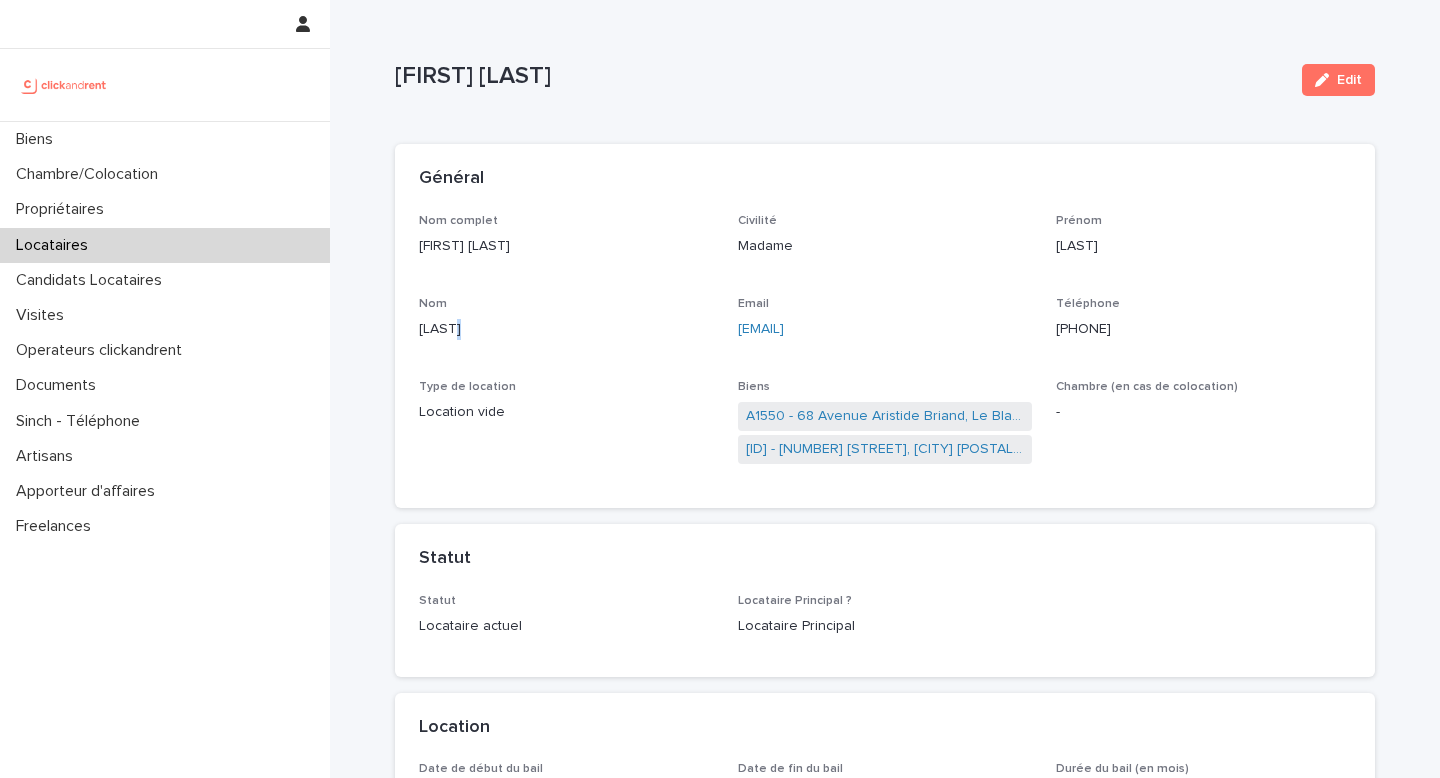 click on "[LAST]" at bounding box center [566, 329] 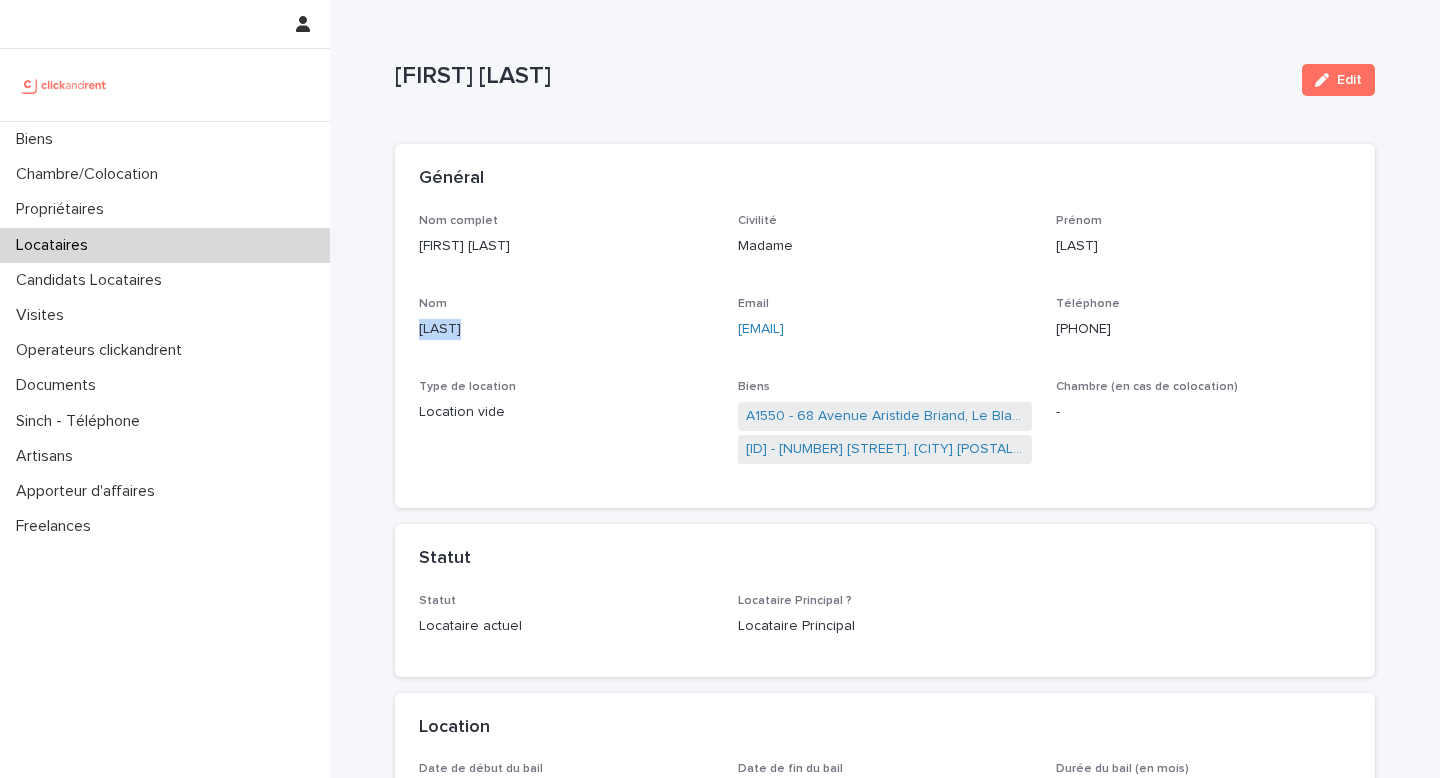 click on "[LAST]" at bounding box center [566, 329] 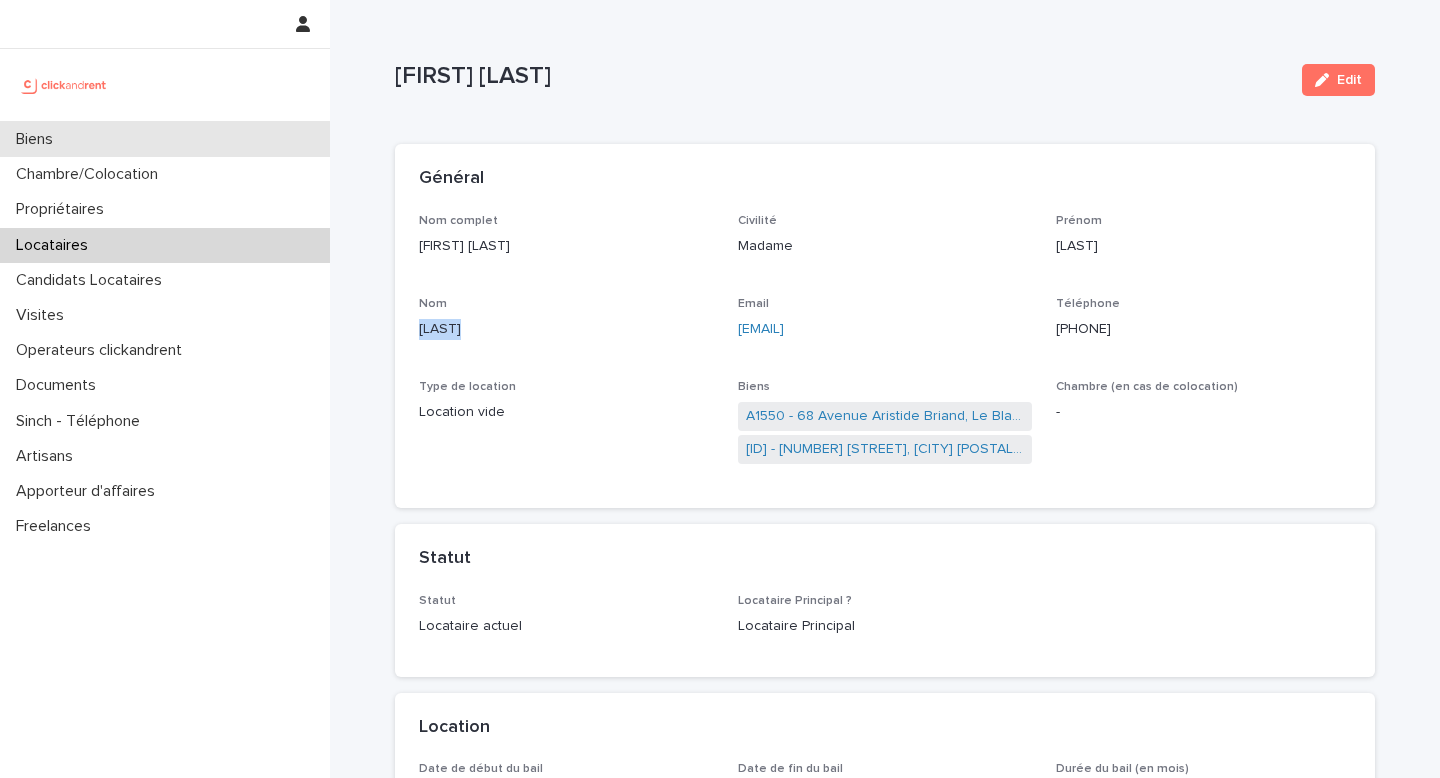 click on "Biens" at bounding box center (165, 139) 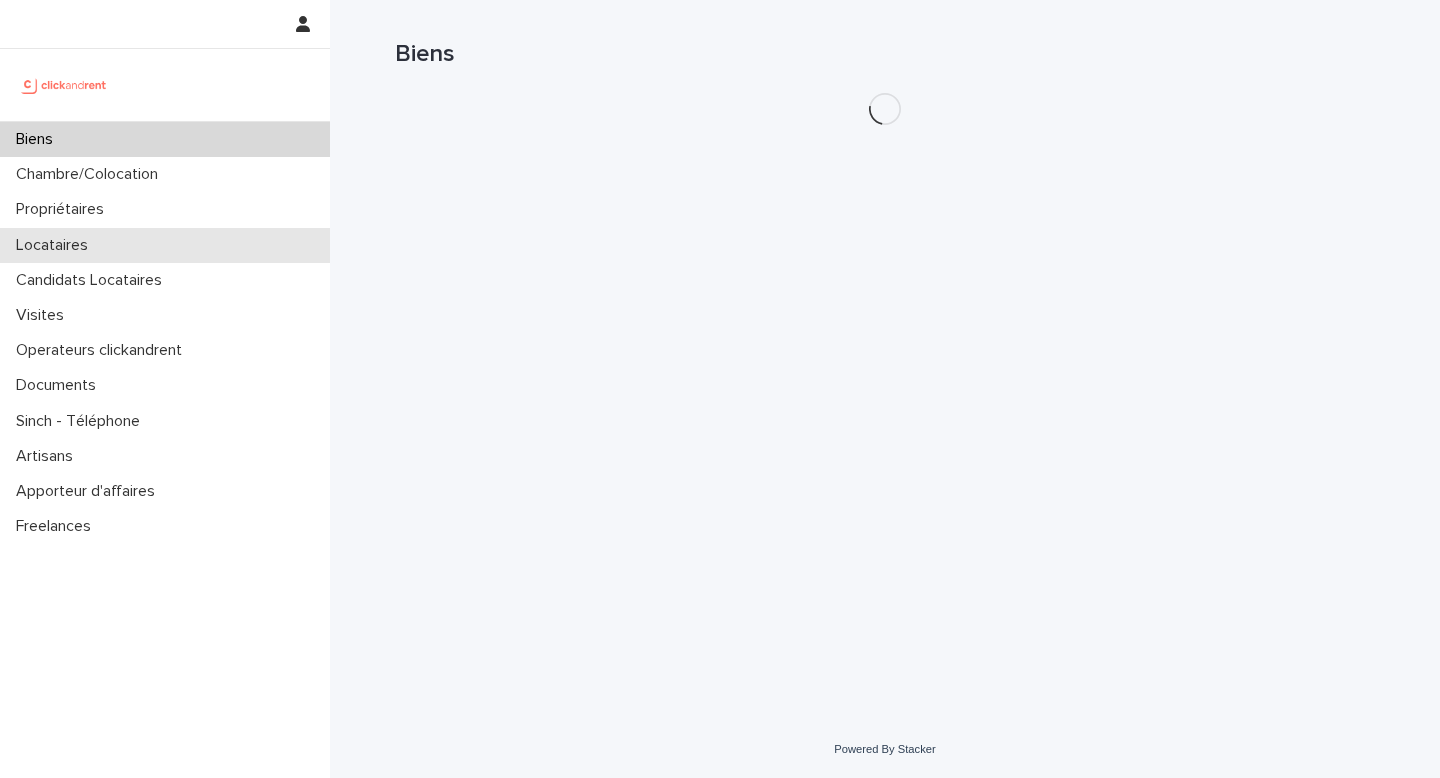 click on "Locataires" at bounding box center (165, 245) 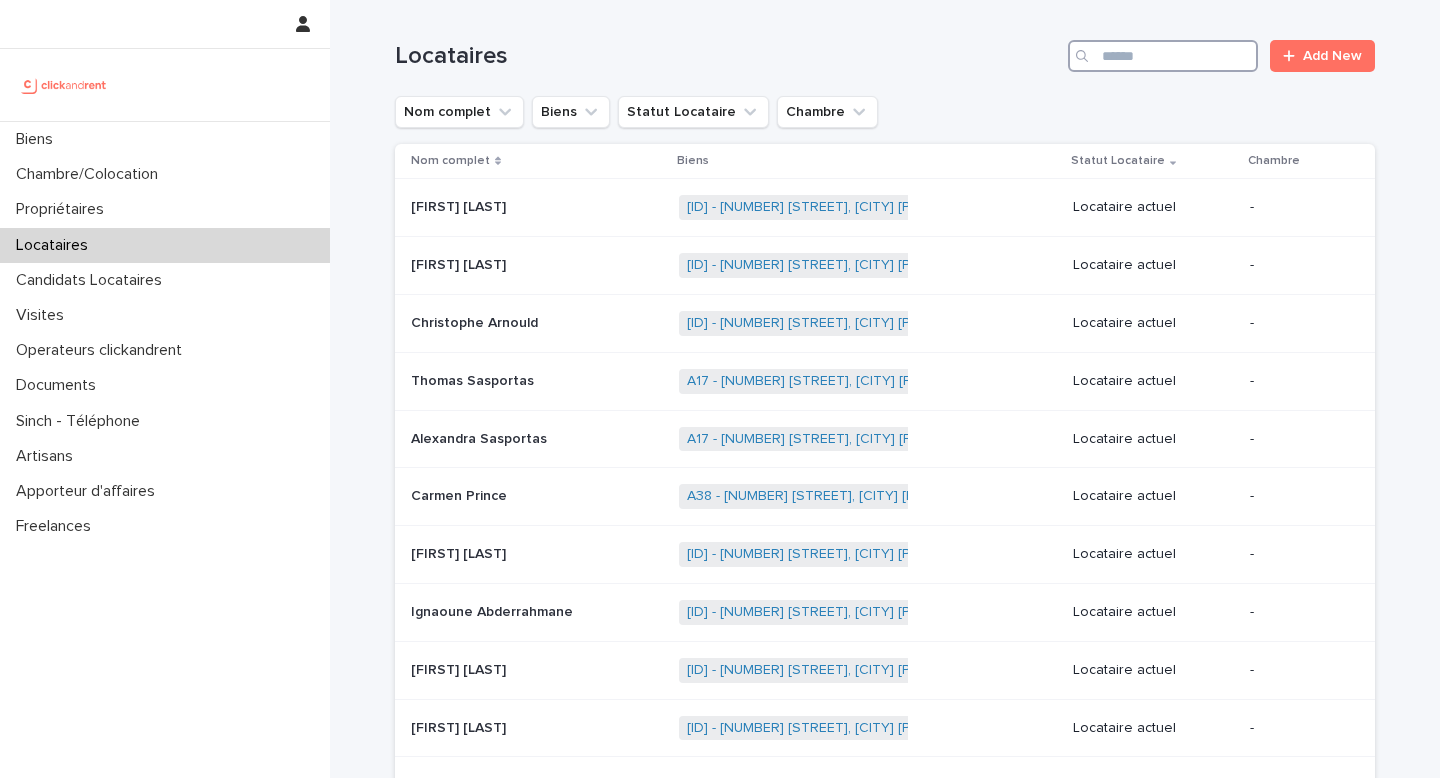 click at bounding box center [1163, 56] 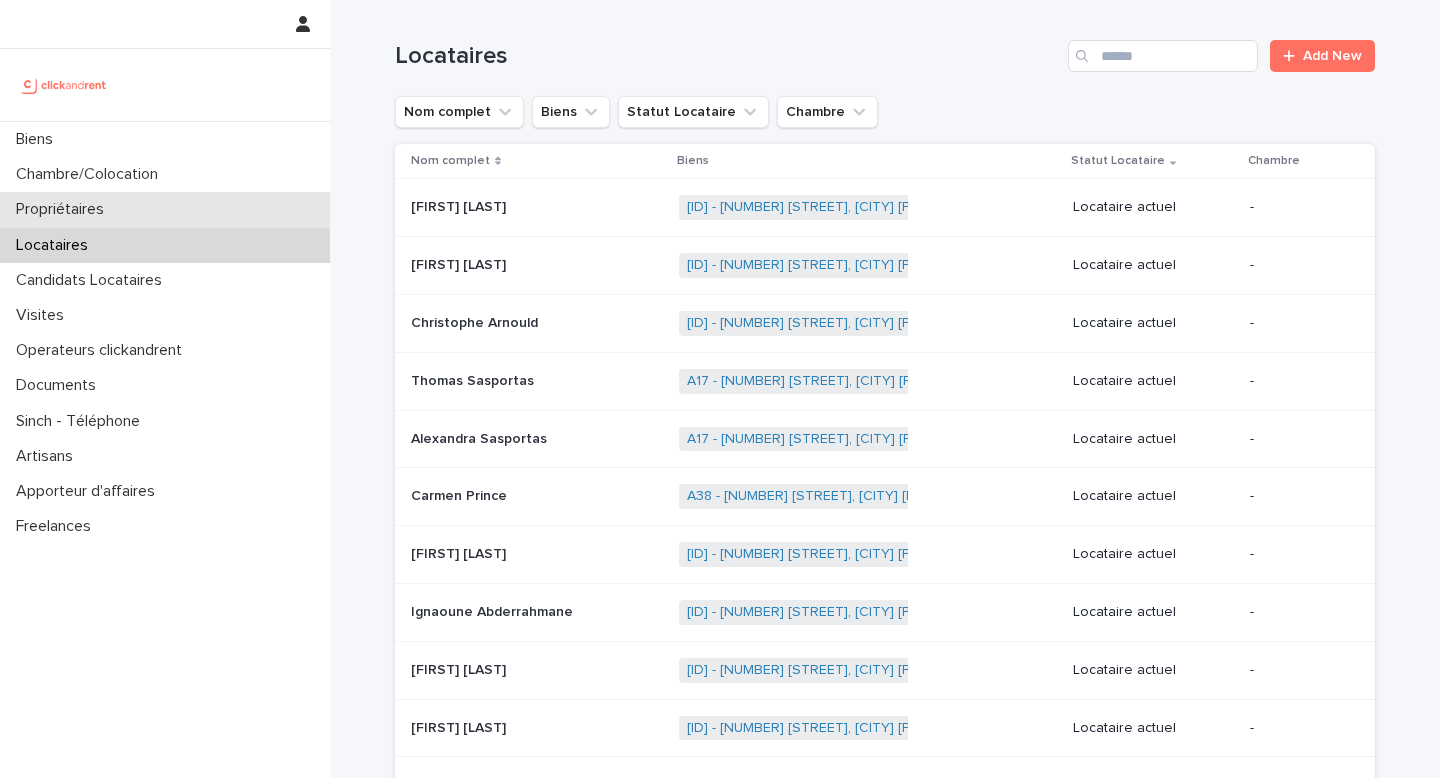 click on "Propriétaires" at bounding box center (165, 209) 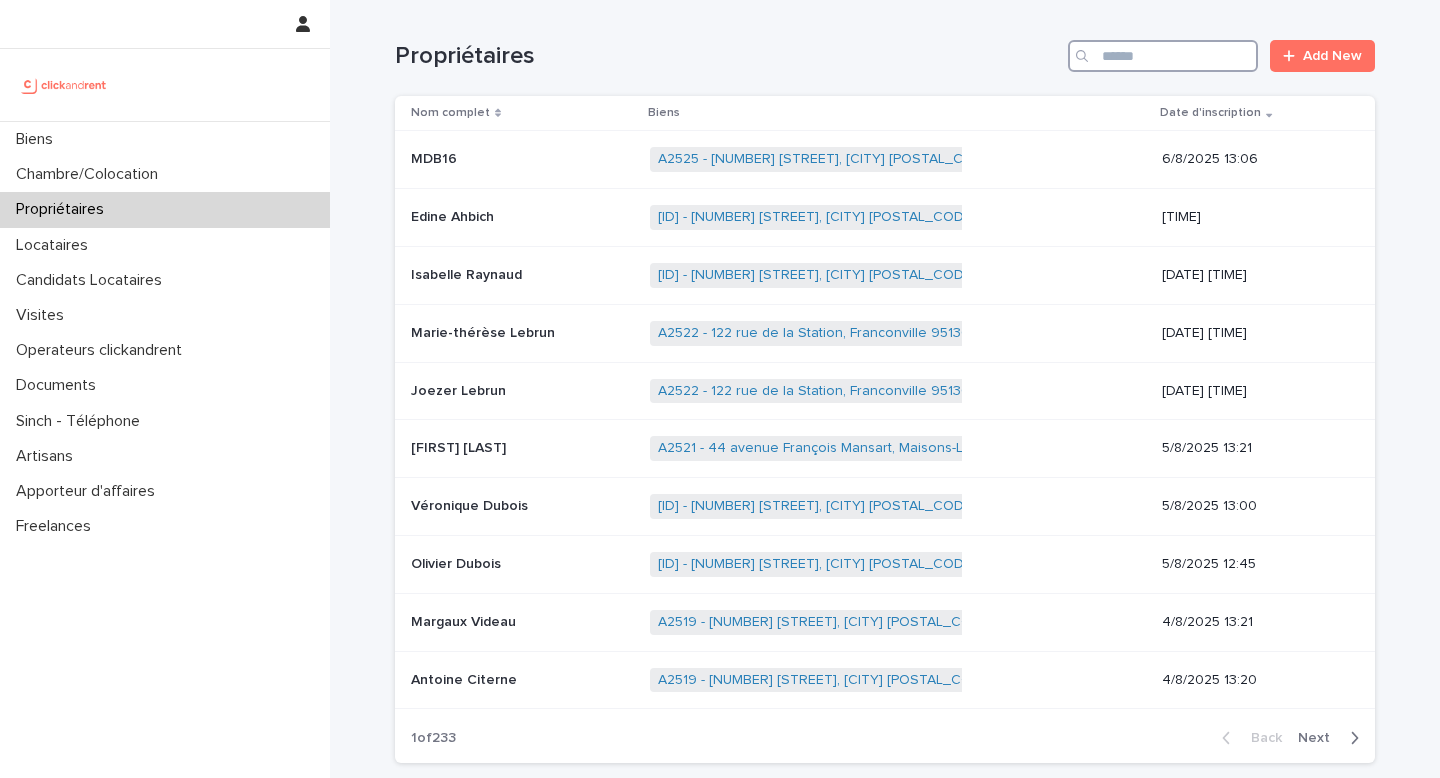 click at bounding box center (1163, 56) 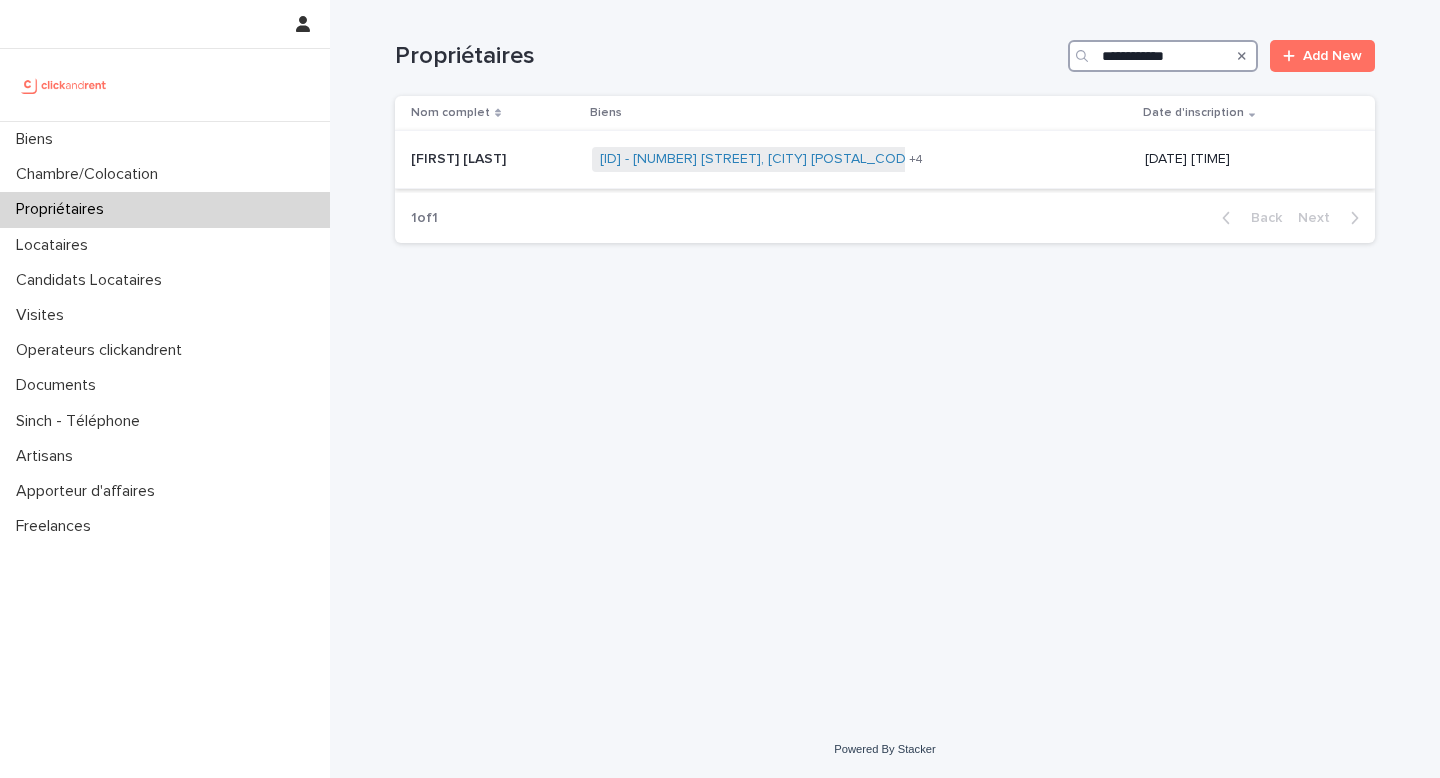 type on "**********" 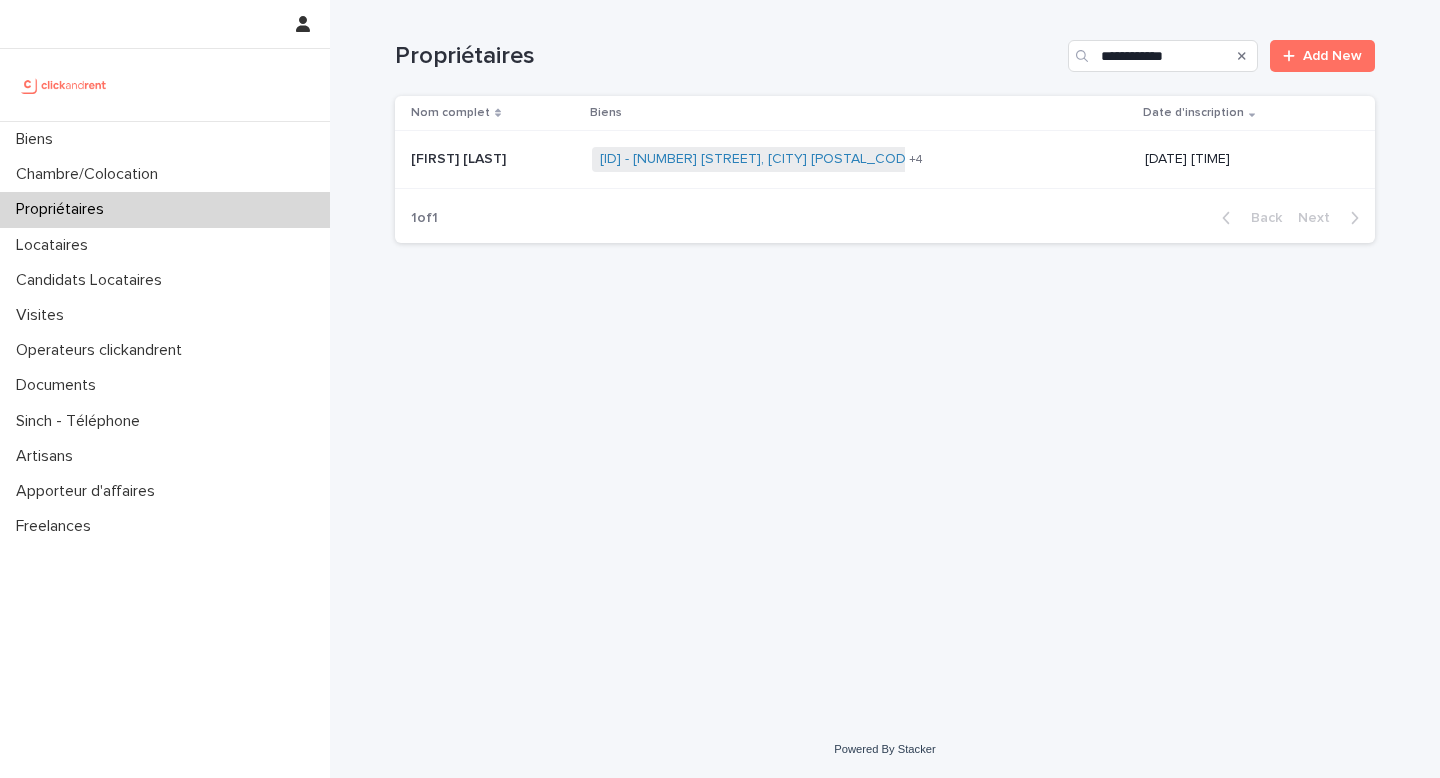 click on "[ID] - [NUMBER] [STREET], [CITY] [POSTAL_CODE]   [ID] - [NUMBER] [STREET], [CITY] [POSTAL_CODE]   [ID] - [NUMBER] [STREET], [CITY] [POSTAL_CODE]   [ID] - [NUMBER] [STREET], [CITY] [POSTAL_CODE]   [ID] - [NUMBER] [STREET], [CITY] [POSTAL_CODE]   + 4 [DATE] [TIME]" at bounding box center [860, 159] 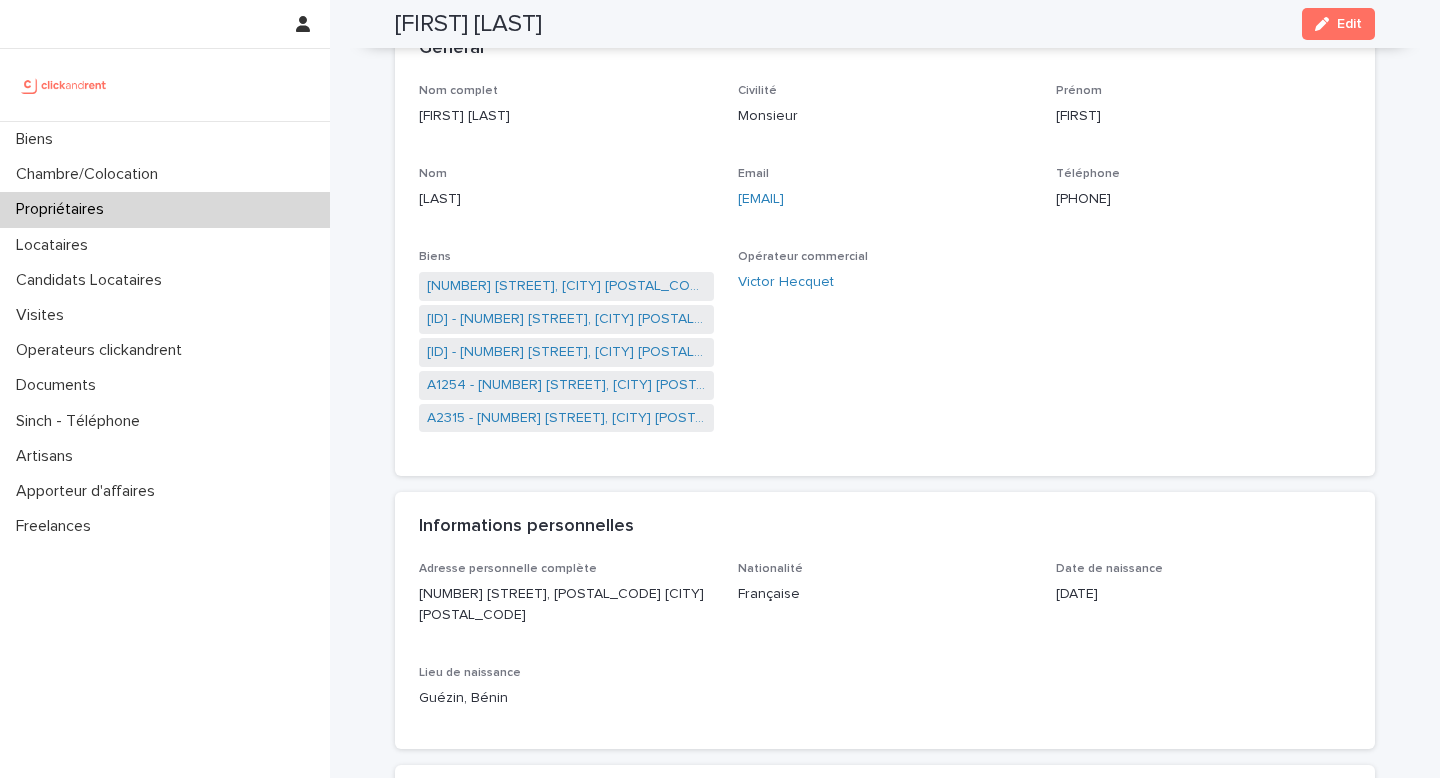 scroll, scrollTop: 0, scrollLeft: 0, axis: both 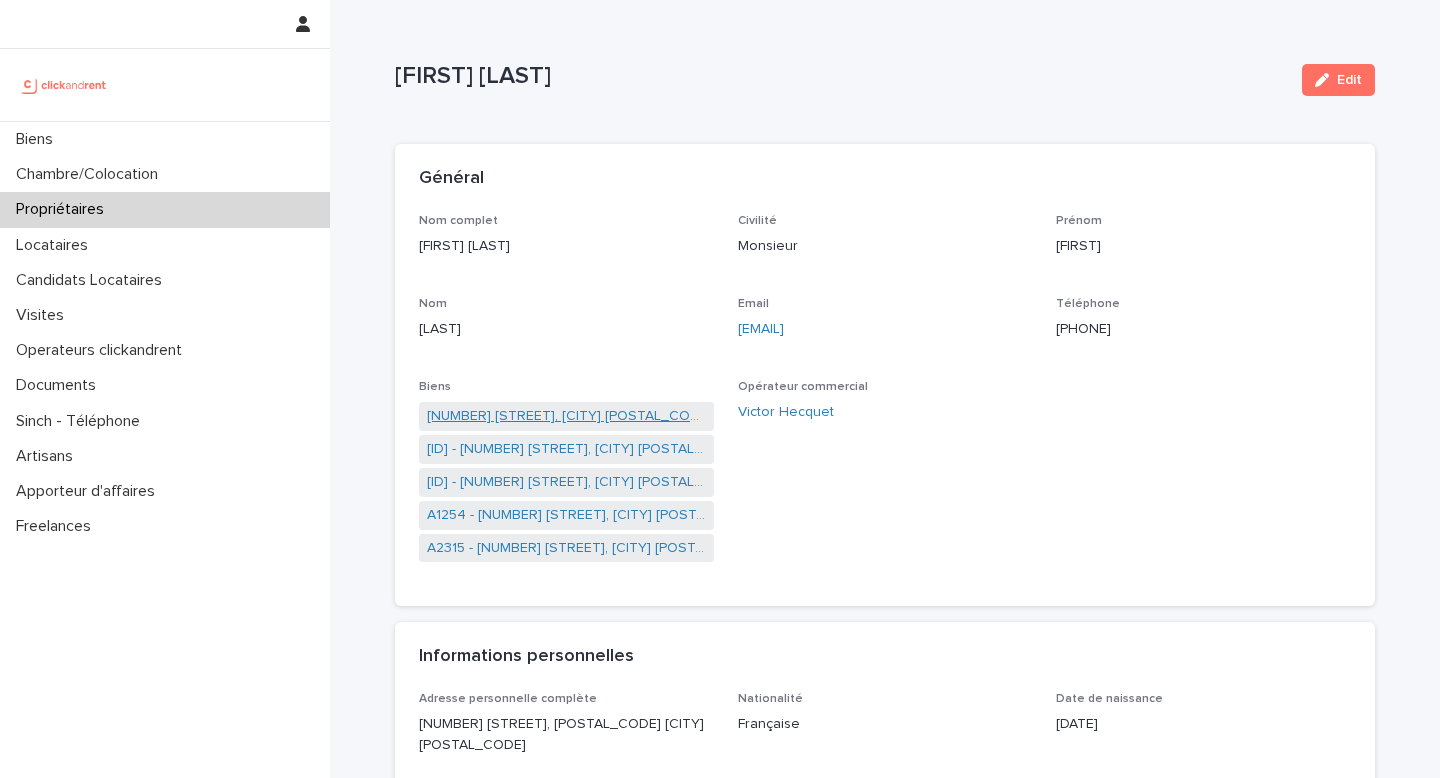 click on "[NUMBER] [STREET], [CITY] [POSTAL_CODE]" at bounding box center [566, 416] 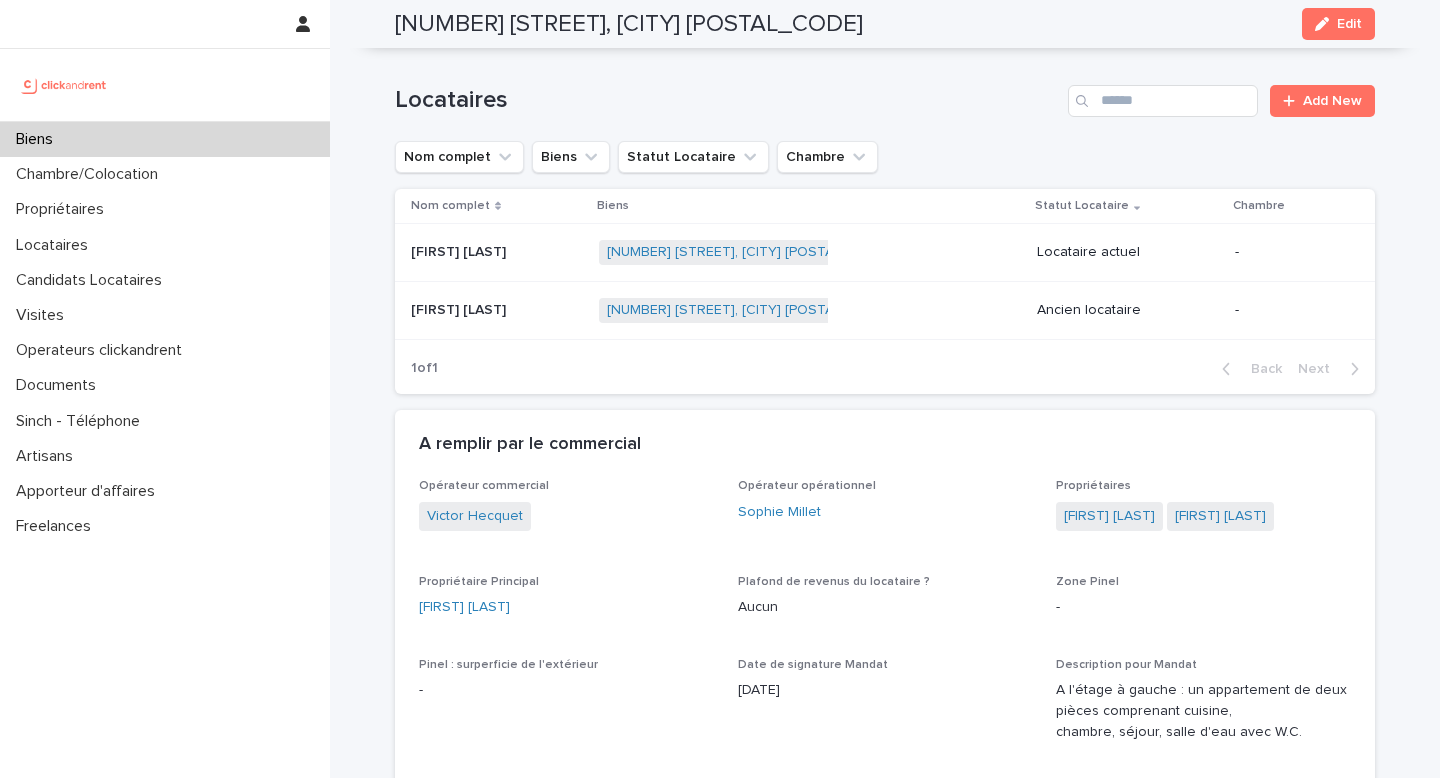 scroll, scrollTop: 972, scrollLeft: 0, axis: vertical 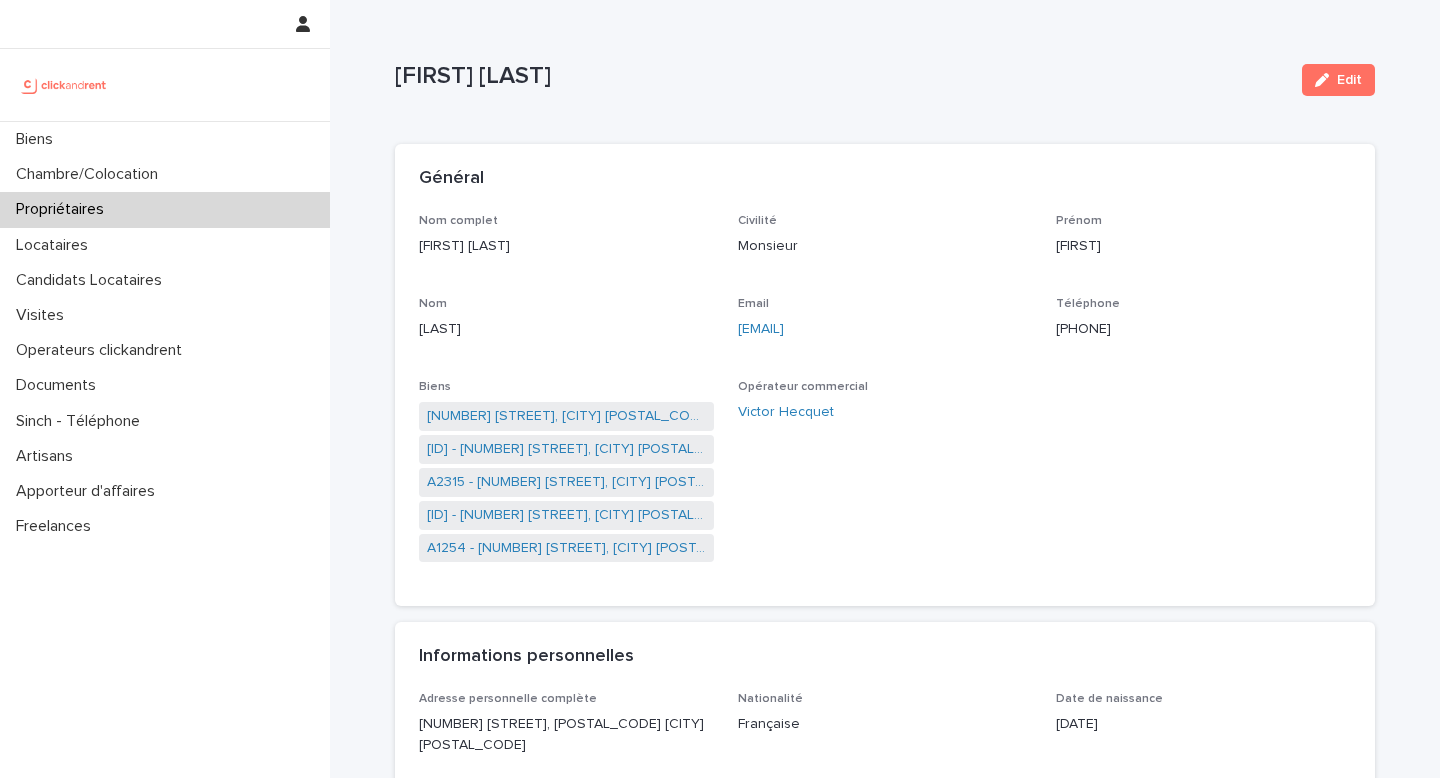 click on "Nom [LAST]" at bounding box center [566, 326] 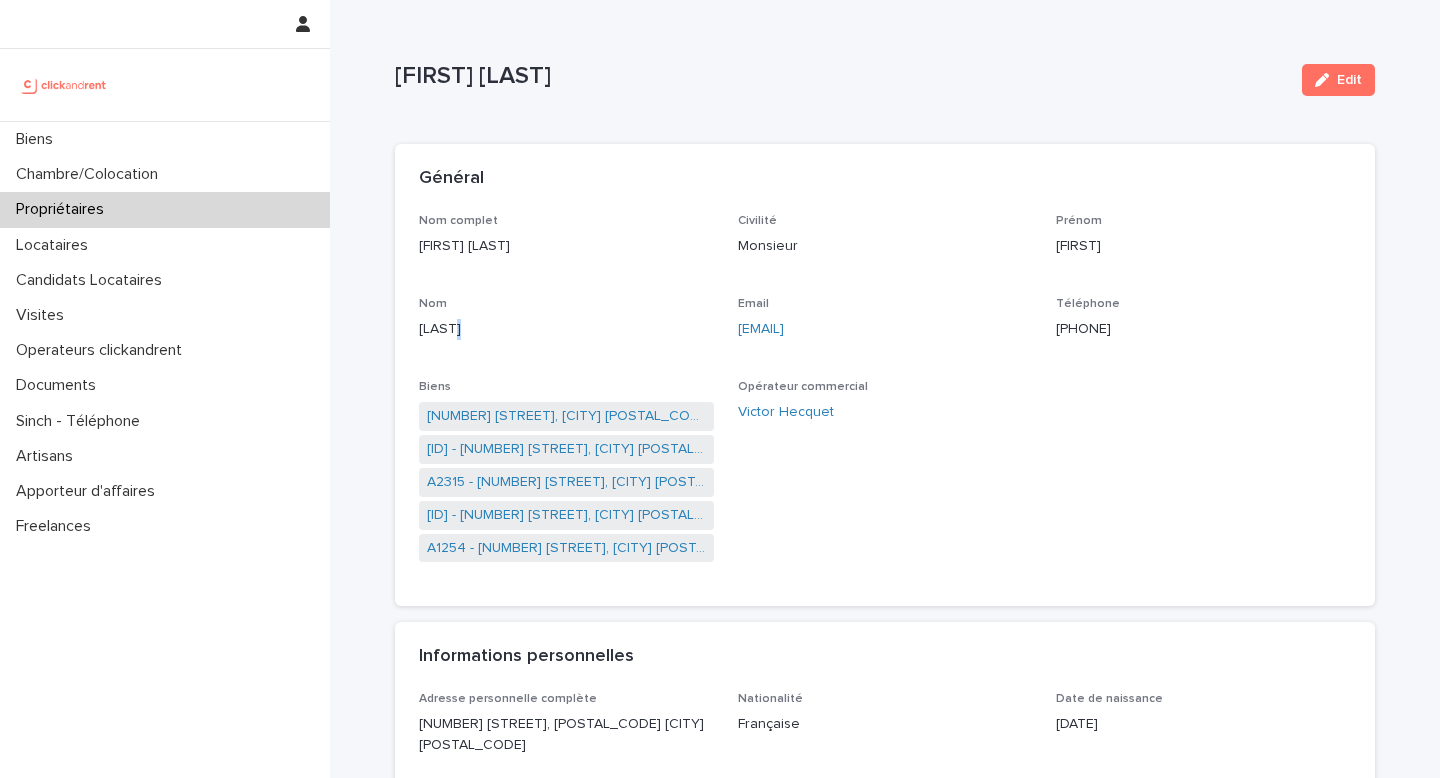 click on "Nom [LAST]" at bounding box center (566, 326) 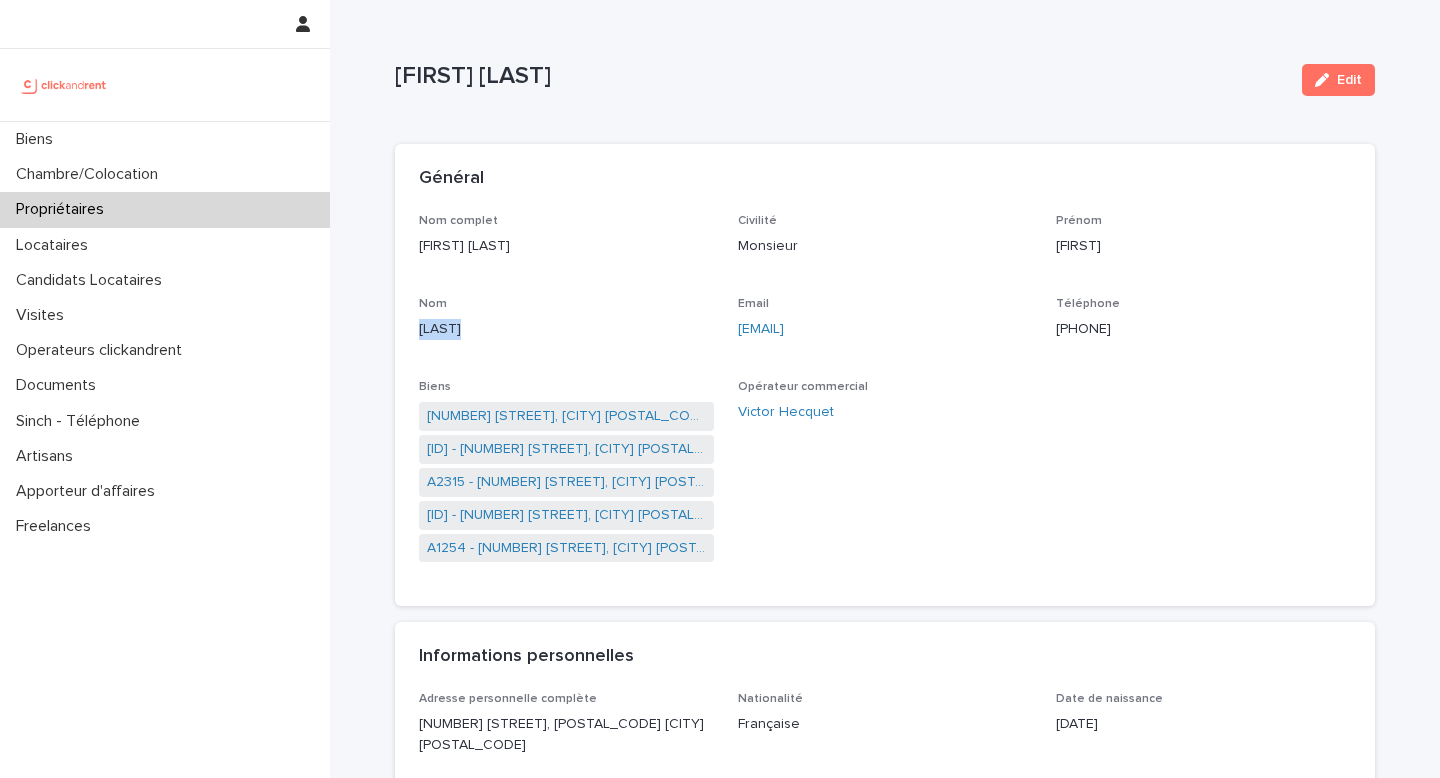 click on "Nom [LAST]" at bounding box center [566, 326] 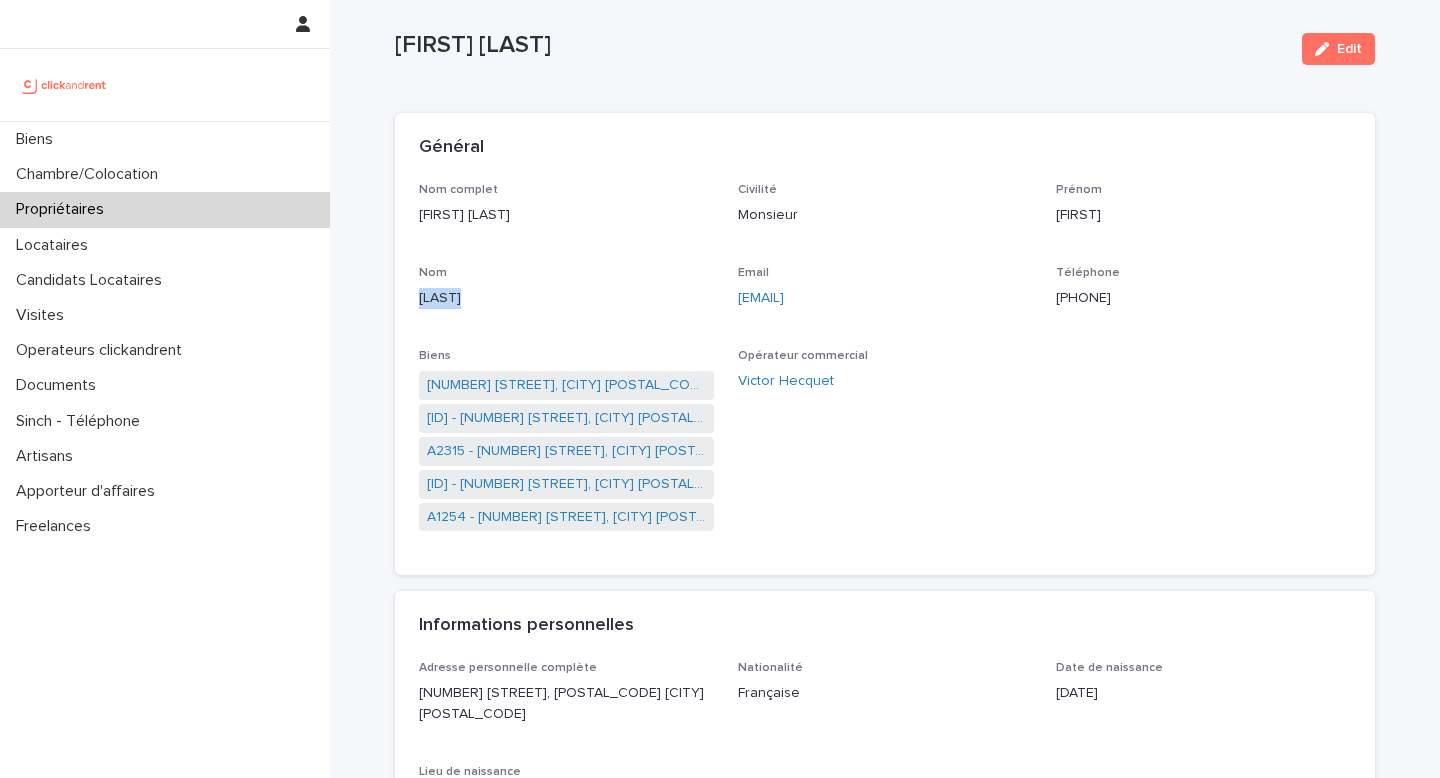 scroll, scrollTop: 34, scrollLeft: 0, axis: vertical 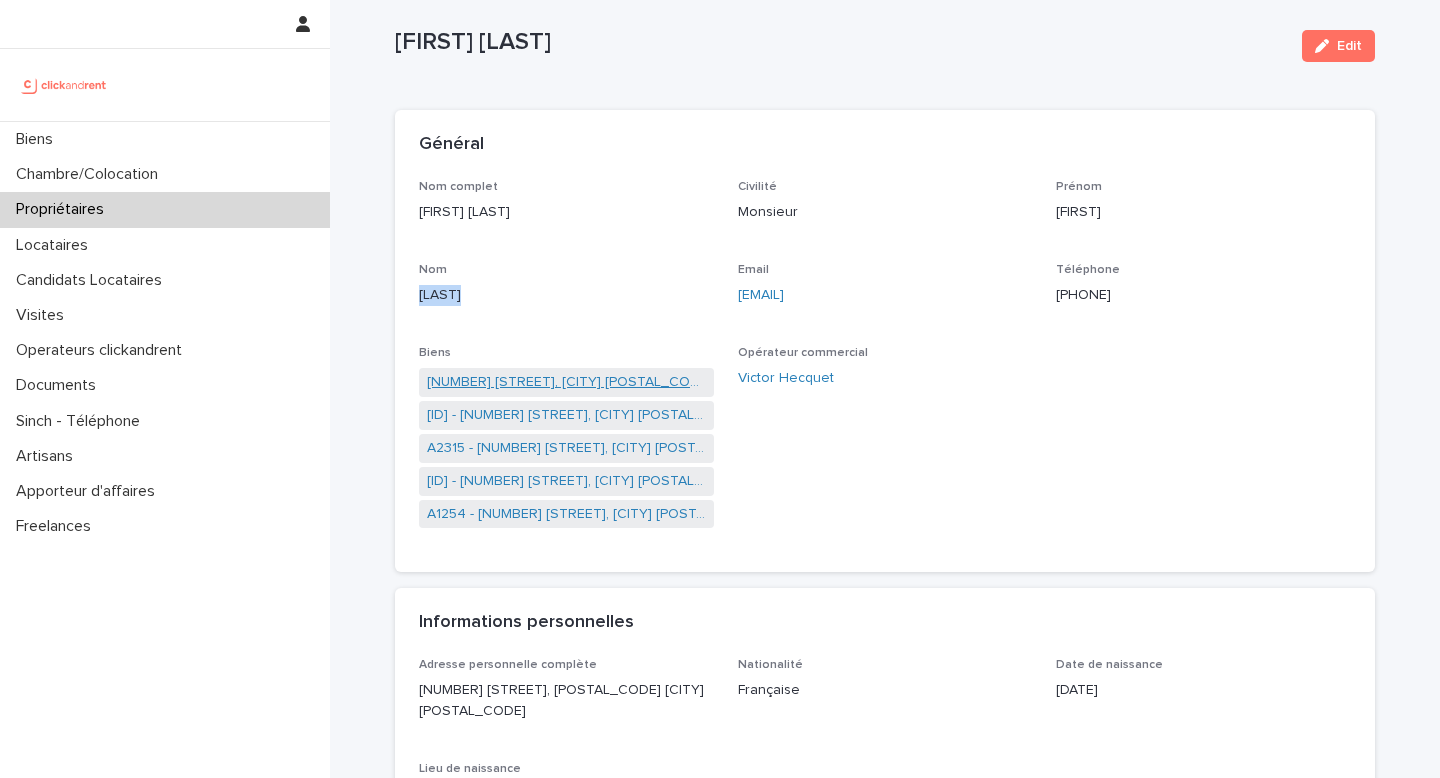 click on "[NUMBER] [STREET], [CITY] [POSTAL_CODE]" at bounding box center [566, 382] 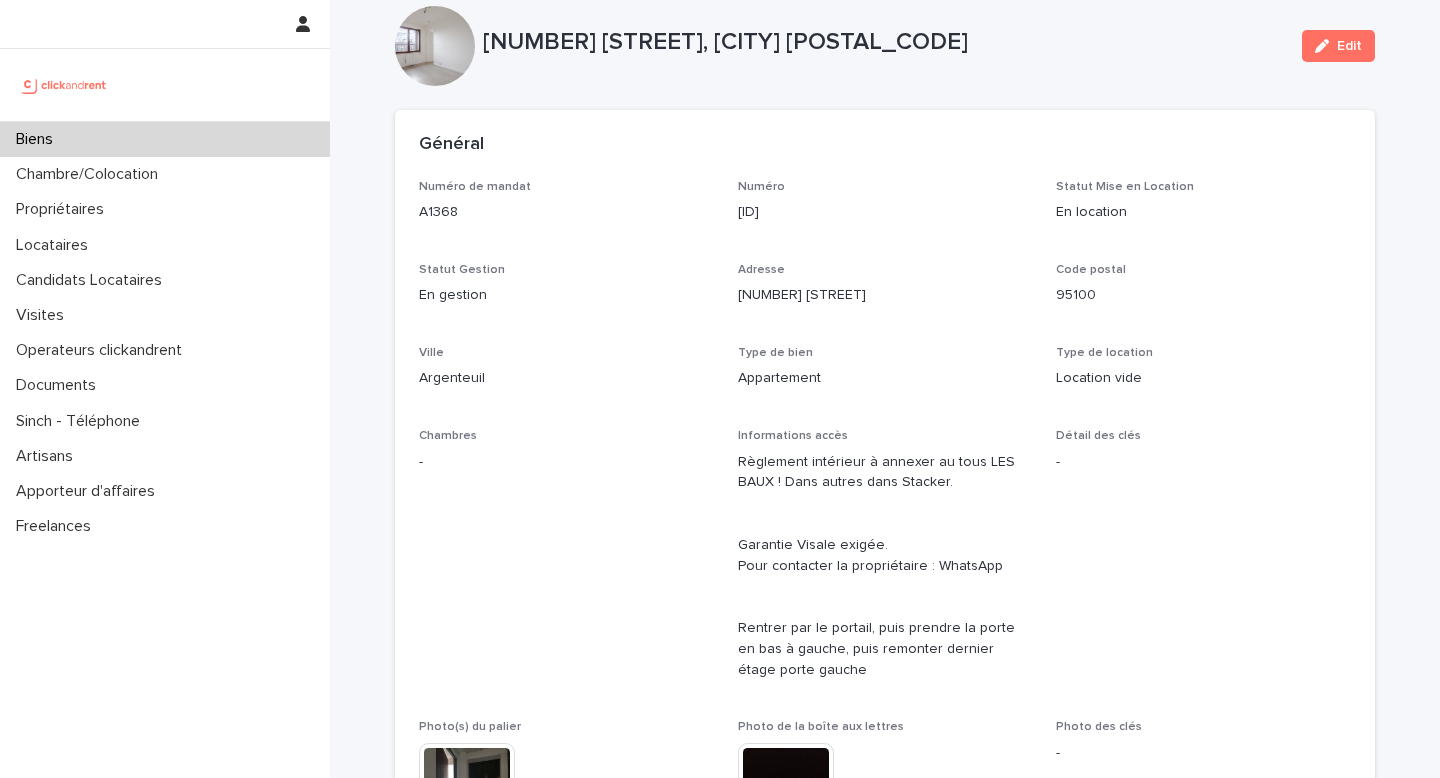 click on "[NUMBER] [STREET], [CITY] [POSTAL_CODE]" at bounding box center (884, 42) 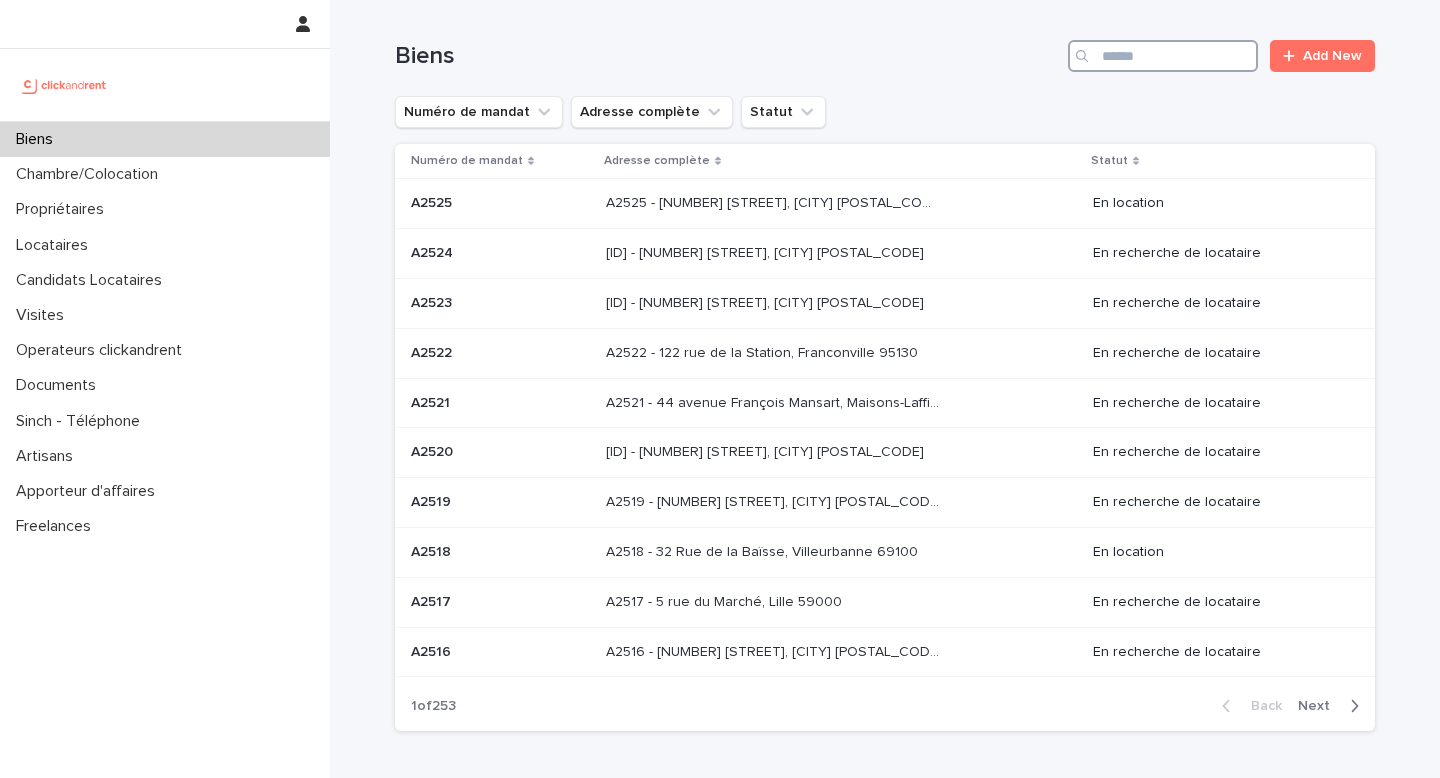 click at bounding box center [1163, 56] 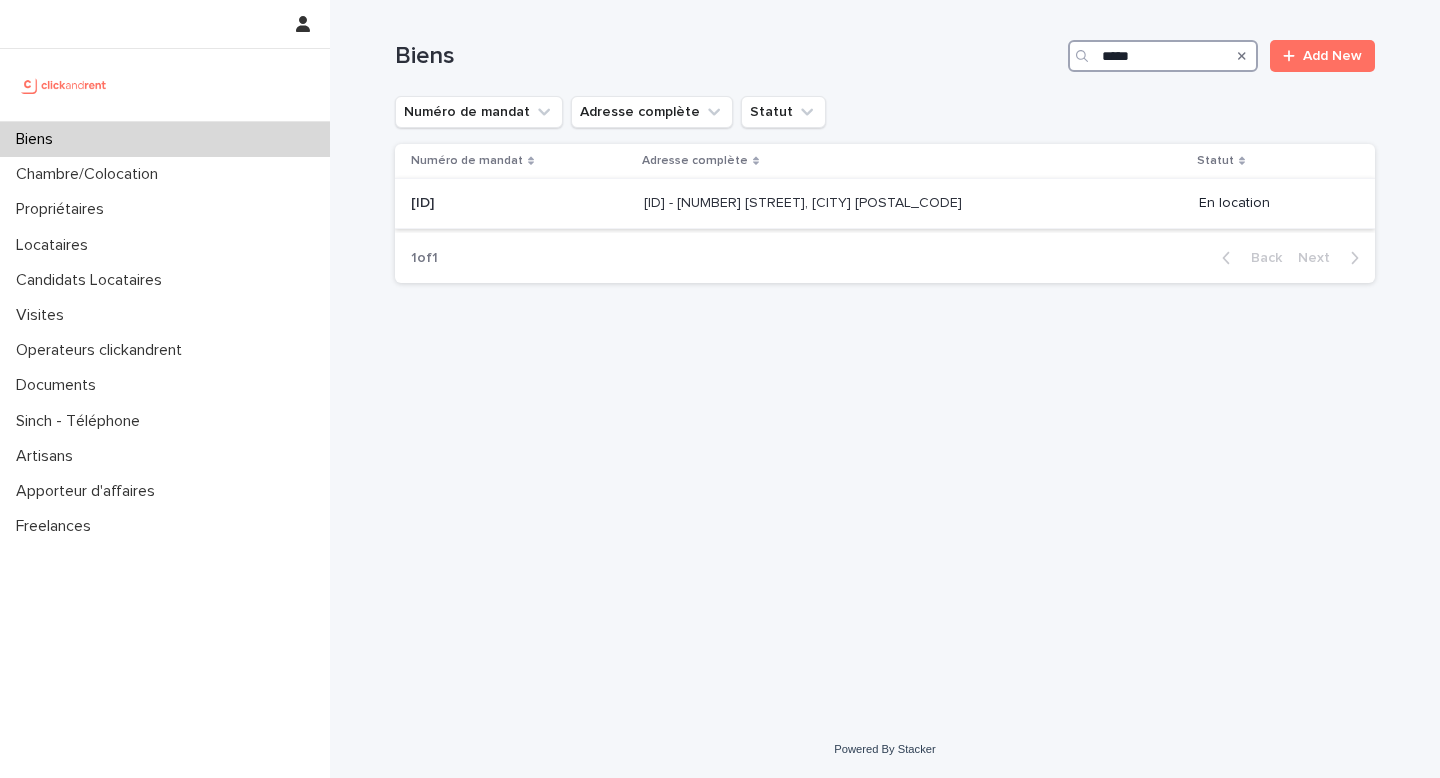 type on "*****" 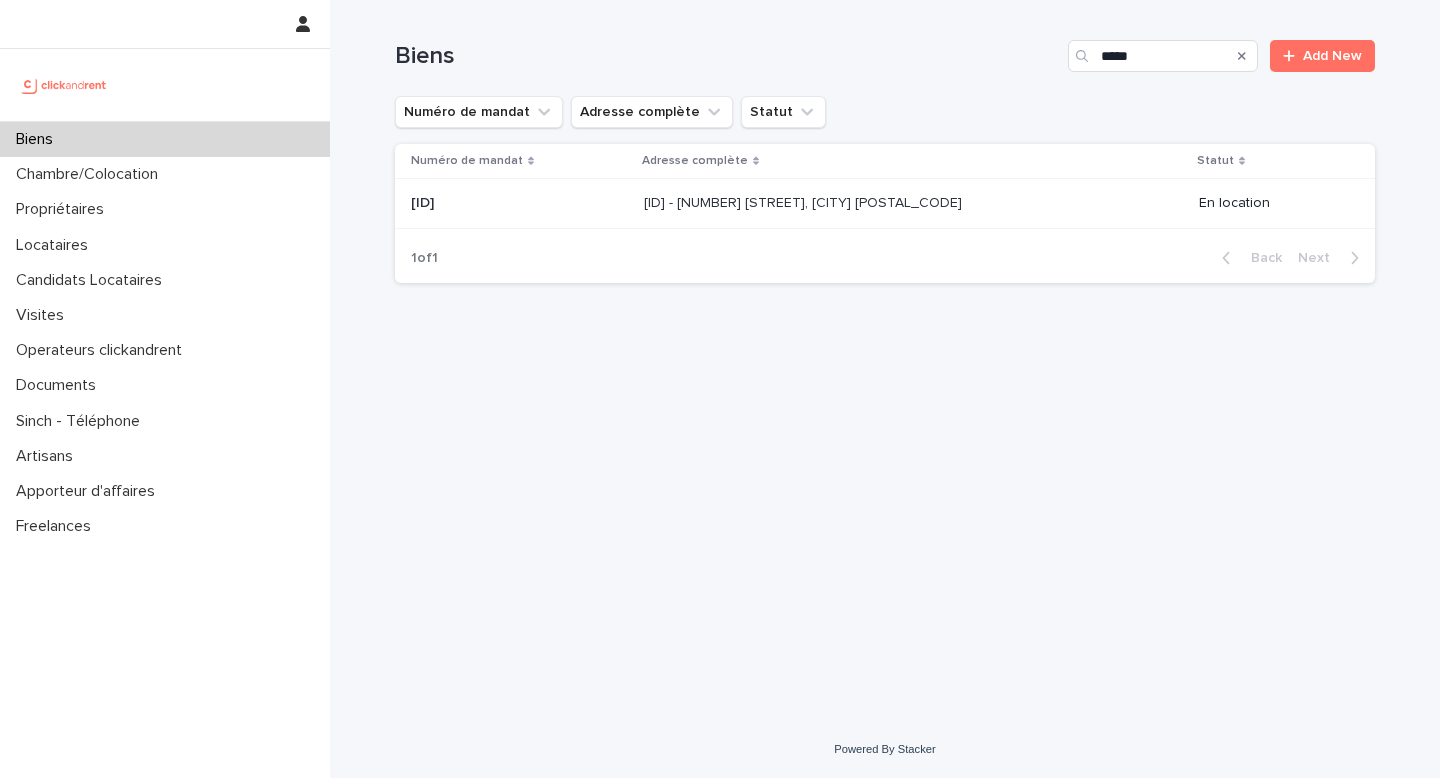 click on "[ID] - [NUMBER] [STREET], [CITY] [POSTAL_CODE]" at bounding box center (805, 201) 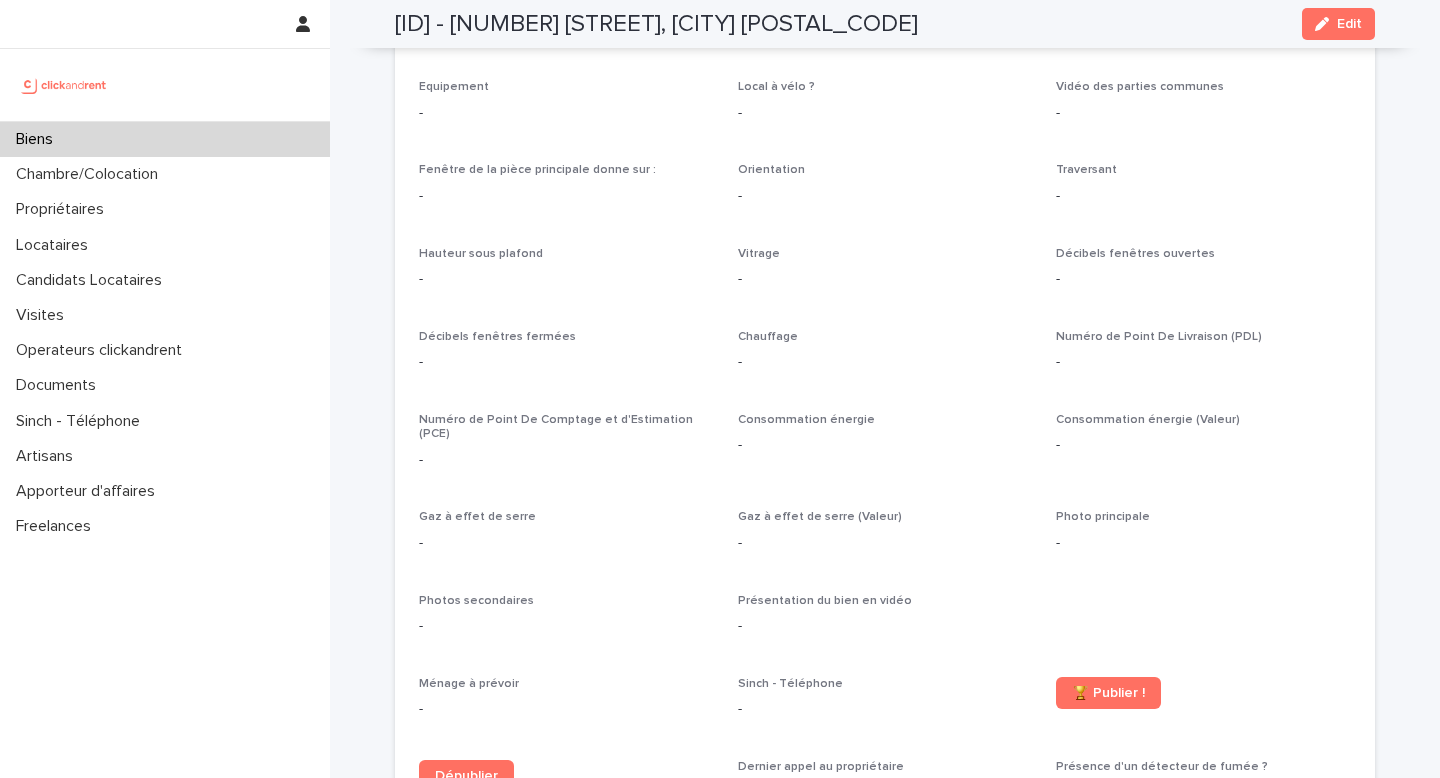 scroll, scrollTop: 3713, scrollLeft: 0, axis: vertical 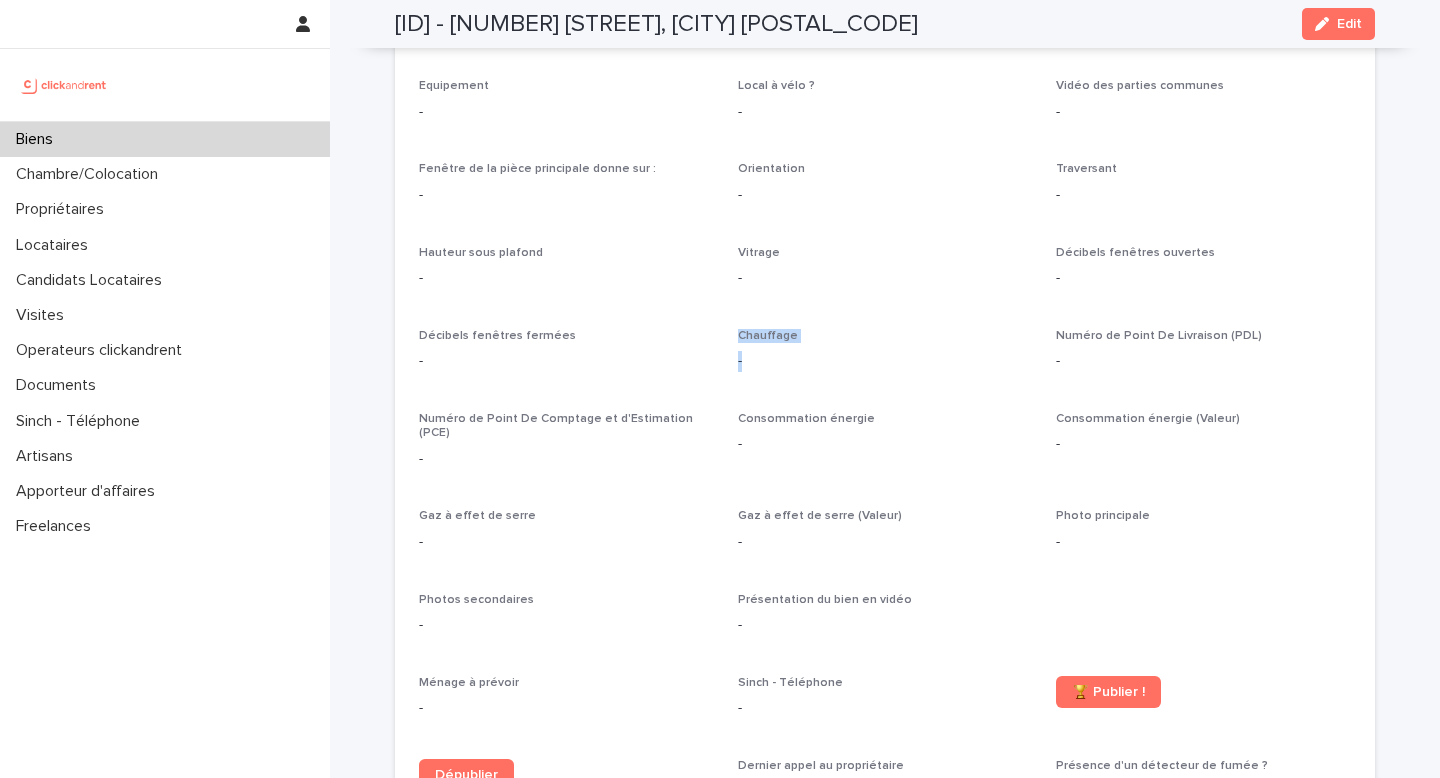 drag, startPoint x: 729, startPoint y: 336, endPoint x: 764, endPoint y: 363, distance: 44.20407 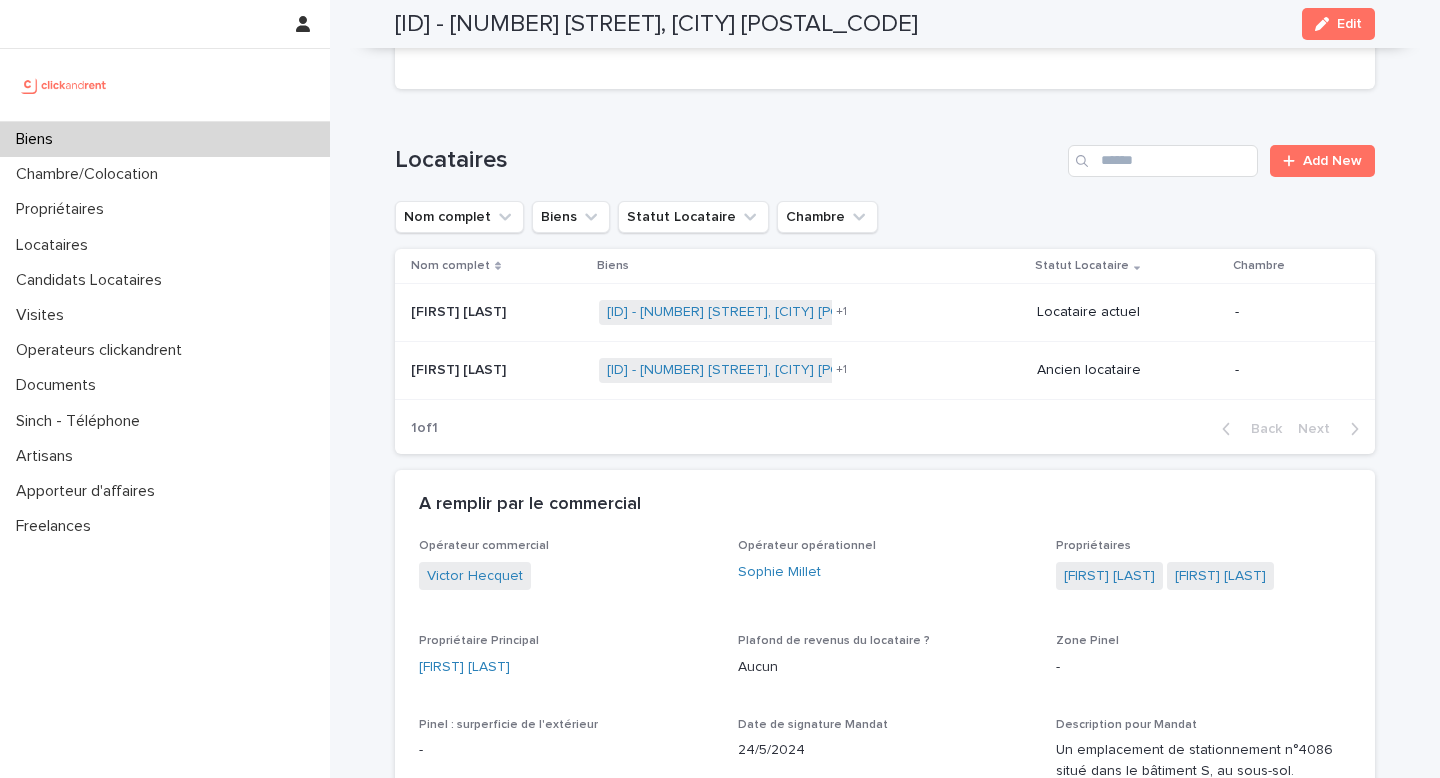 scroll, scrollTop: 0, scrollLeft: 0, axis: both 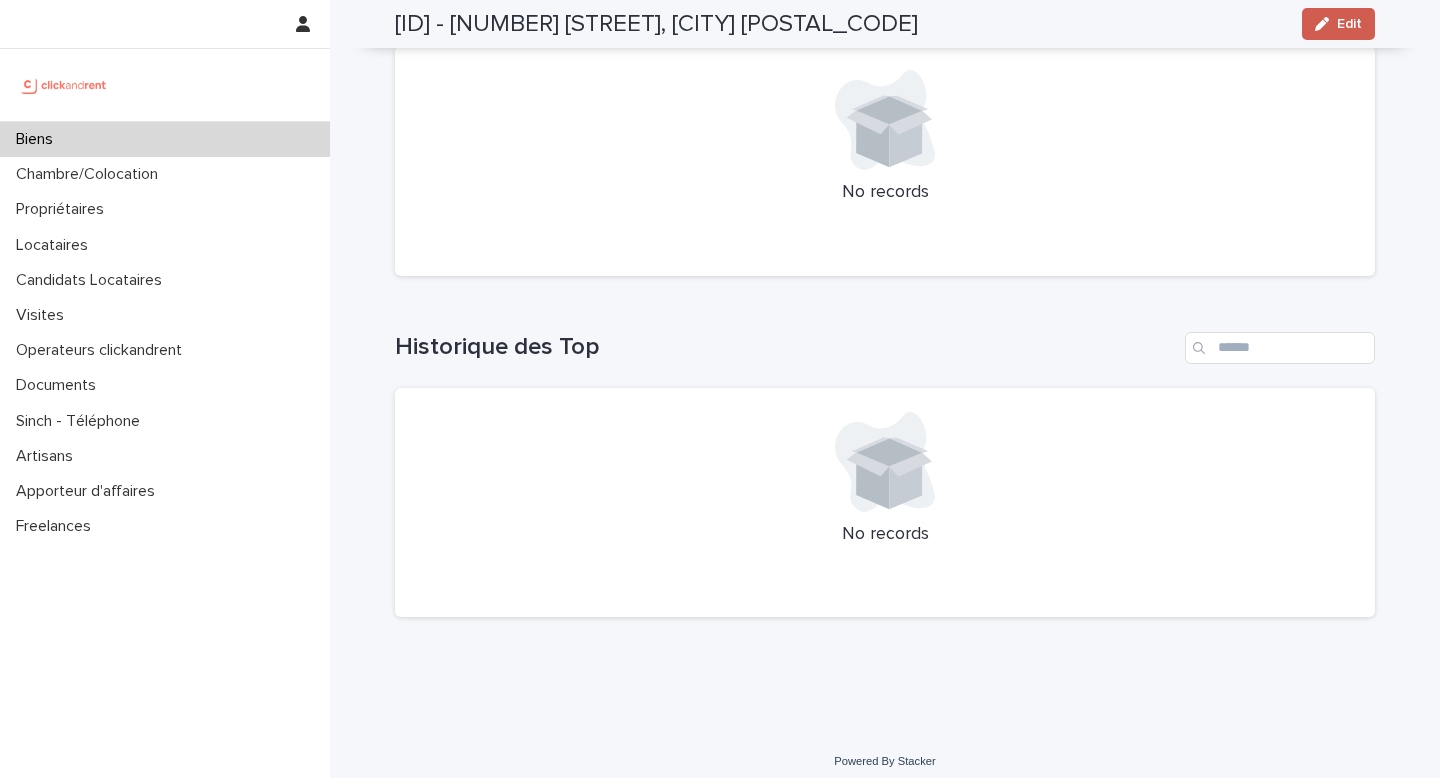 click on "Edit" at bounding box center [1338, 24] 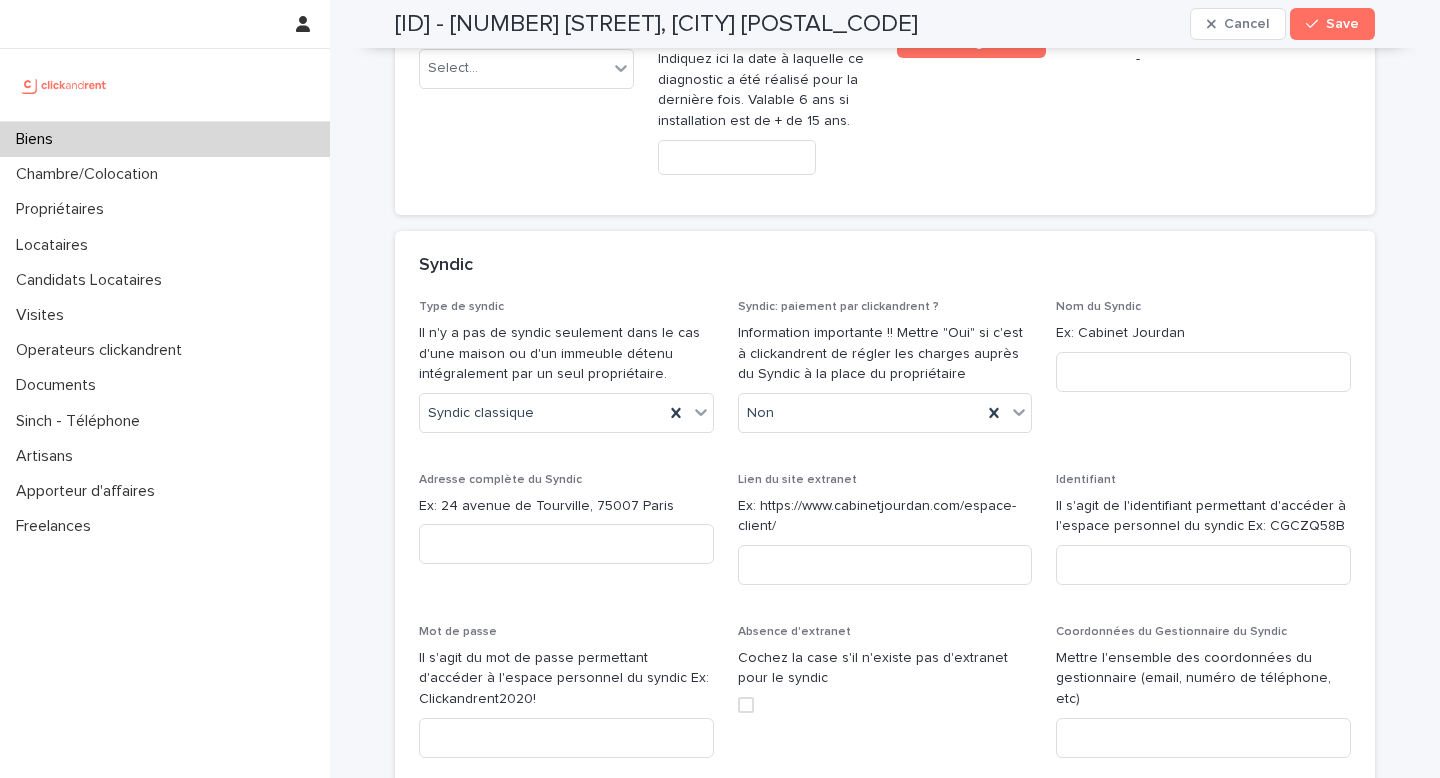 scroll, scrollTop: 9507, scrollLeft: 0, axis: vertical 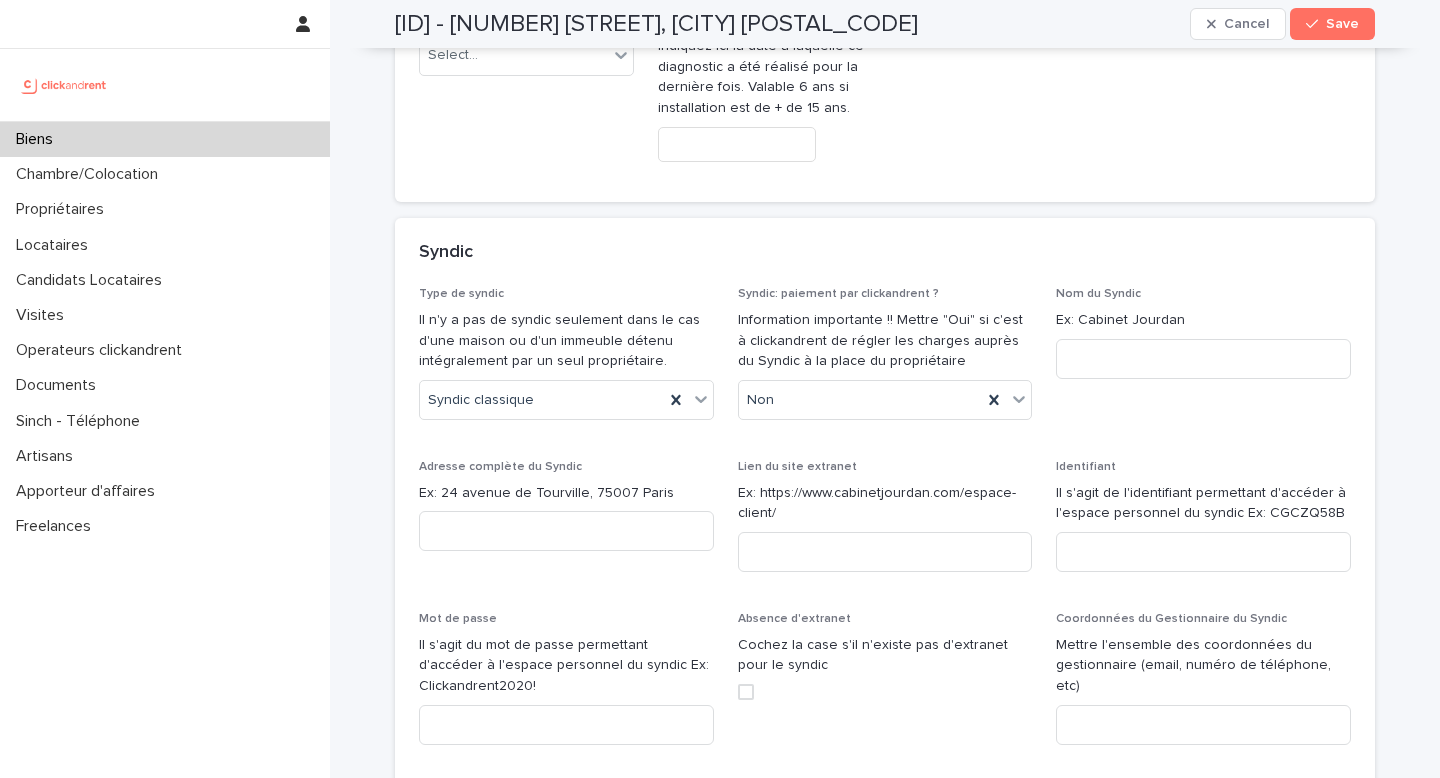 click at bounding box center (566, 877) 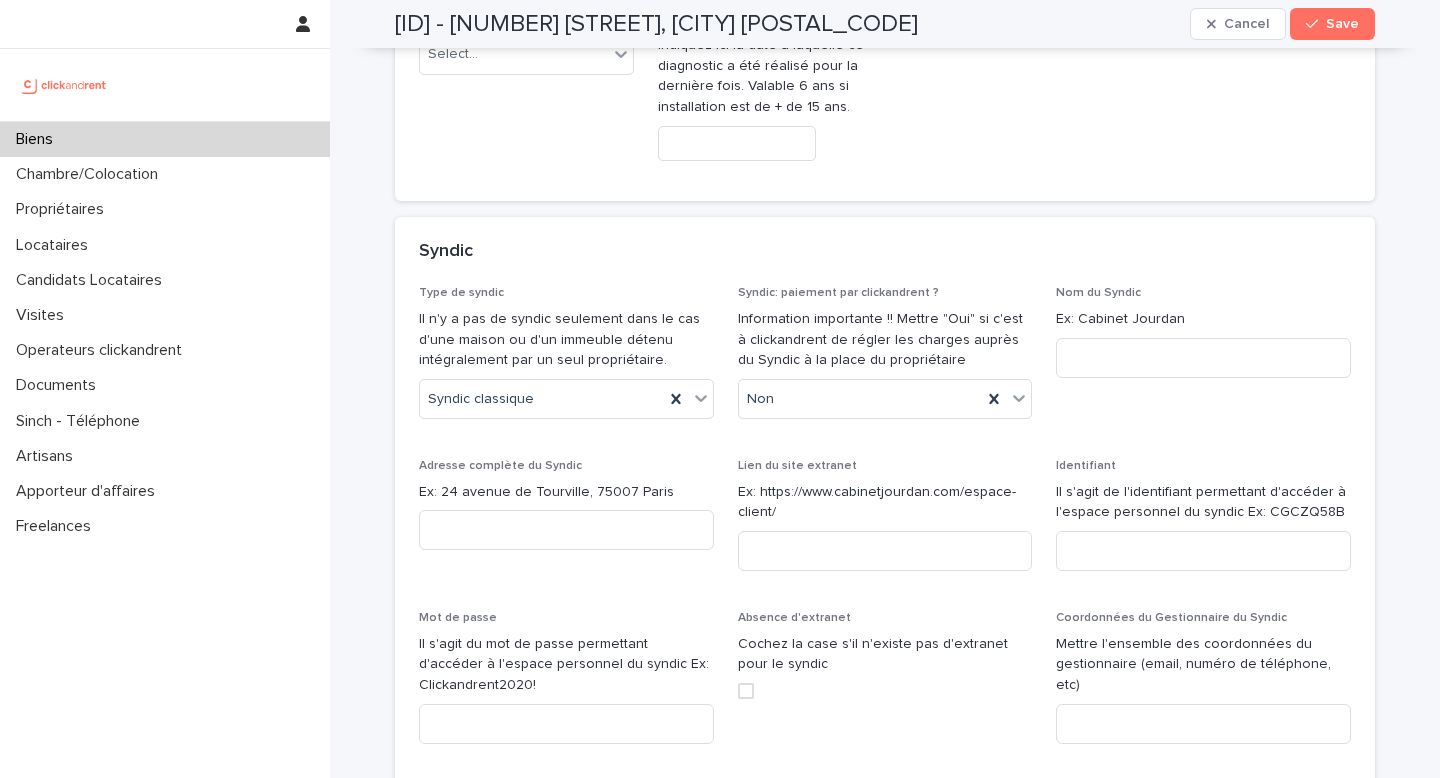 type on "**********" 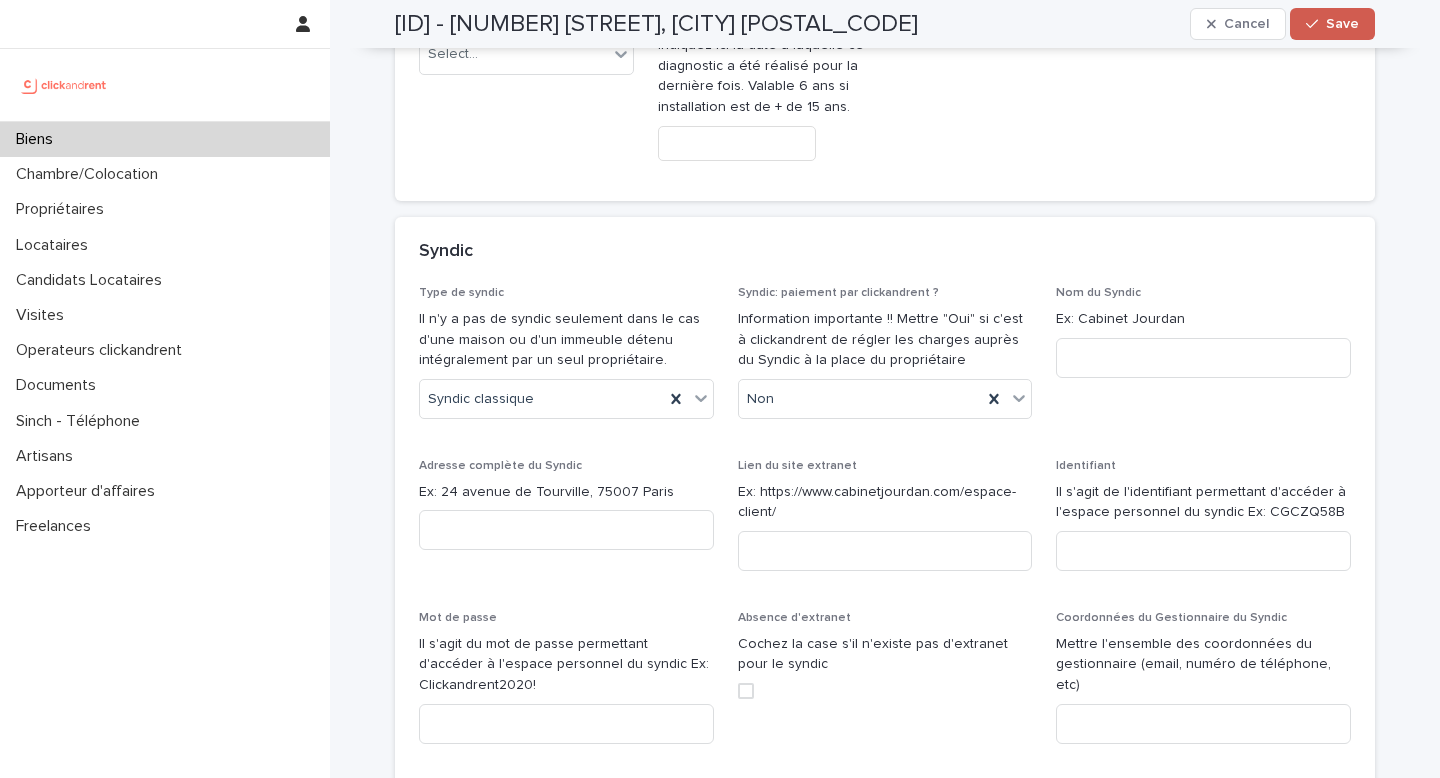 click on "Save" at bounding box center [1332, 24] 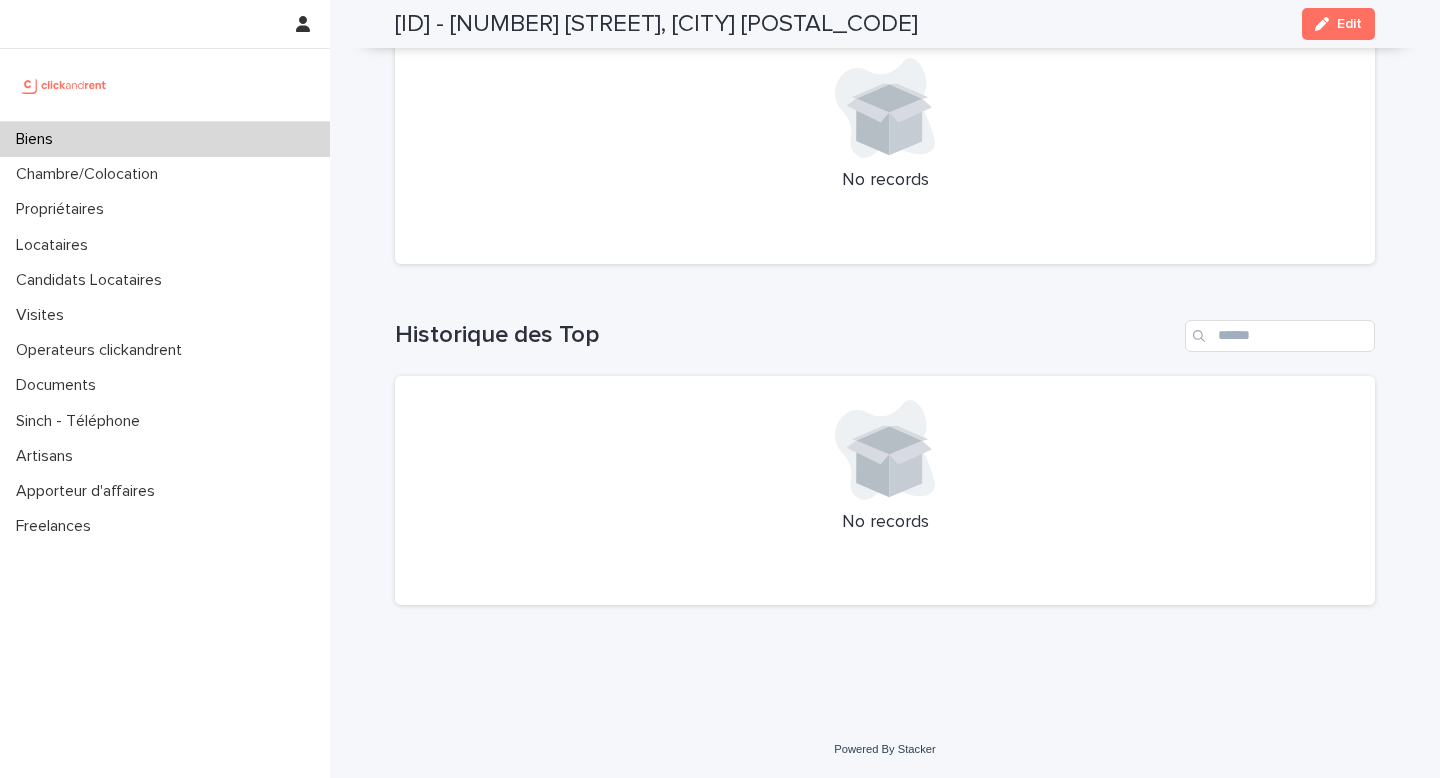 scroll, scrollTop: 6308, scrollLeft: 0, axis: vertical 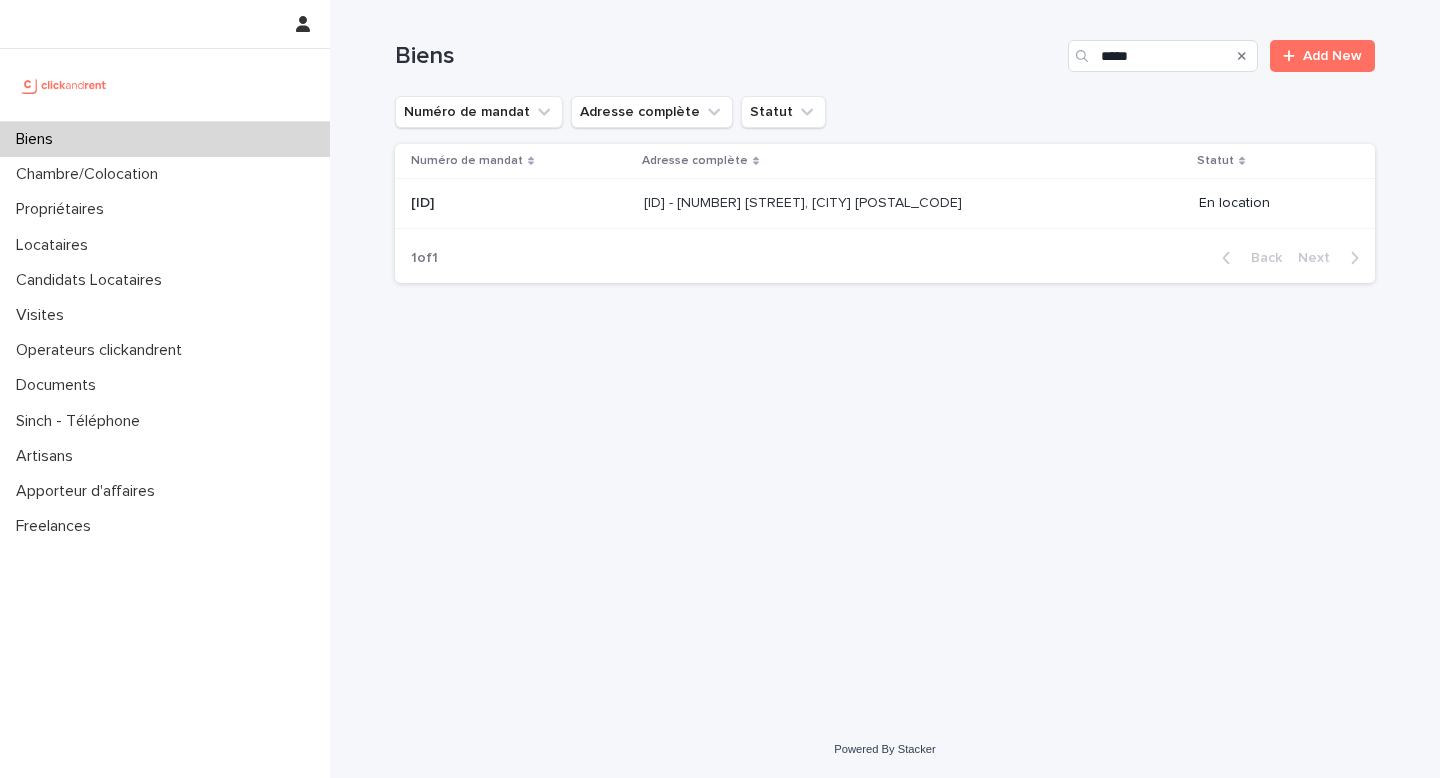 click on "[ID] - [NUMBER] [STREET], [CITY] [POSTAL_CODE]" at bounding box center (805, 201) 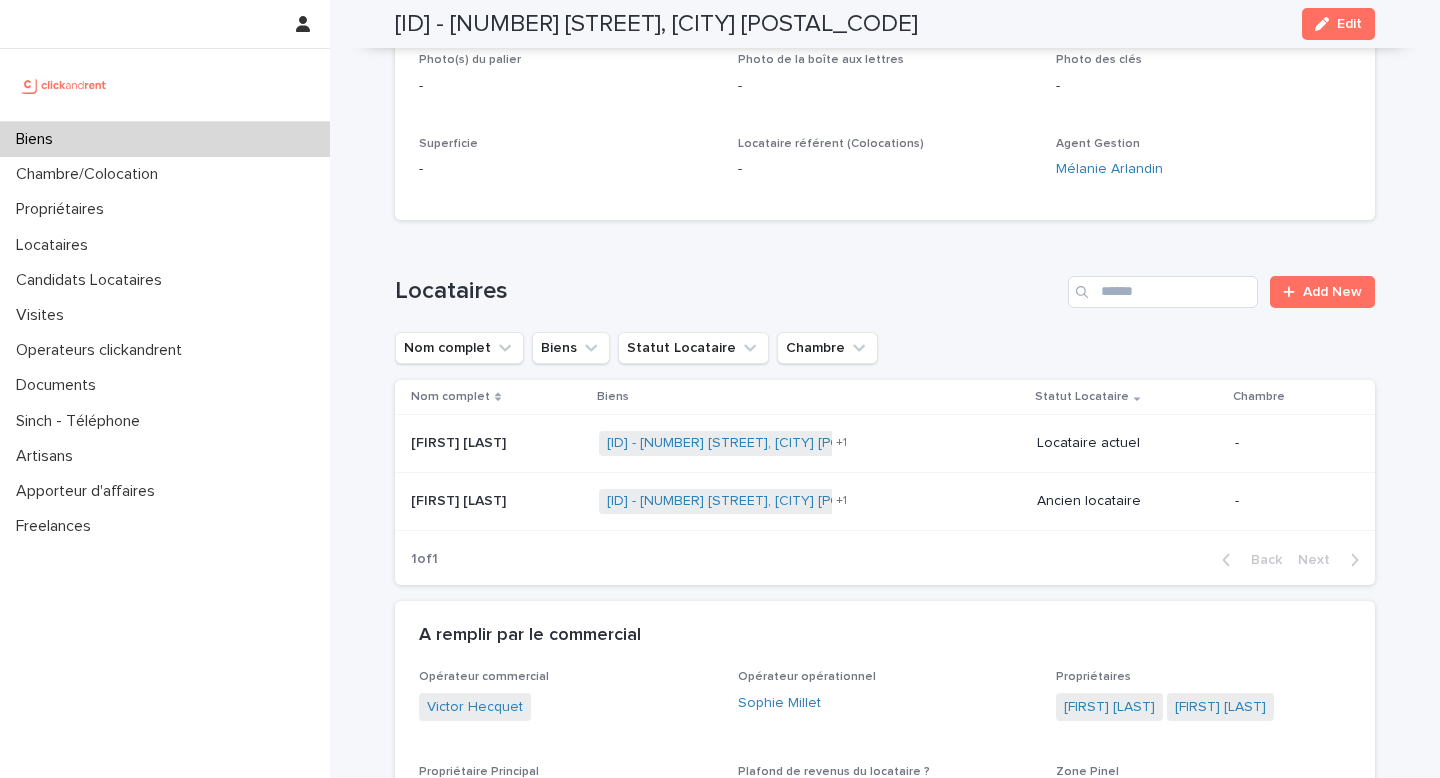 scroll, scrollTop: 421, scrollLeft: 0, axis: vertical 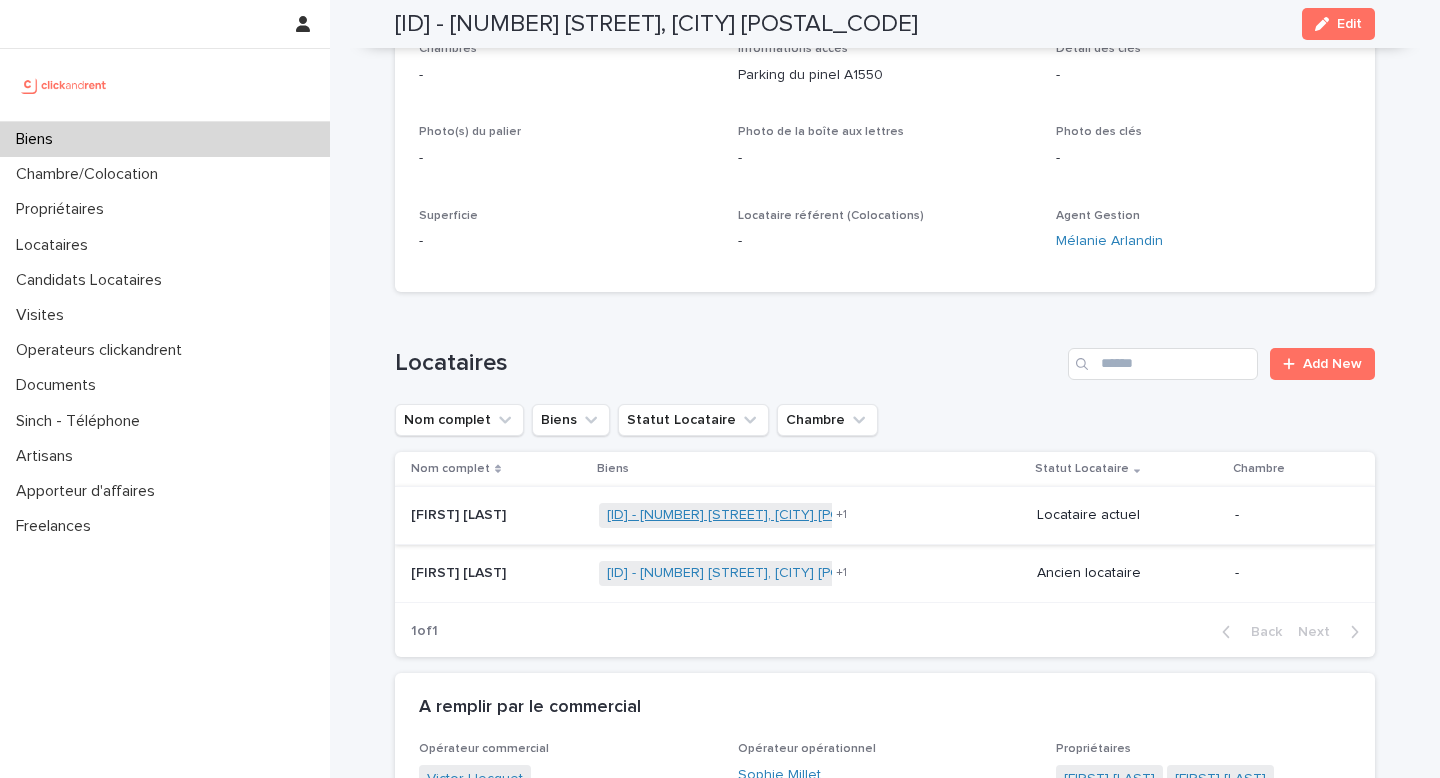 click on "[ID] - [NUMBER] [STREET], [CITY] [POSTAL_CODE]" at bounding box center (766, 515) 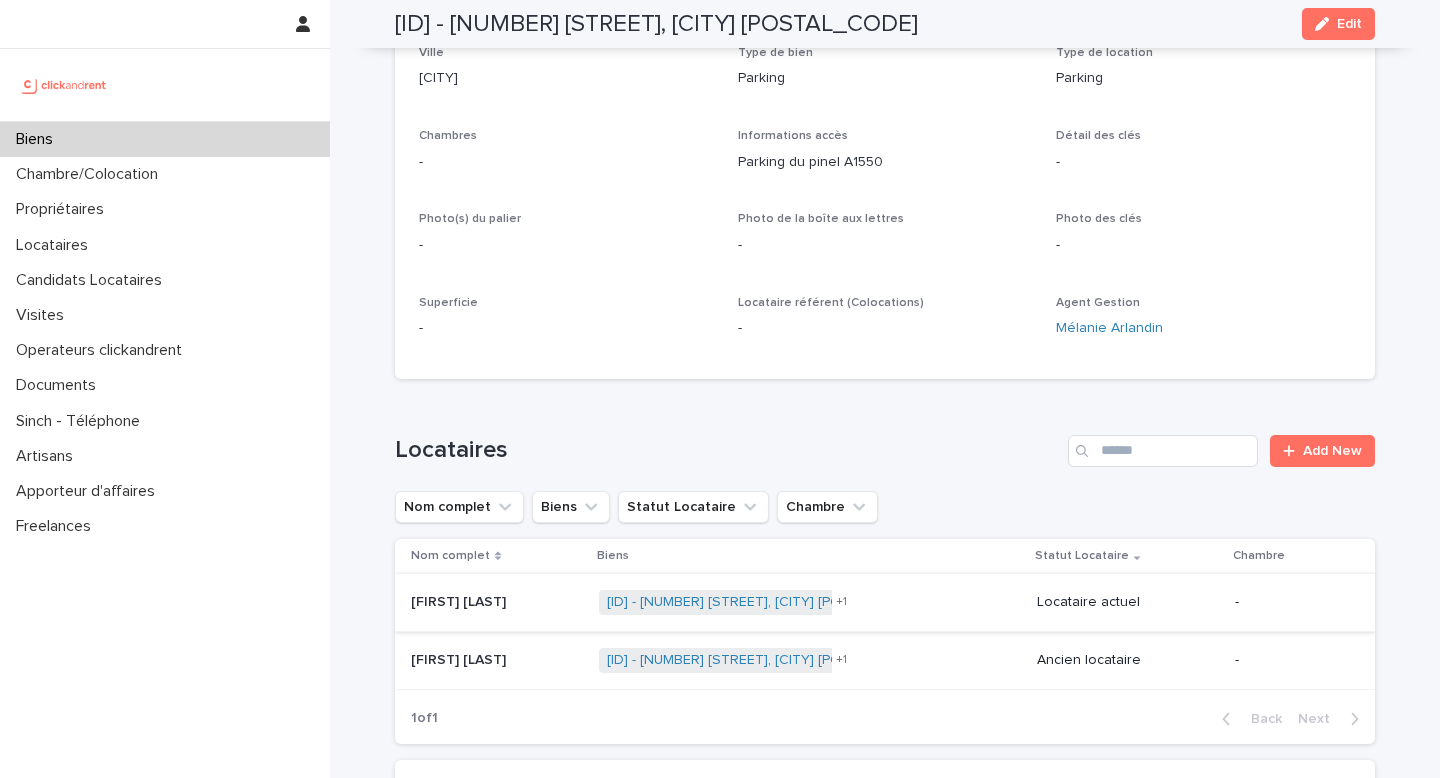 scroll, scrollTop: 335, scrollLeft: 0, axis: vertical 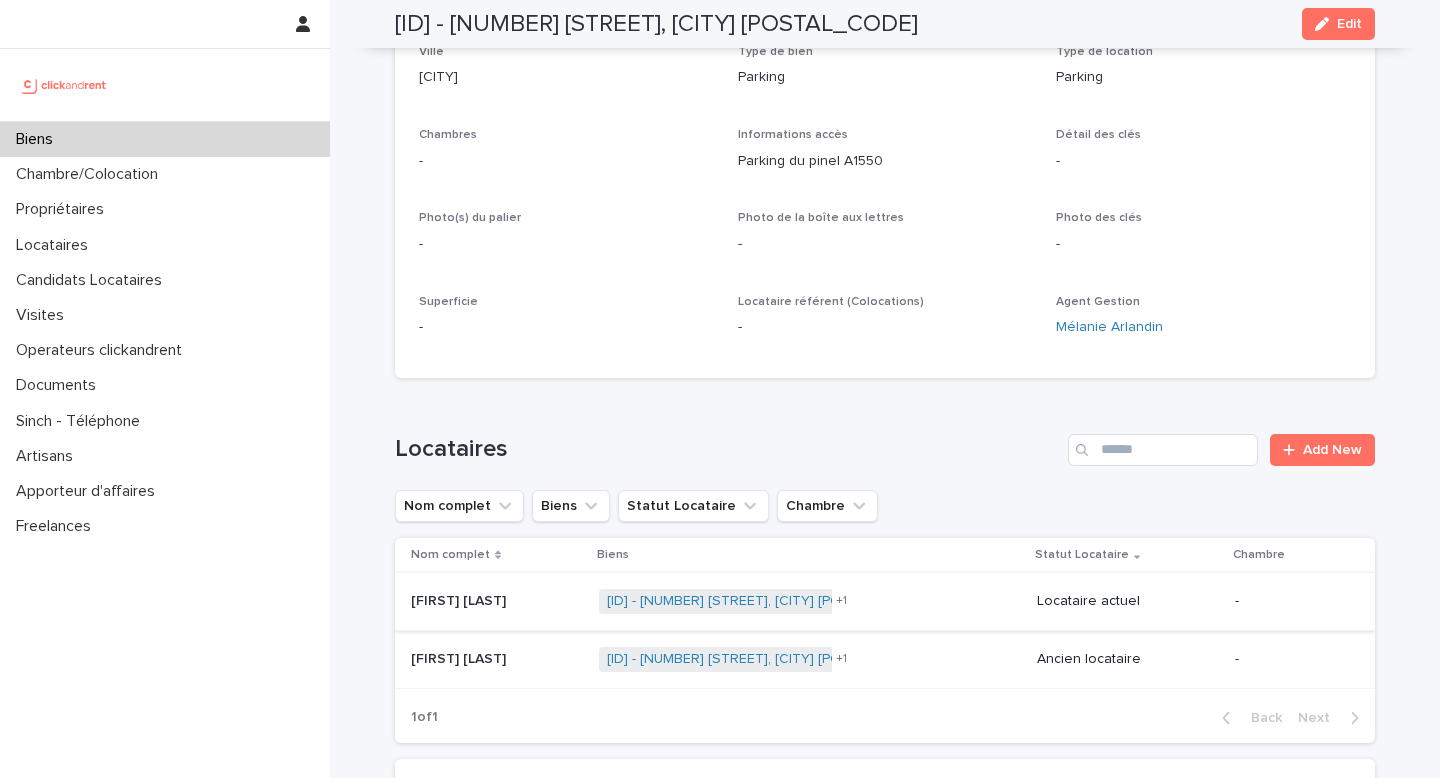 click on "Parking du pinel A1550" at bounding box center [885, 161] 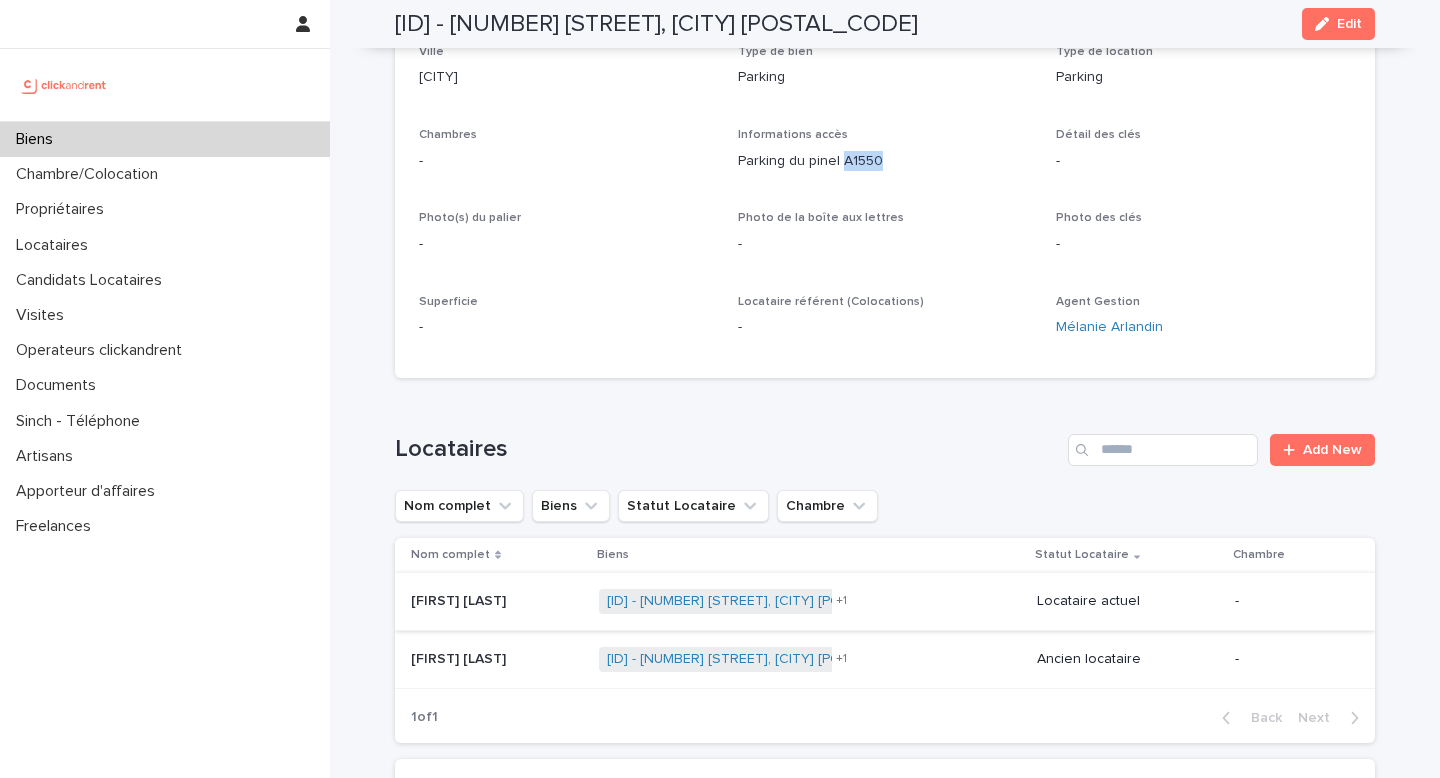 click on "Parking du pinel A1550" at bounding box center (885, 161) 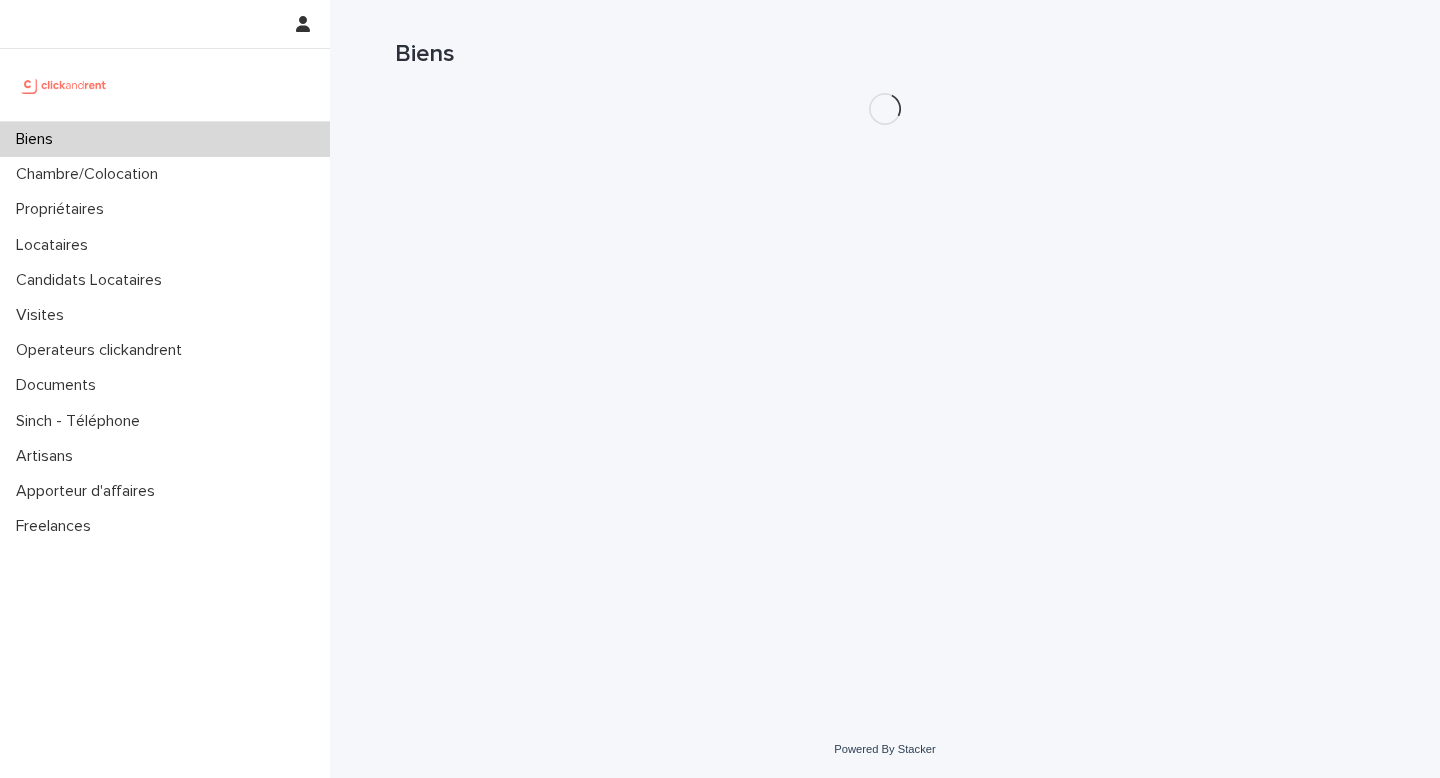 scroll, scrollTop: 0, scrollLeft: 0, axis: both 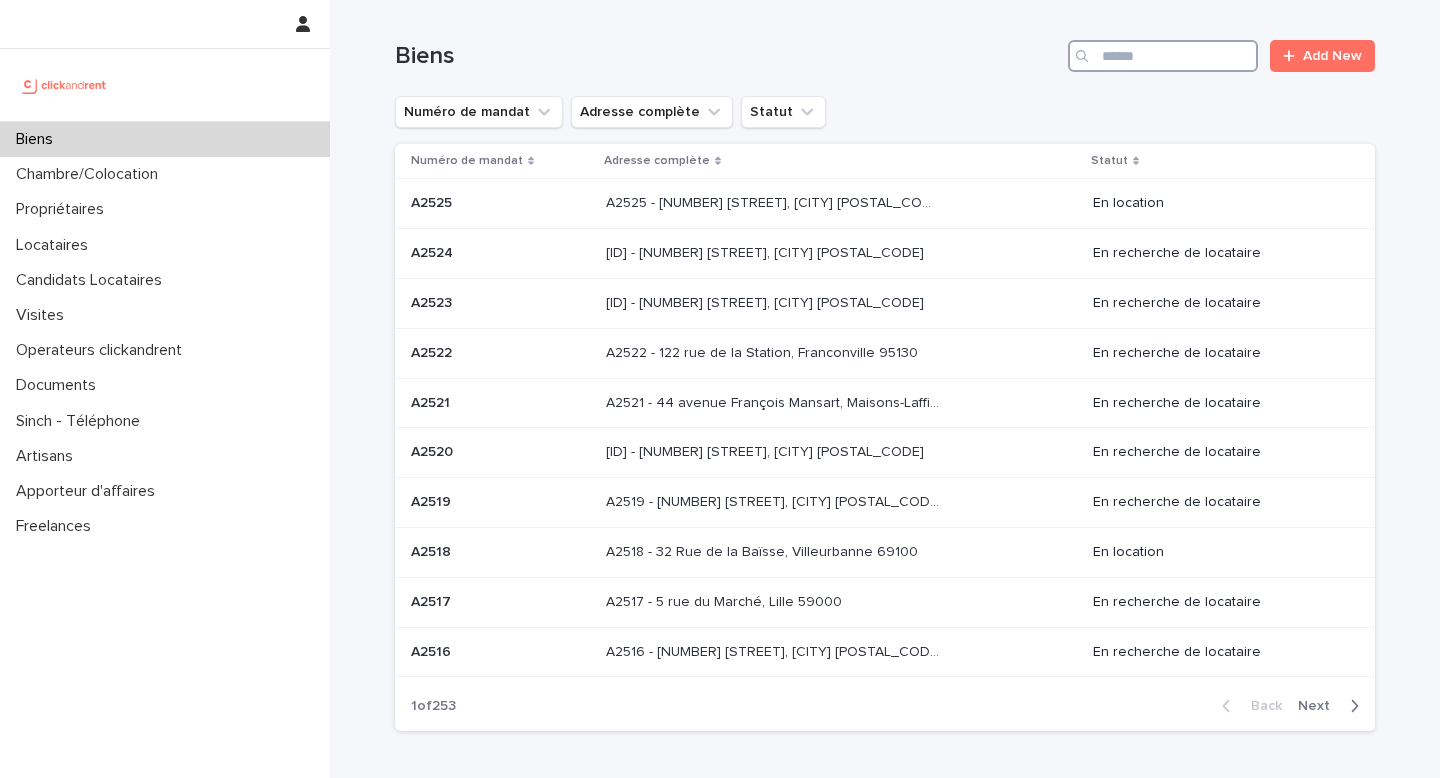 click at bounding box center (1163, 56) 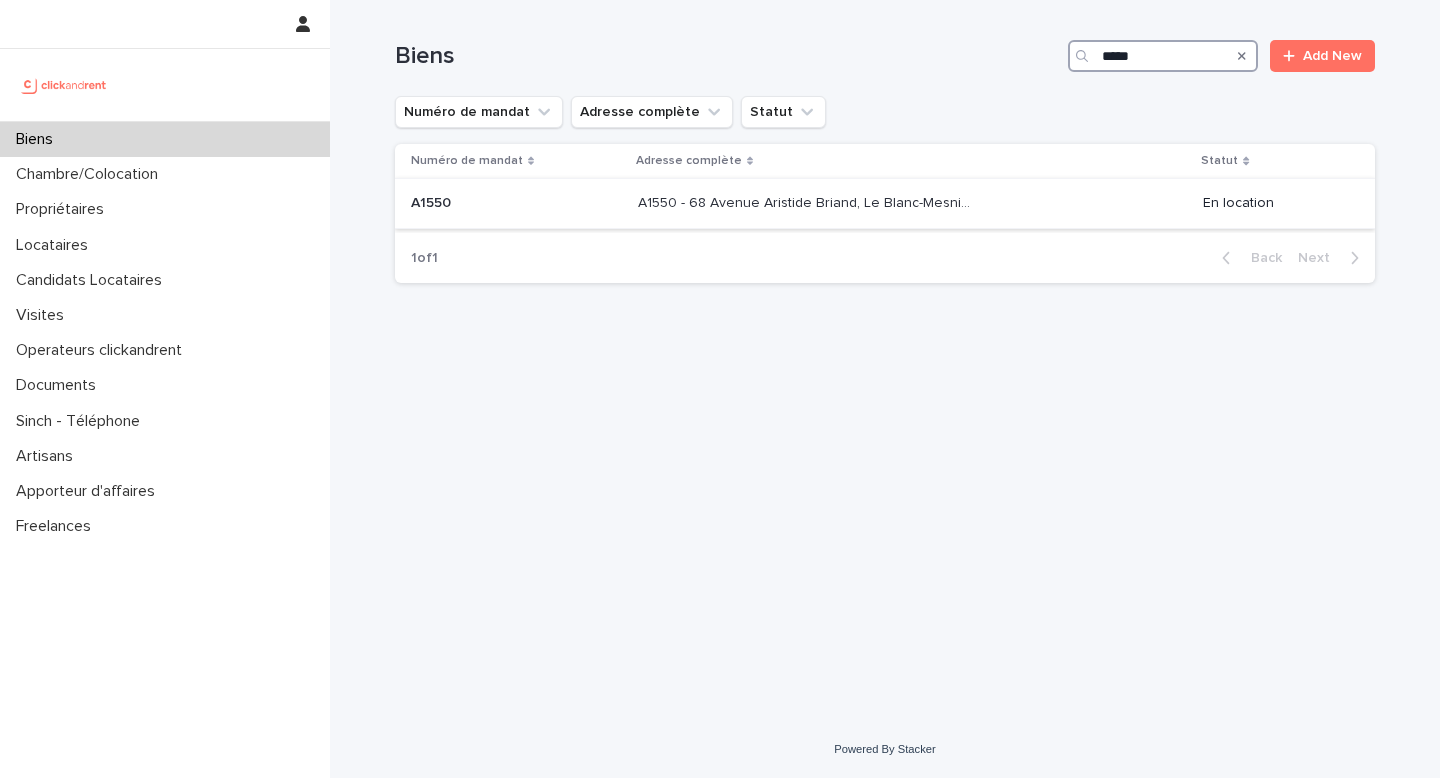type on "*****" 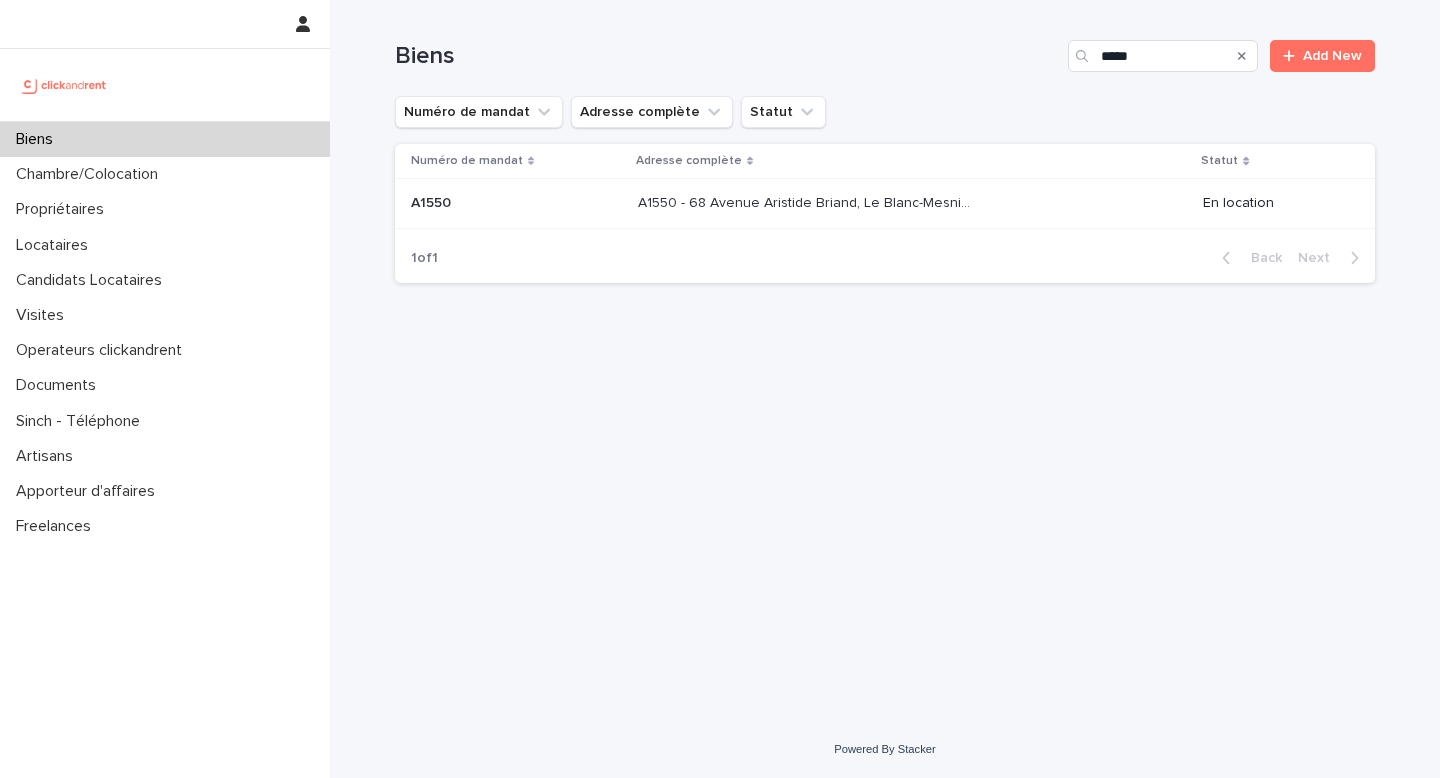 click on "A1550 - 68 Avenue Aristide Briand,  Le Blanc-Mesnil 93150 A1550 - 68 Avenue Aristide Briand,  Le Blanc-Mesnil 93150" at bounding box center [912, 203] 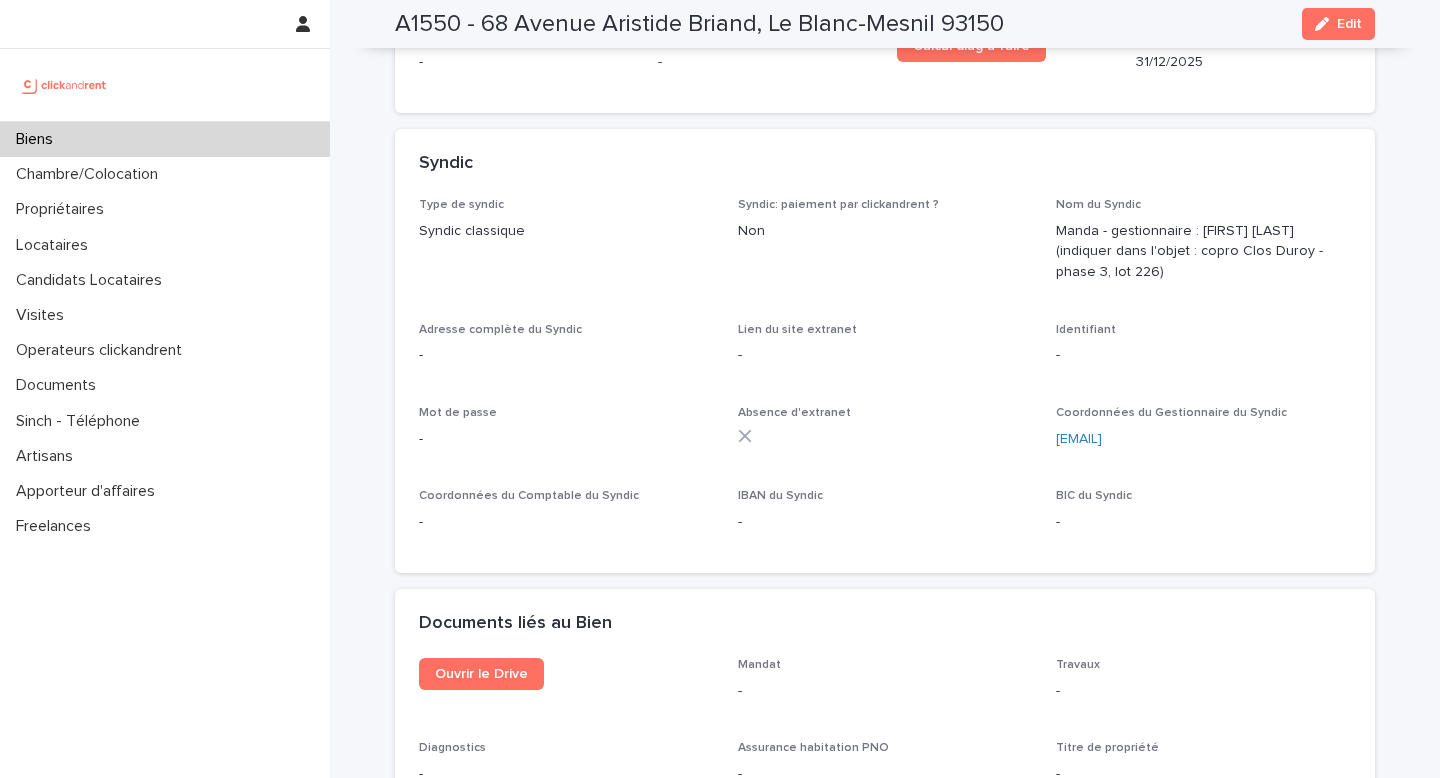 scroll, scrollTop: 7215, scrollLeft: 0, axis: vertical 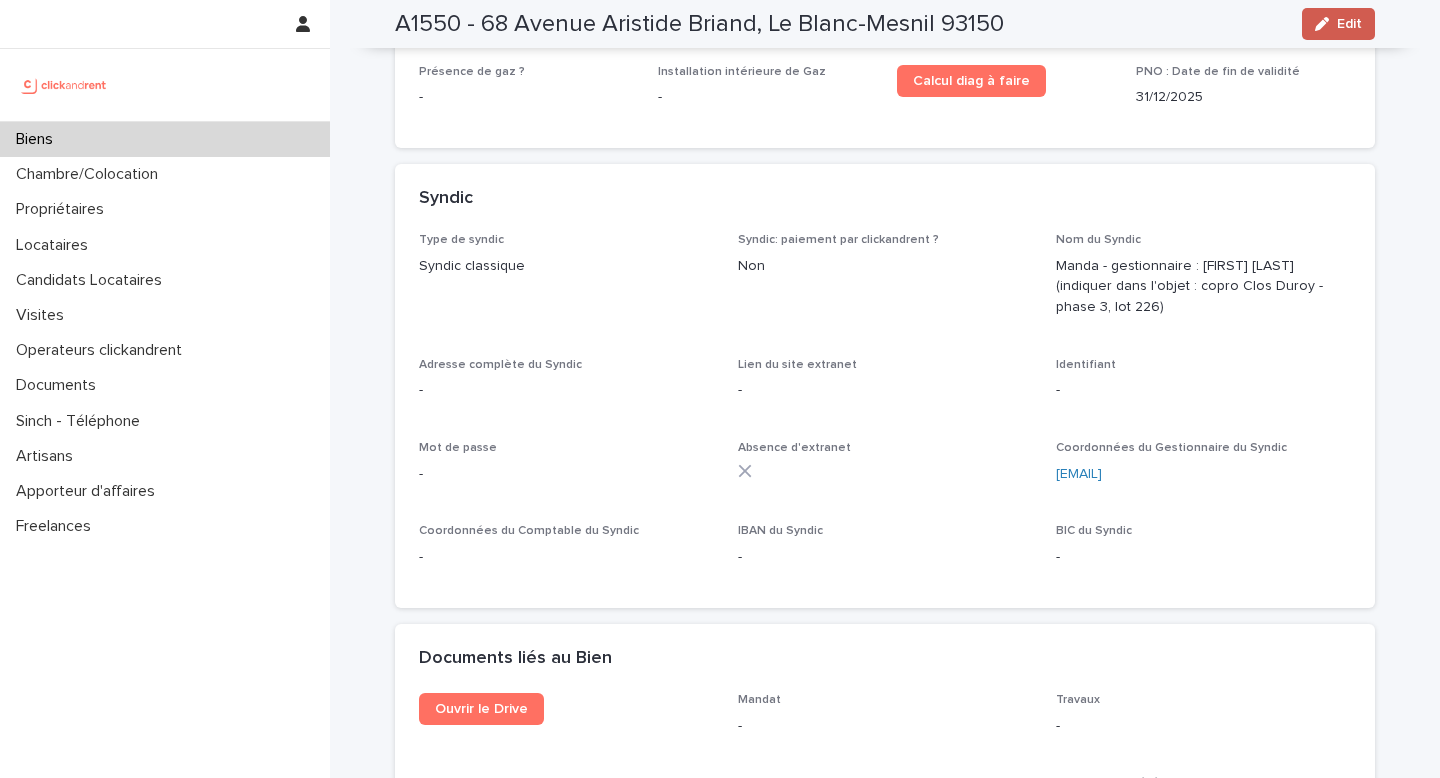 click on "Edit" at bounding box center (1338, 24) 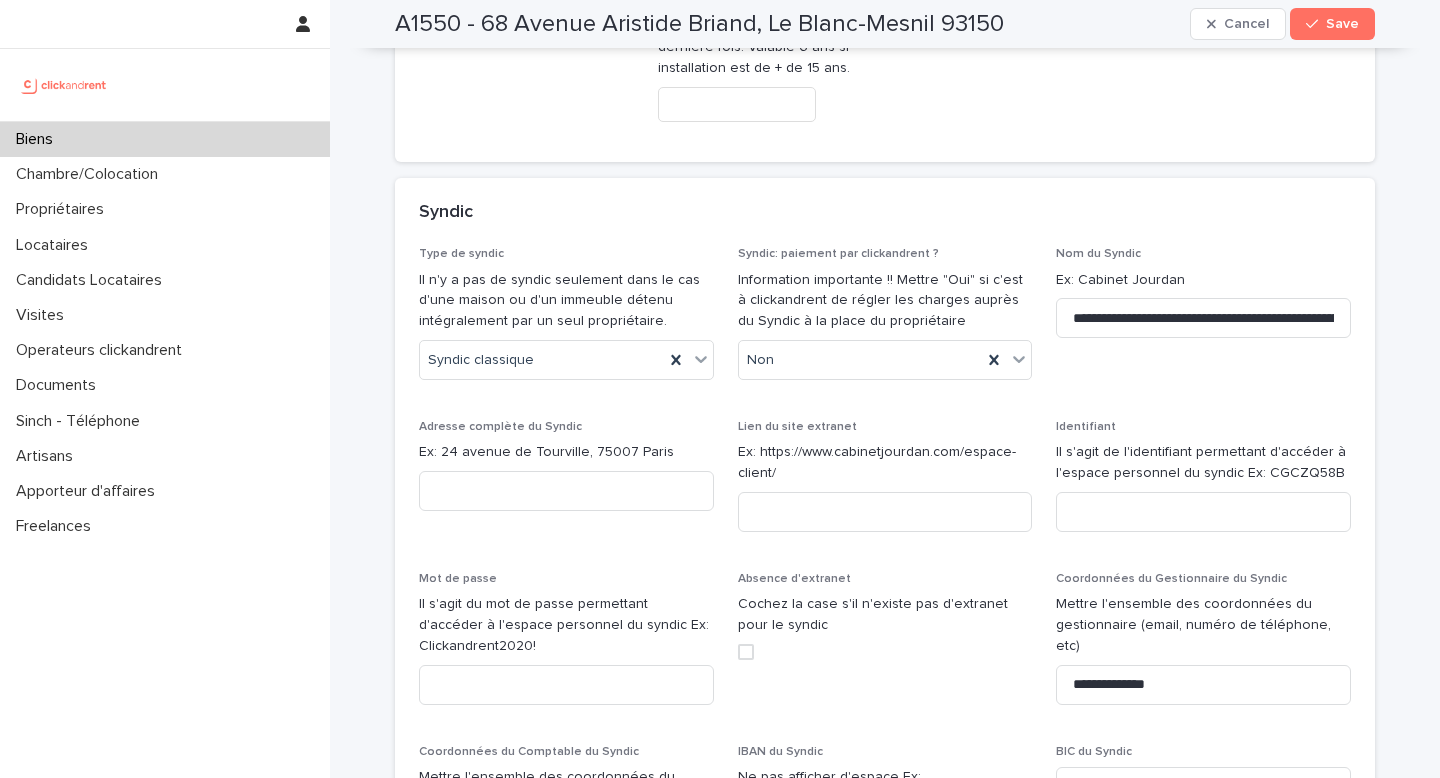 scroll, scrollTop: 11454, scrollLeft: 0, axis: vertical 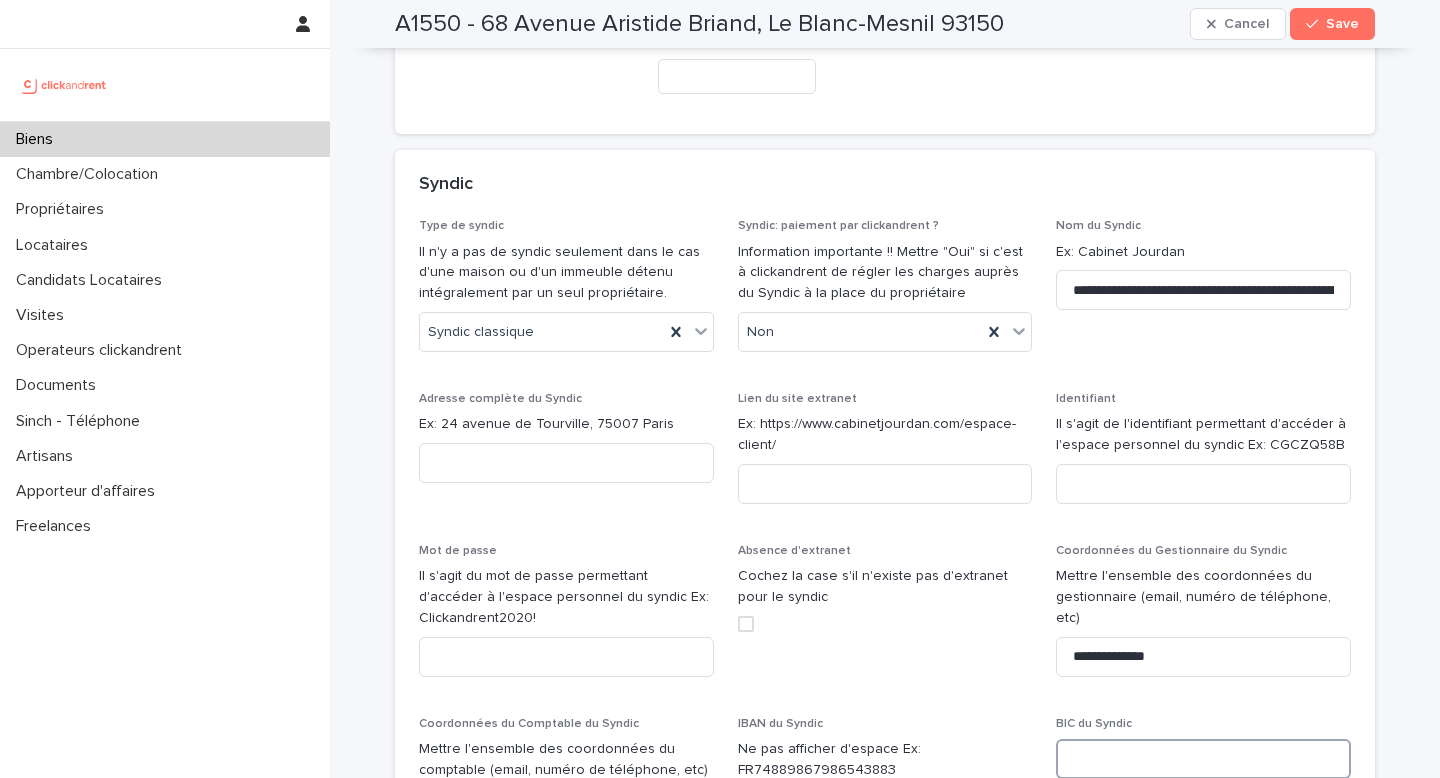 click at bounding box center [1203, 759] 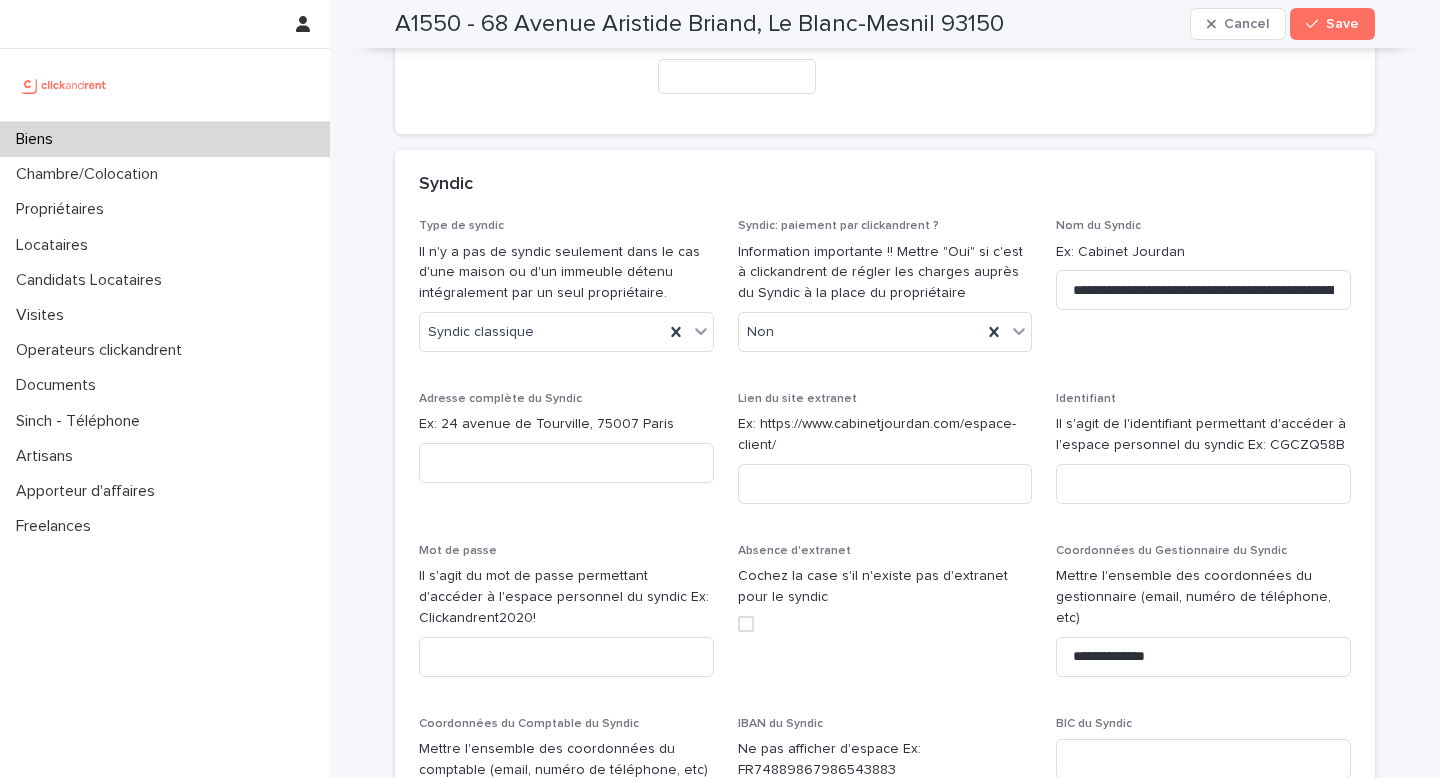 click on "**********" at bounding box center [1203, 618] 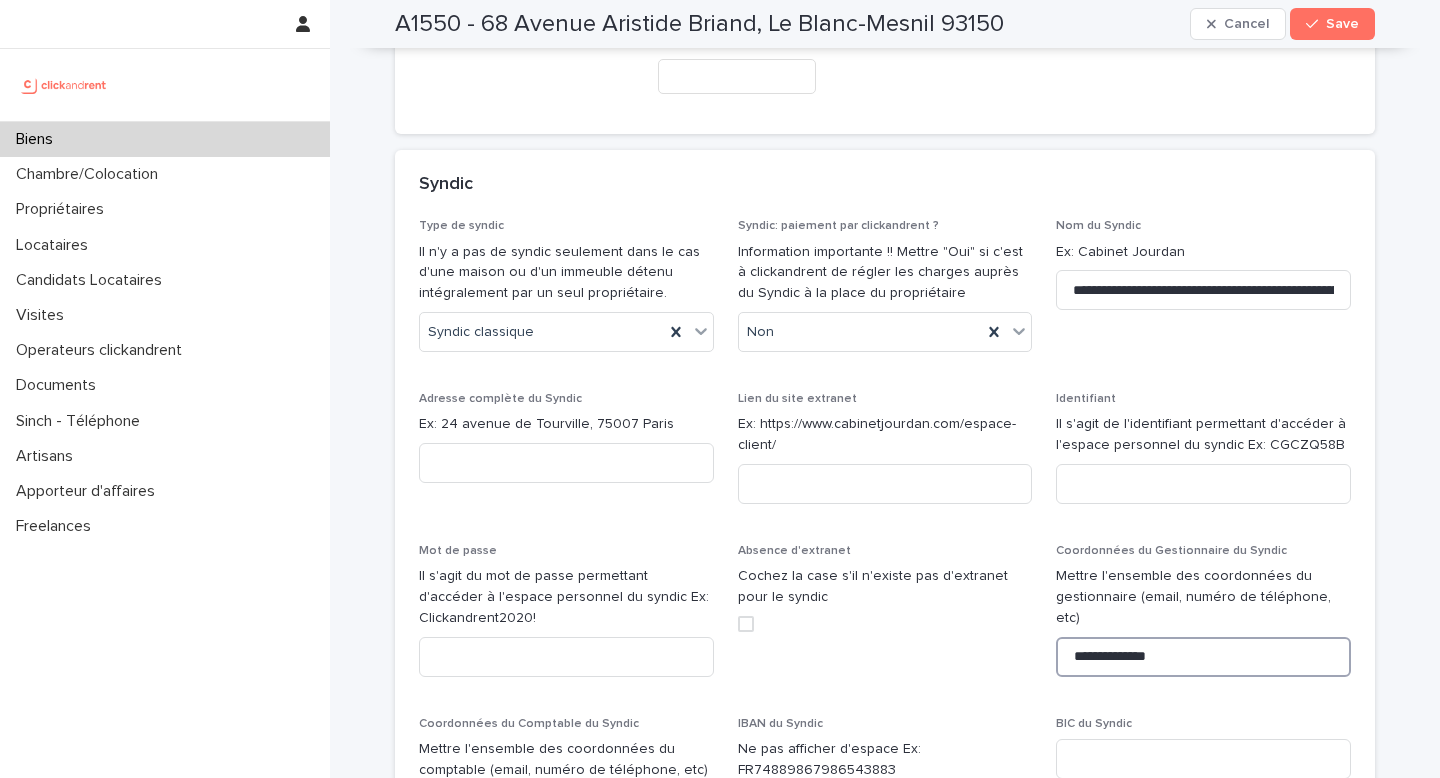 click on "**********" at bounding box center (1203, 657) 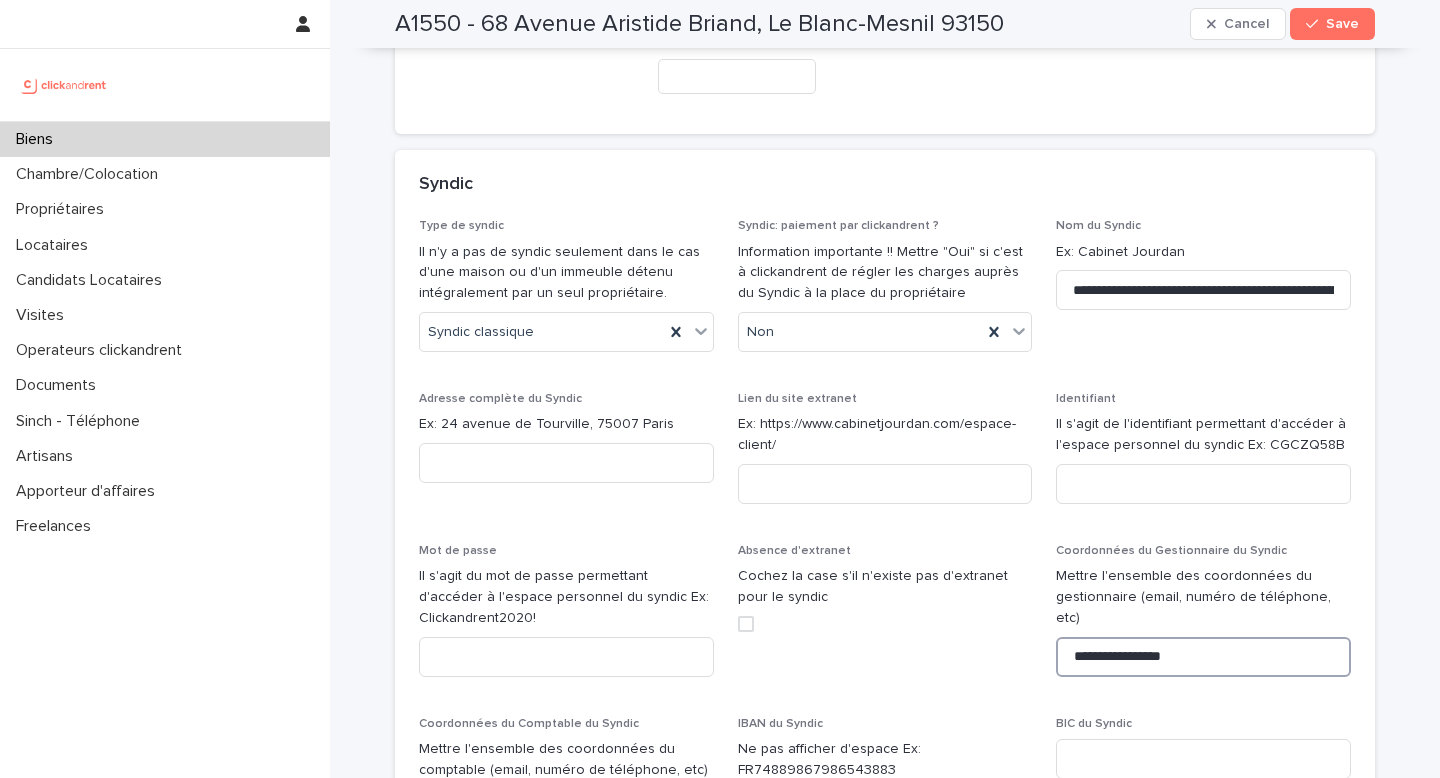 paste on "**********" 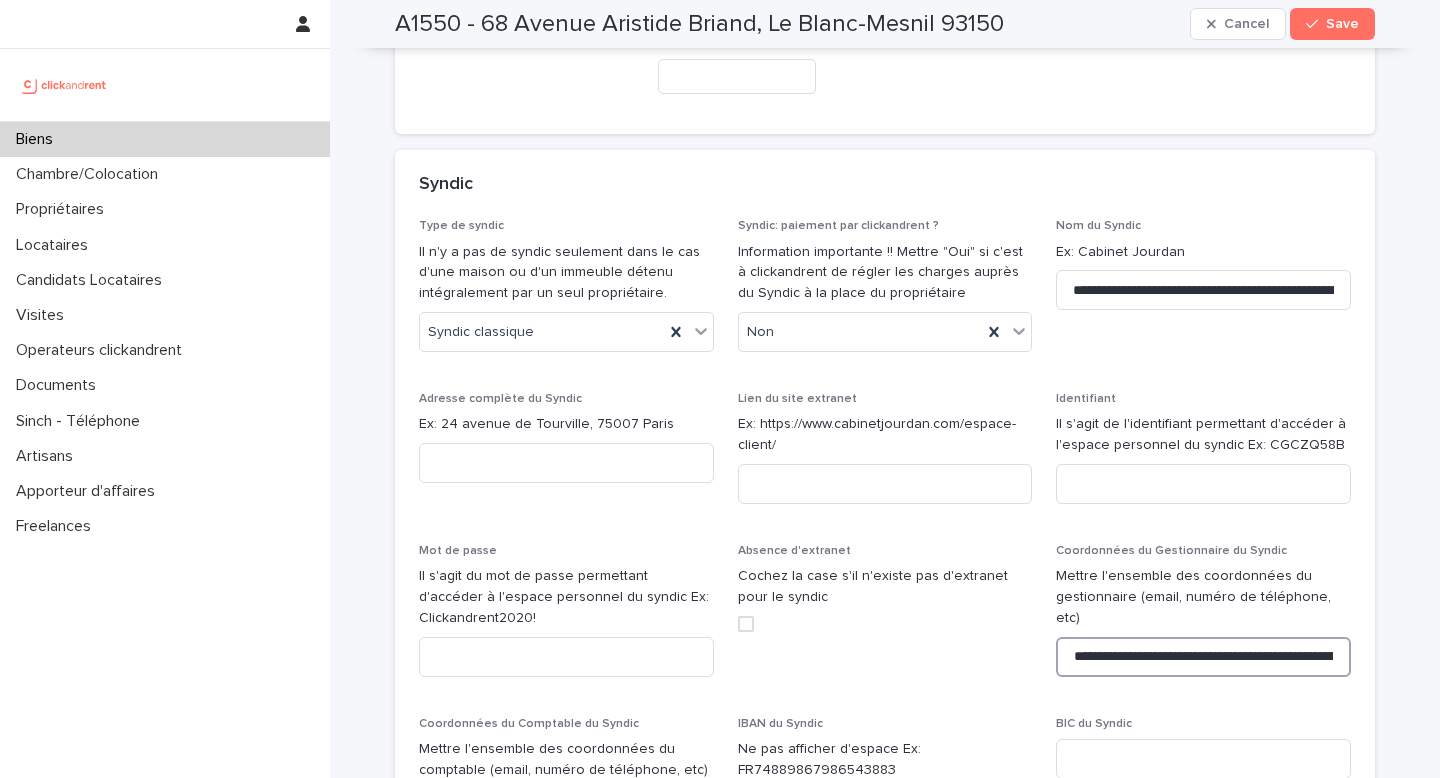 scroll, scrollTop: 0, scrollLeft: 252, axis: horizontal 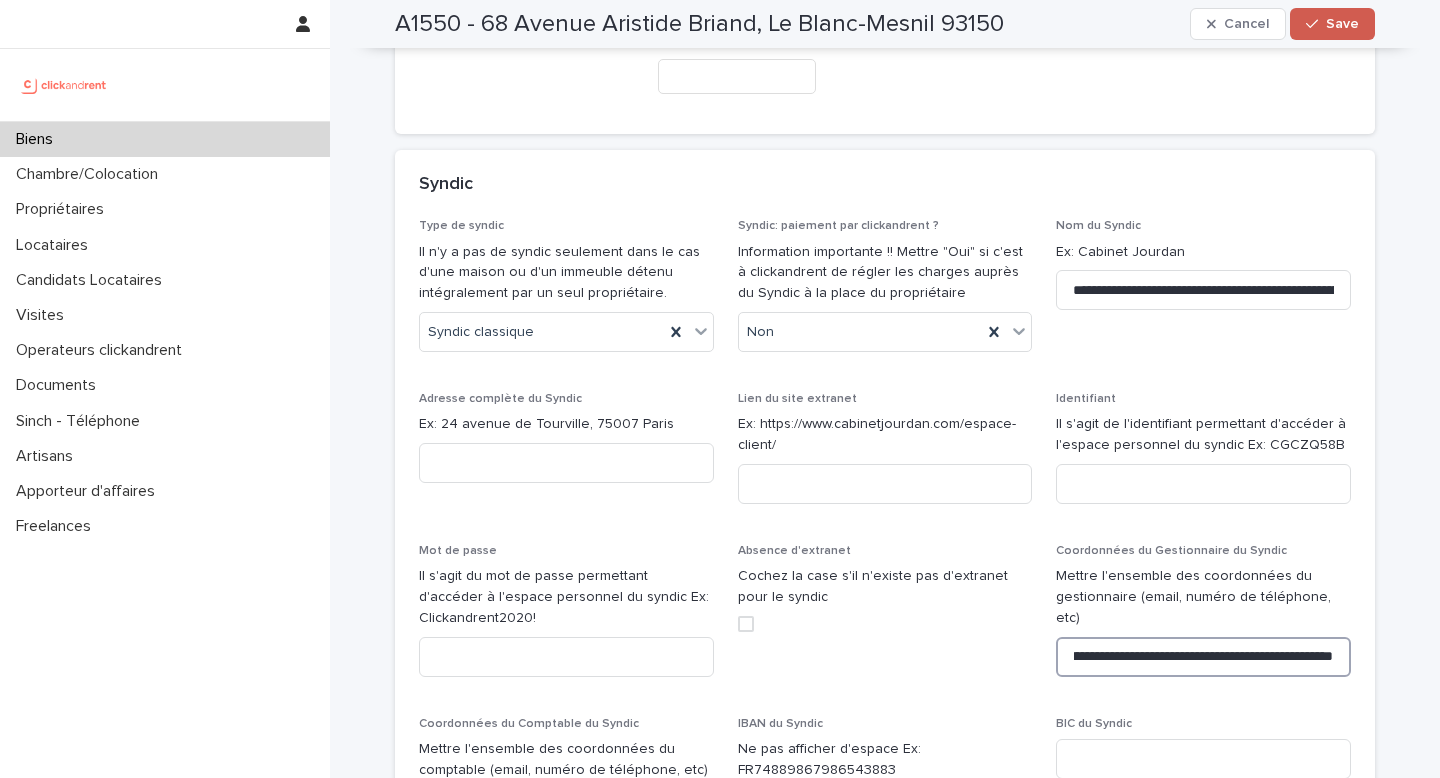 type on "**********" 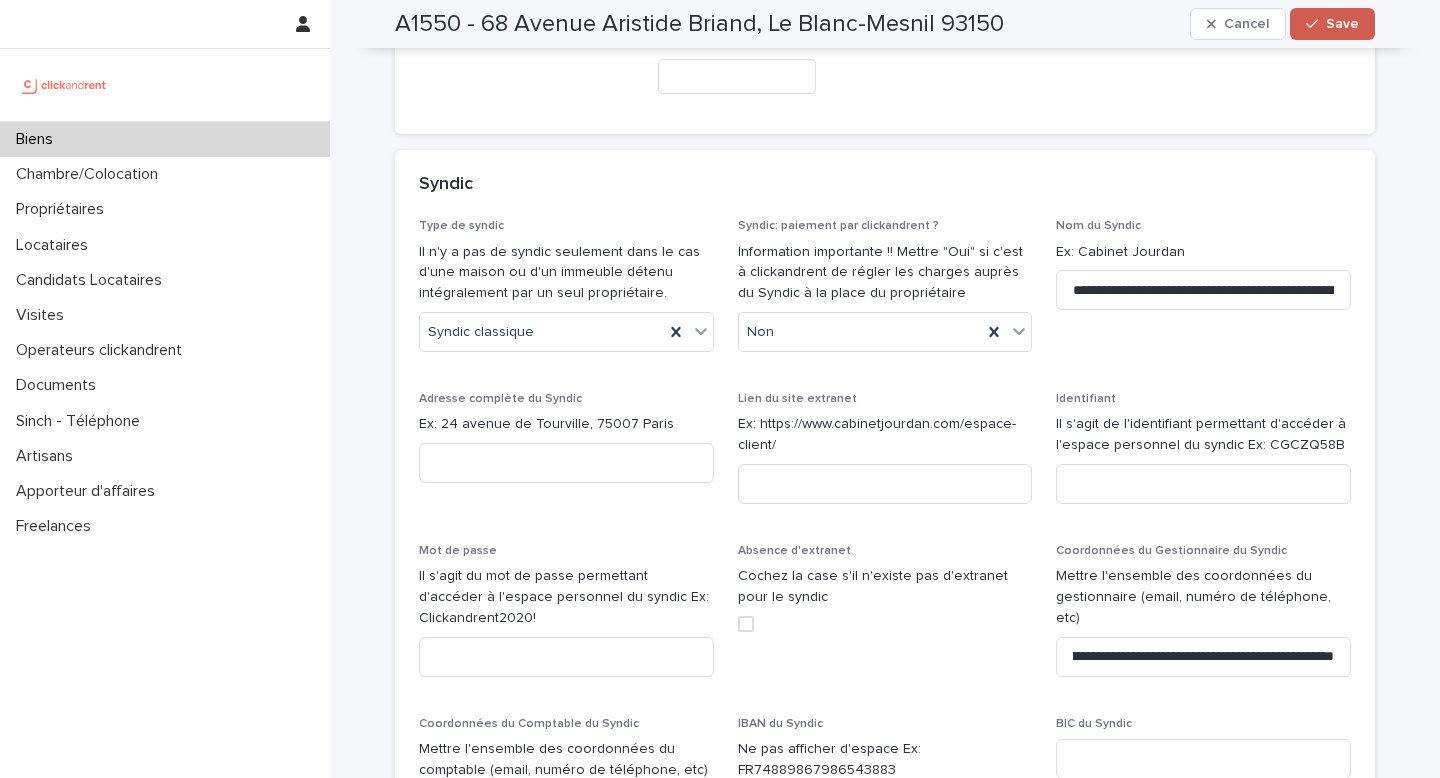 scroll, scrollTop: 0, scrollLeft: 0, axis: both 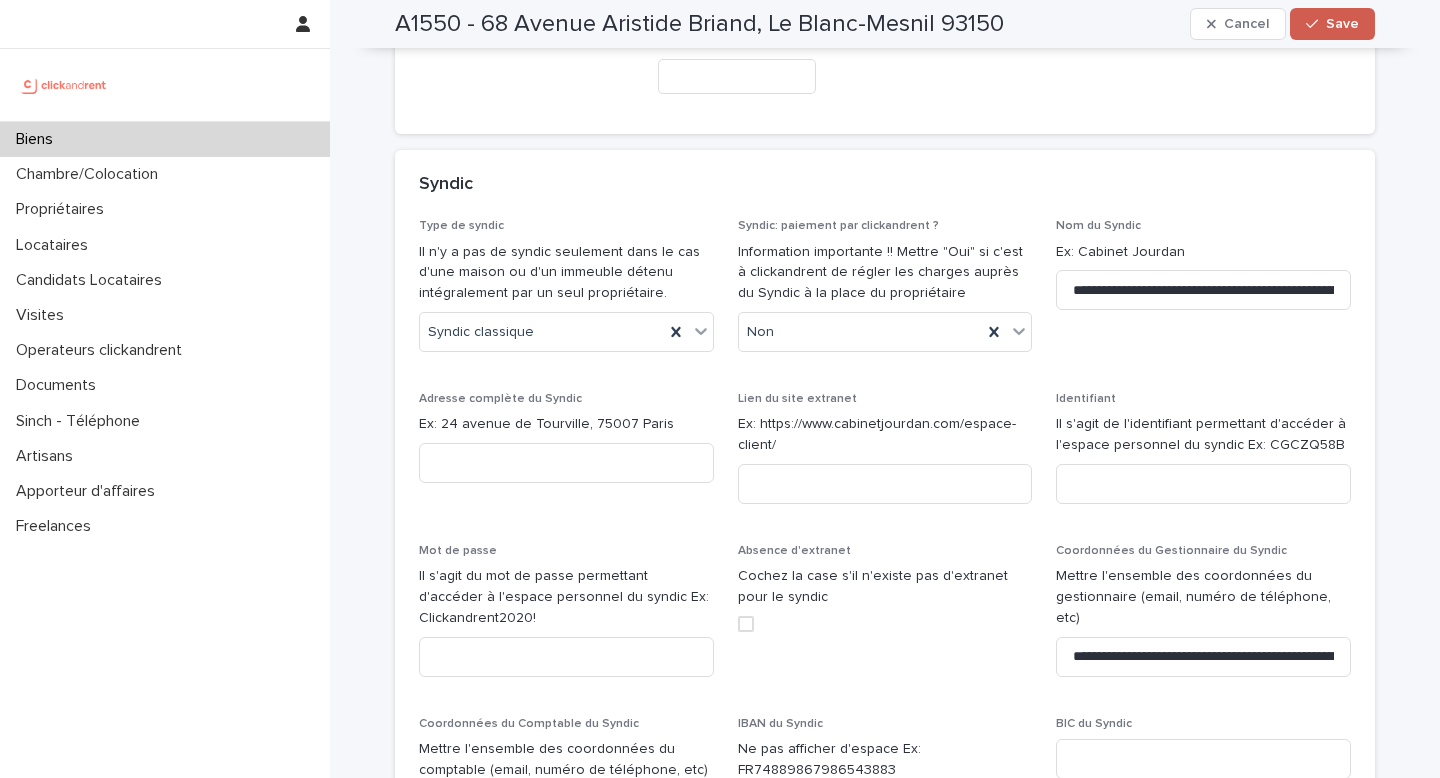 click at bounding box center [1316, 24] 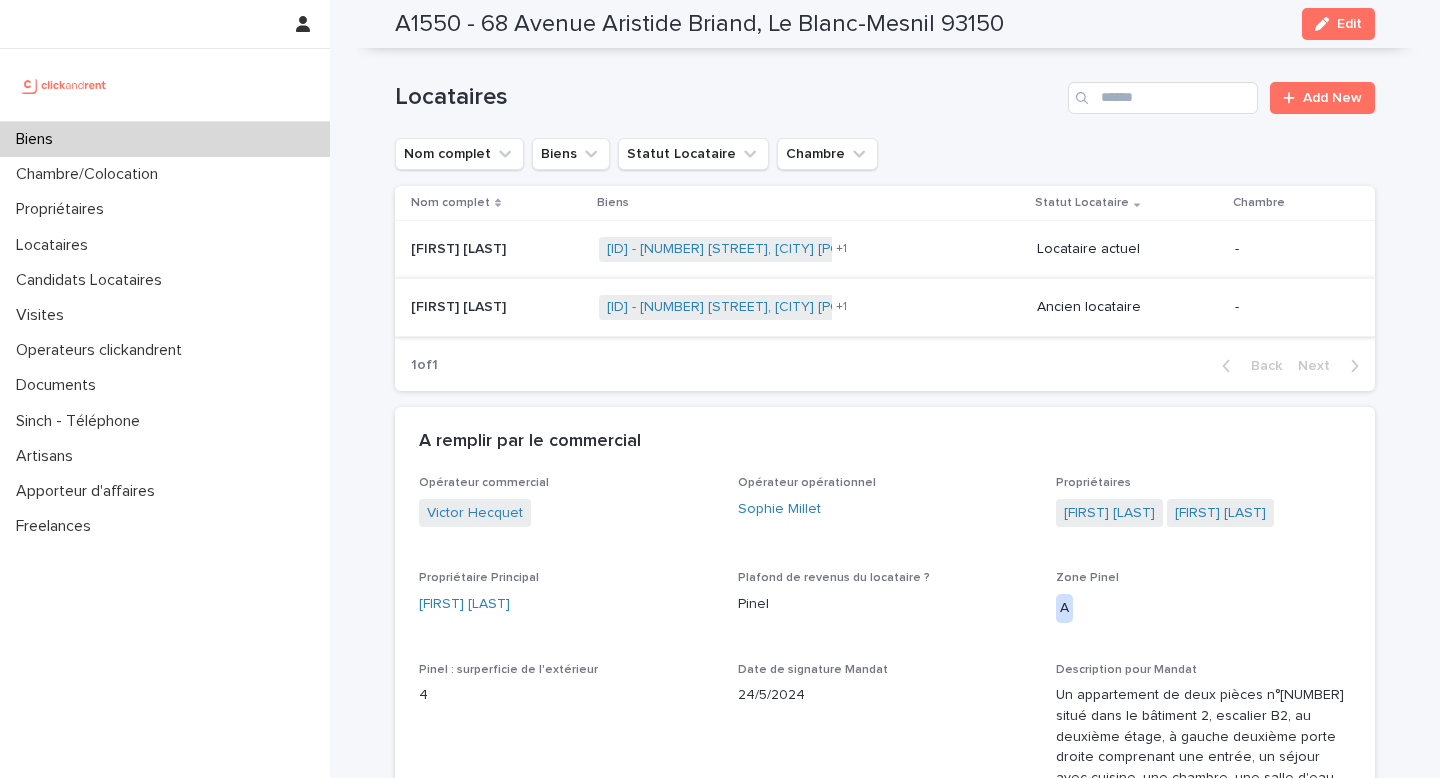 scroll, scrollTop: 1100, scrollLeft: 0, axis: vertical 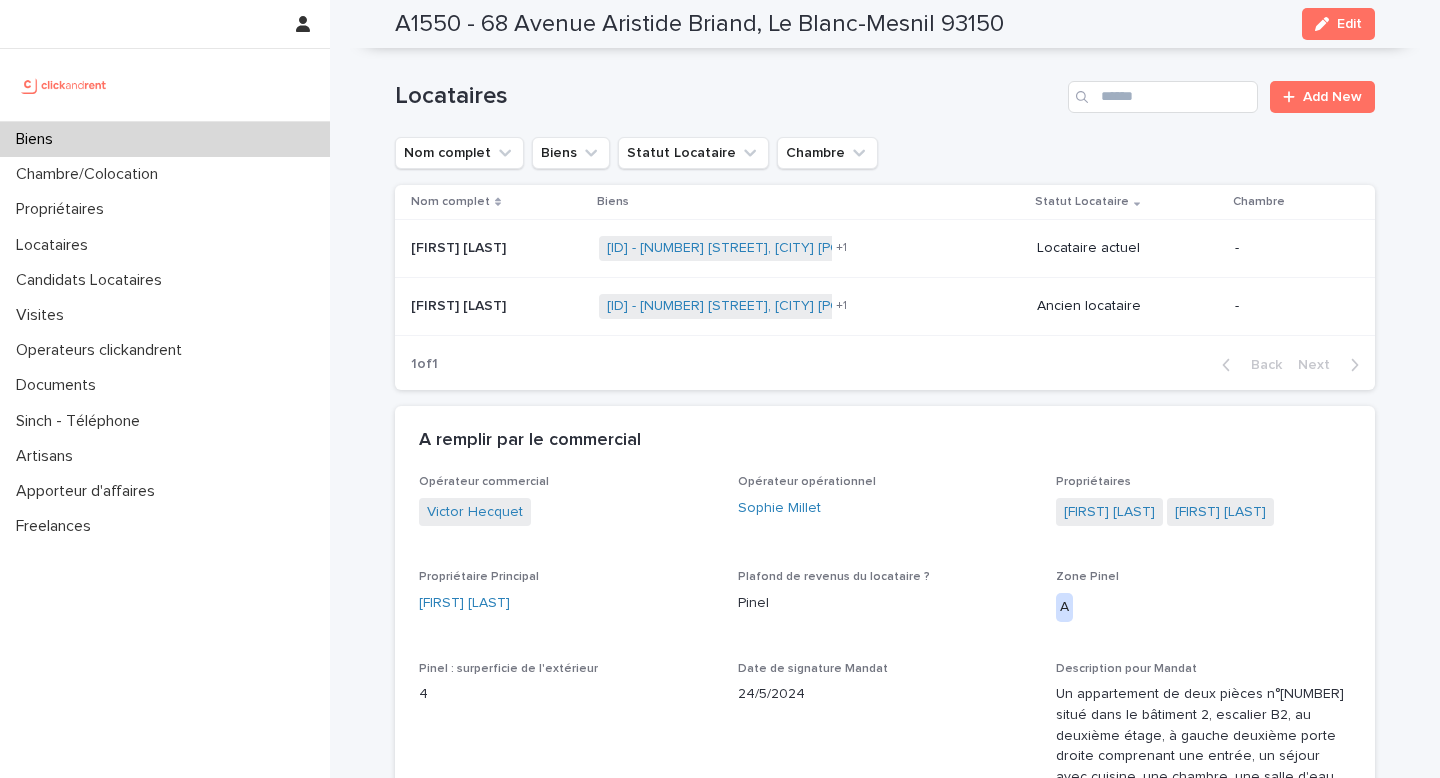 click on "A1550 - 68 Avenue Aristide Briand,  Le Blanc-Mesnil 93150 Edit" at bounding box center [885, 24] 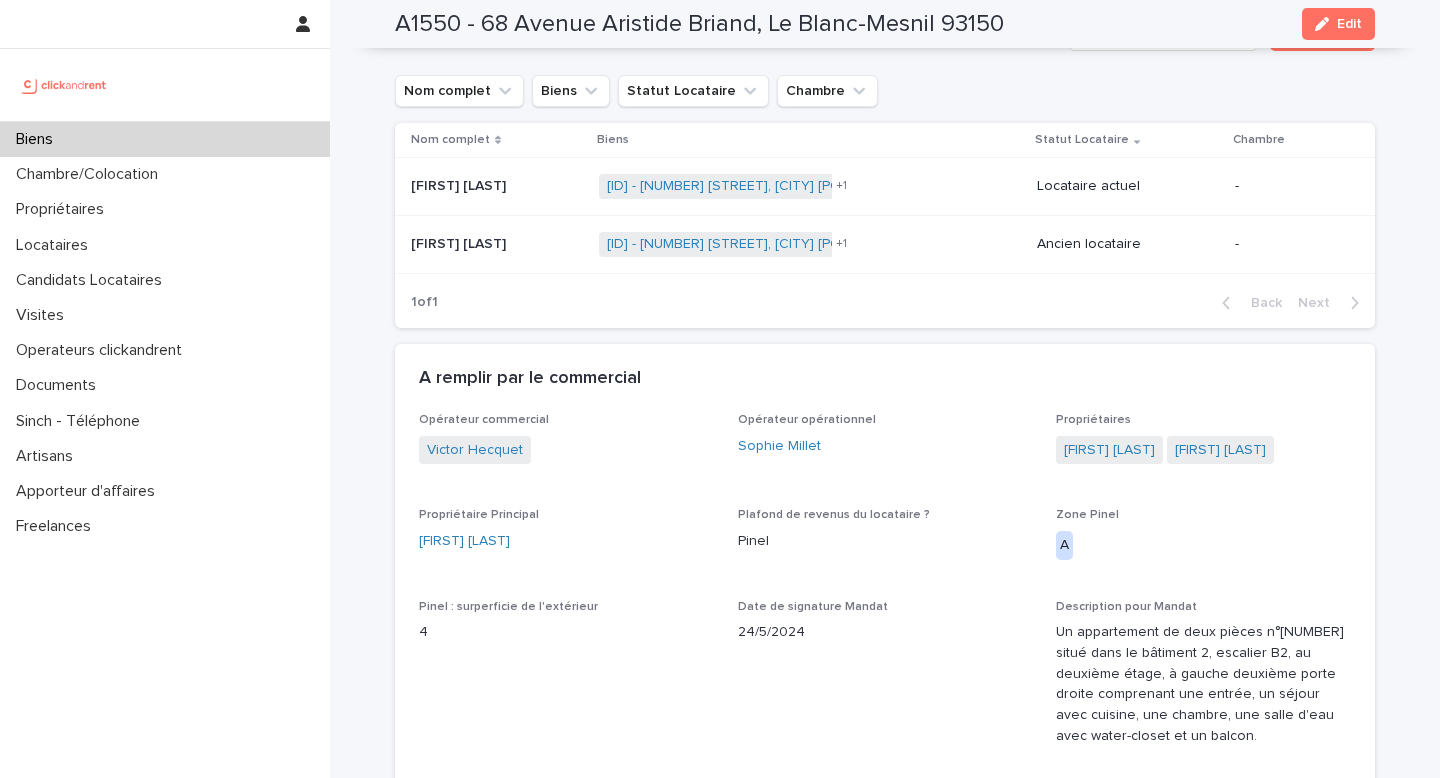 scroll, scrollTop: 1276, scrollLeft: 0, axis: vertical 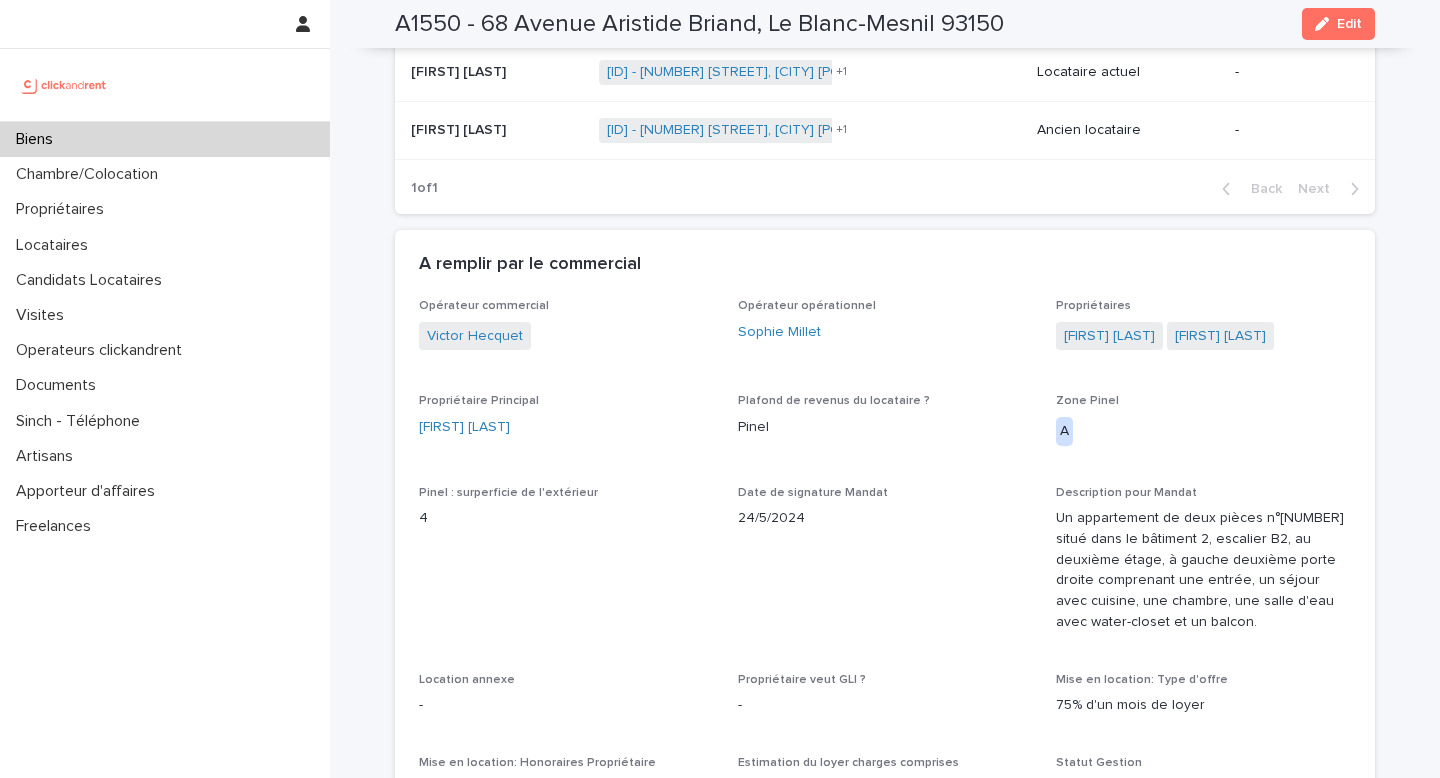 click on "Biens" at bounding box center (165, 139) 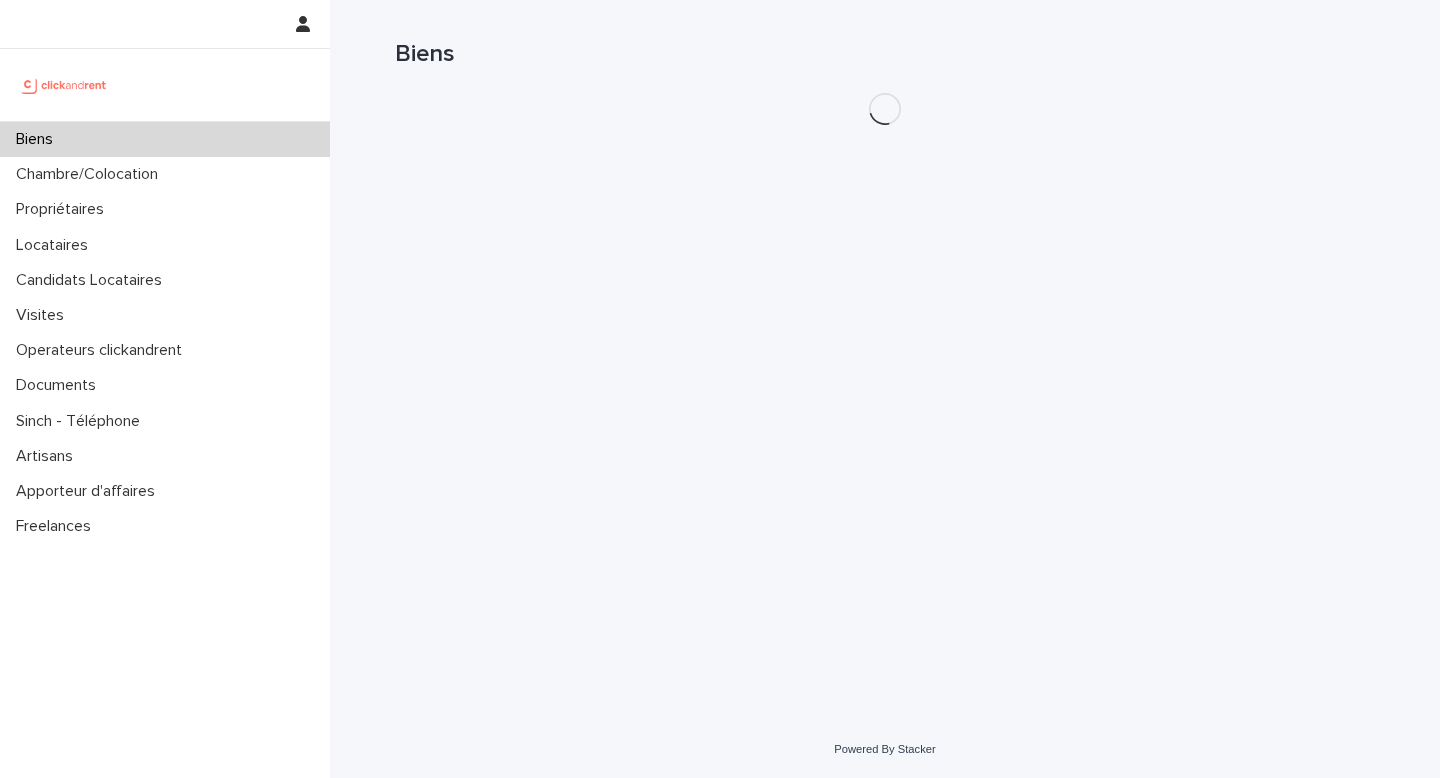 scroll, scrollTop: 0, scrollLeft: 0, axis: both 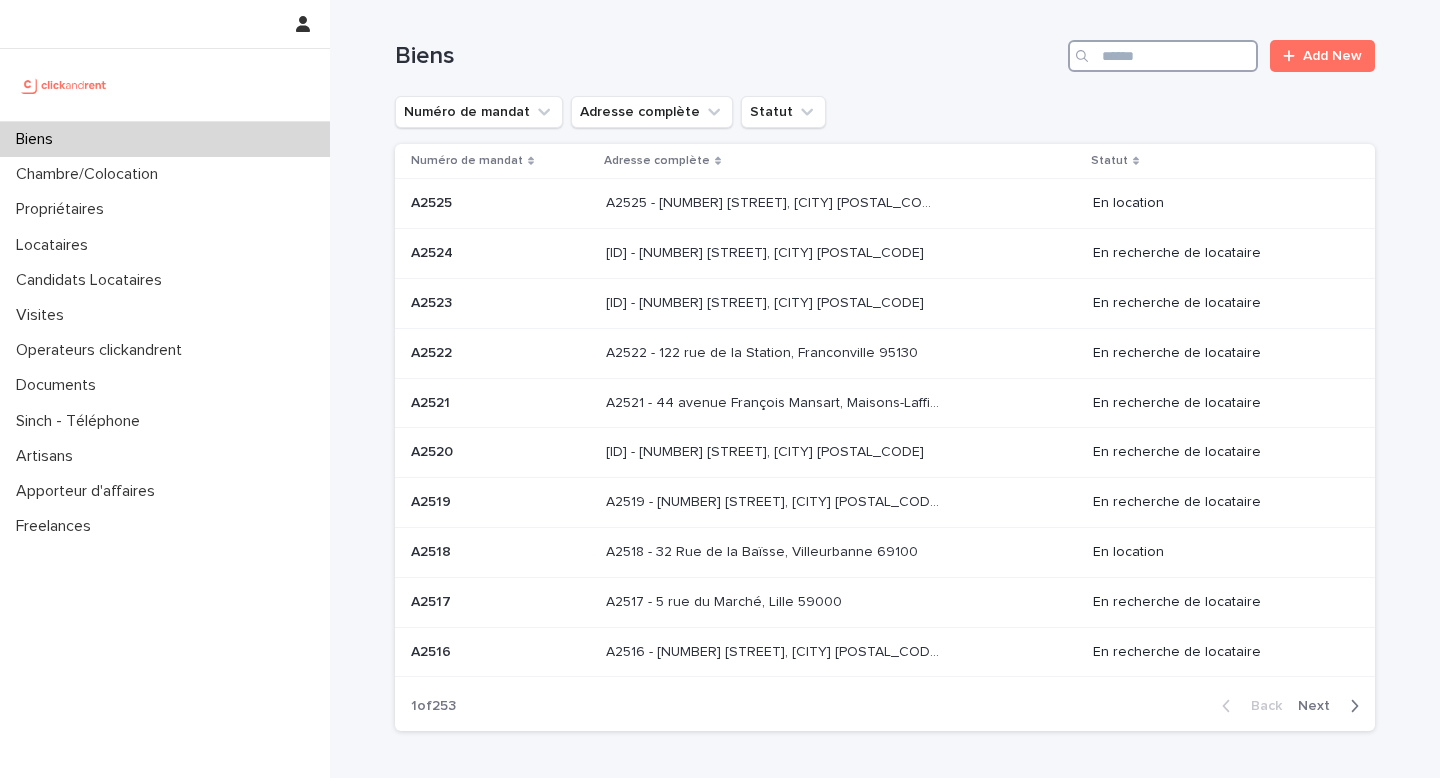 click at bounding box center (1163, 56) 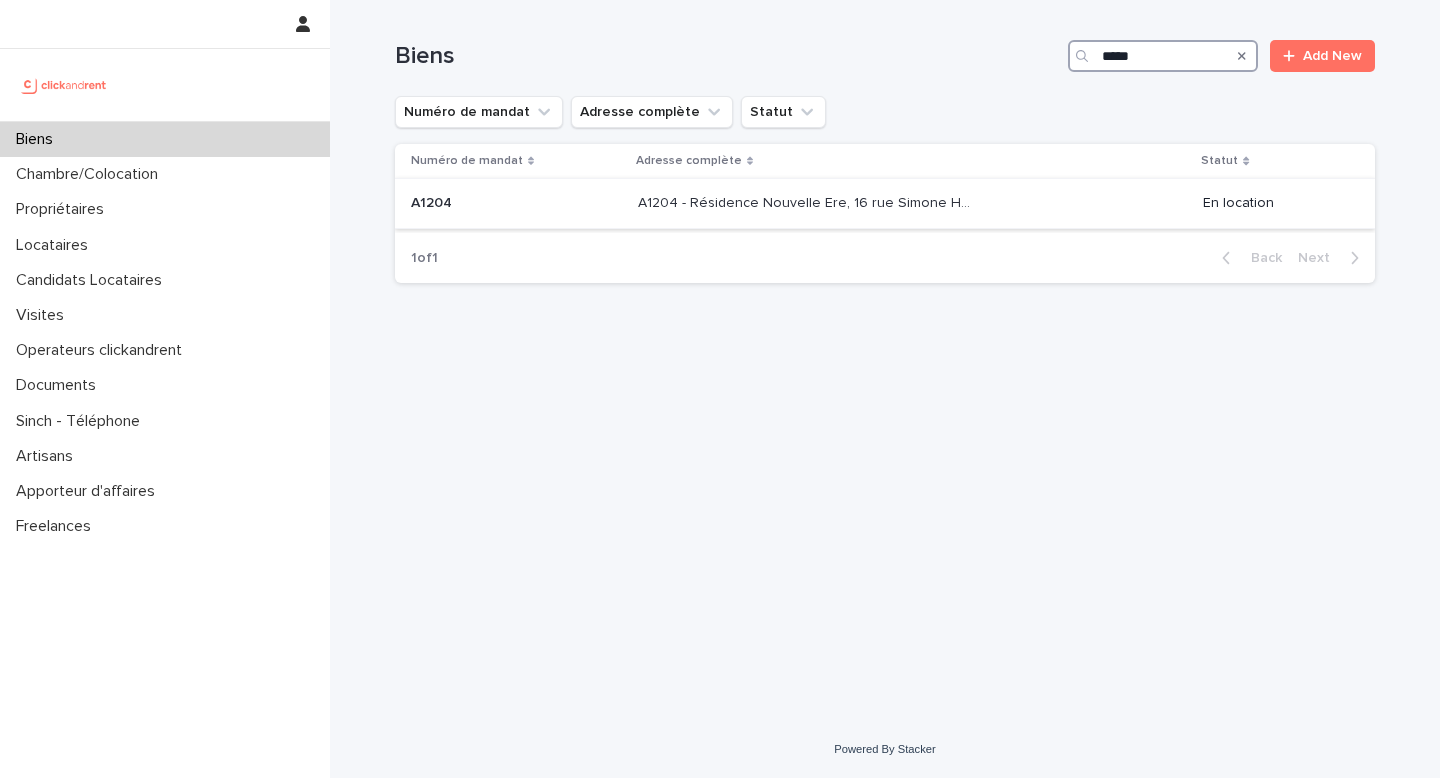 type on "*****" 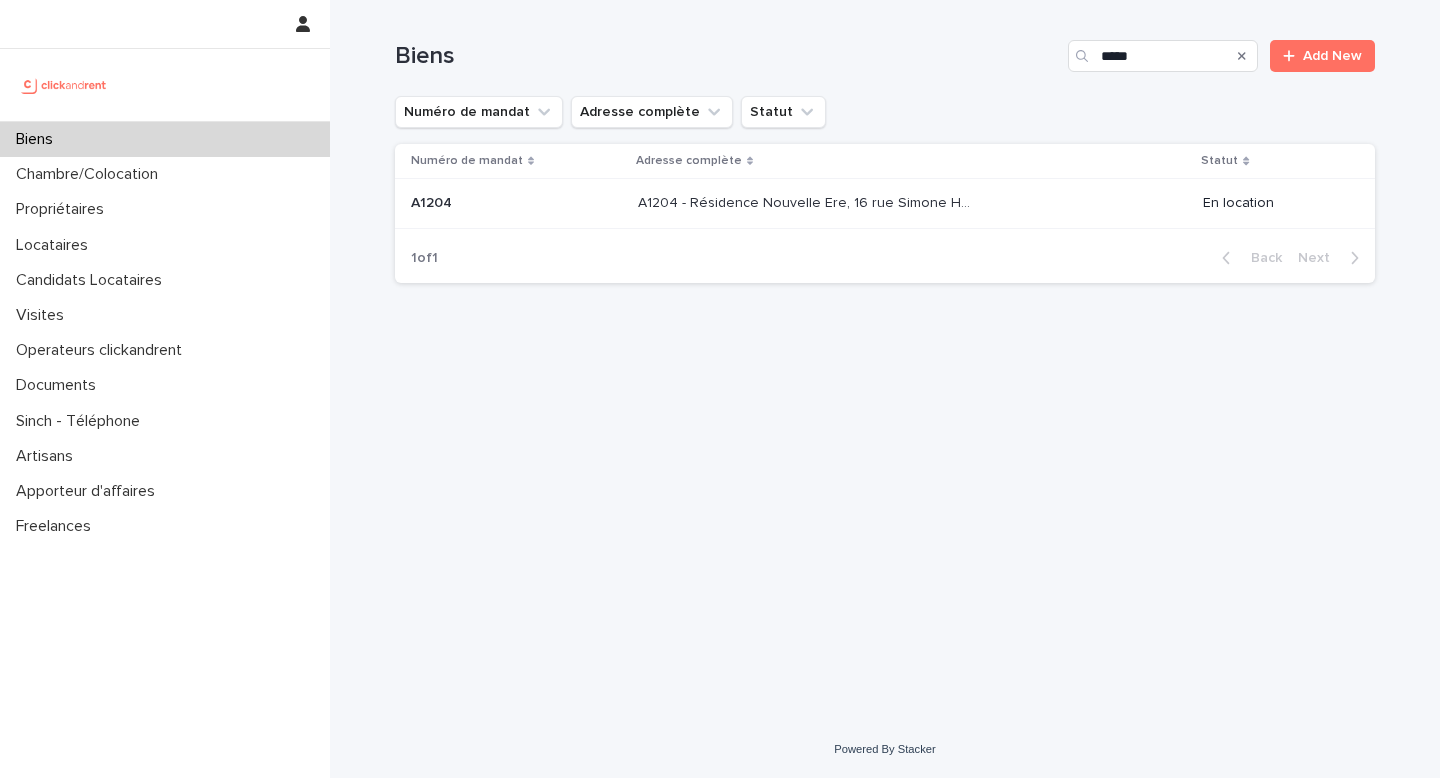 click on "[ID] - [BUILDING_NAME], [NUMBER] [STREET], [CITY] [ID] [ID] - [BUILDING_NAME], [NUMBER] [STREET], [CITY] [POSTAL_CODE]" at bounding box center [912, 203] 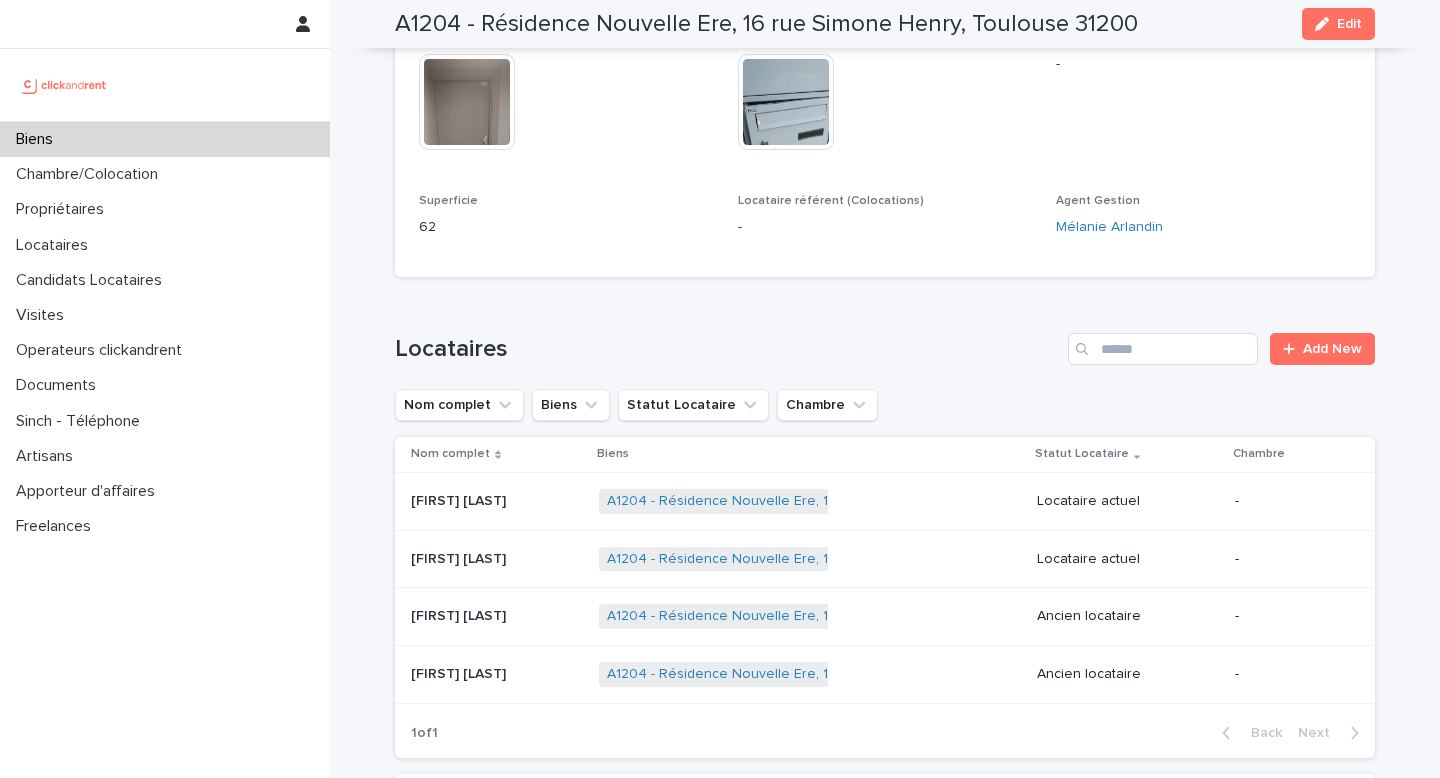 scroll, scrollTop: 957, scrollLeft: 0, axis: vertical 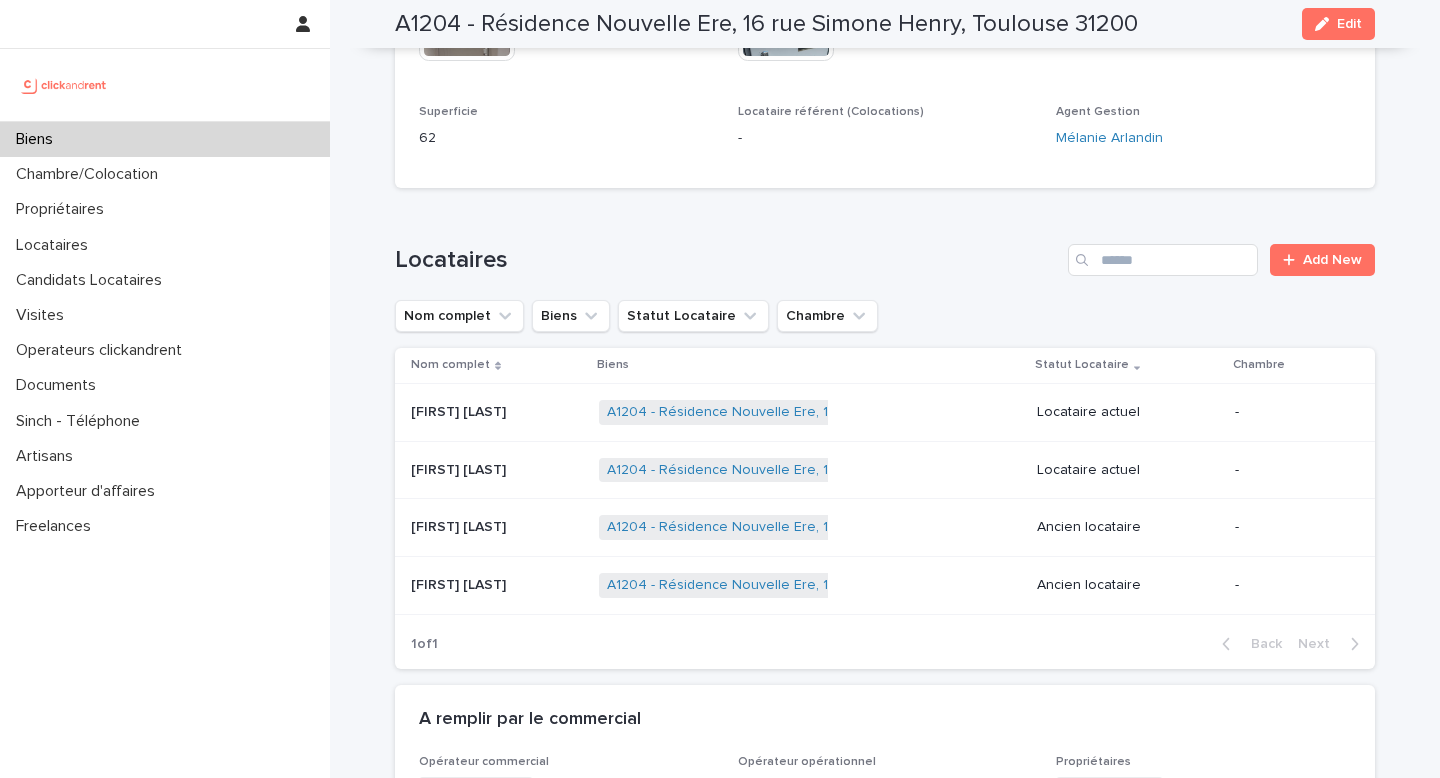 click on "Biens" at bounding box center (165, 139) 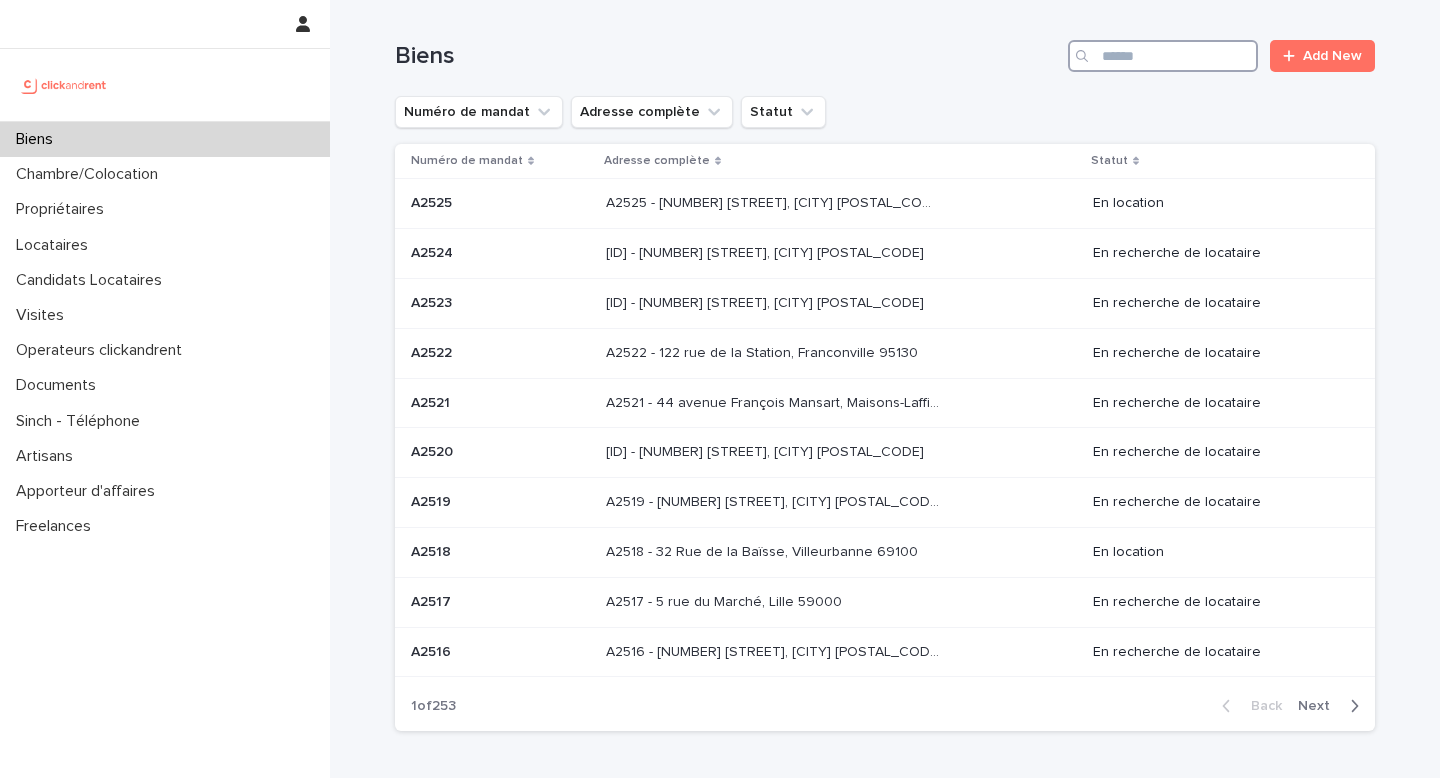 click at bounding box center (1163, 56) 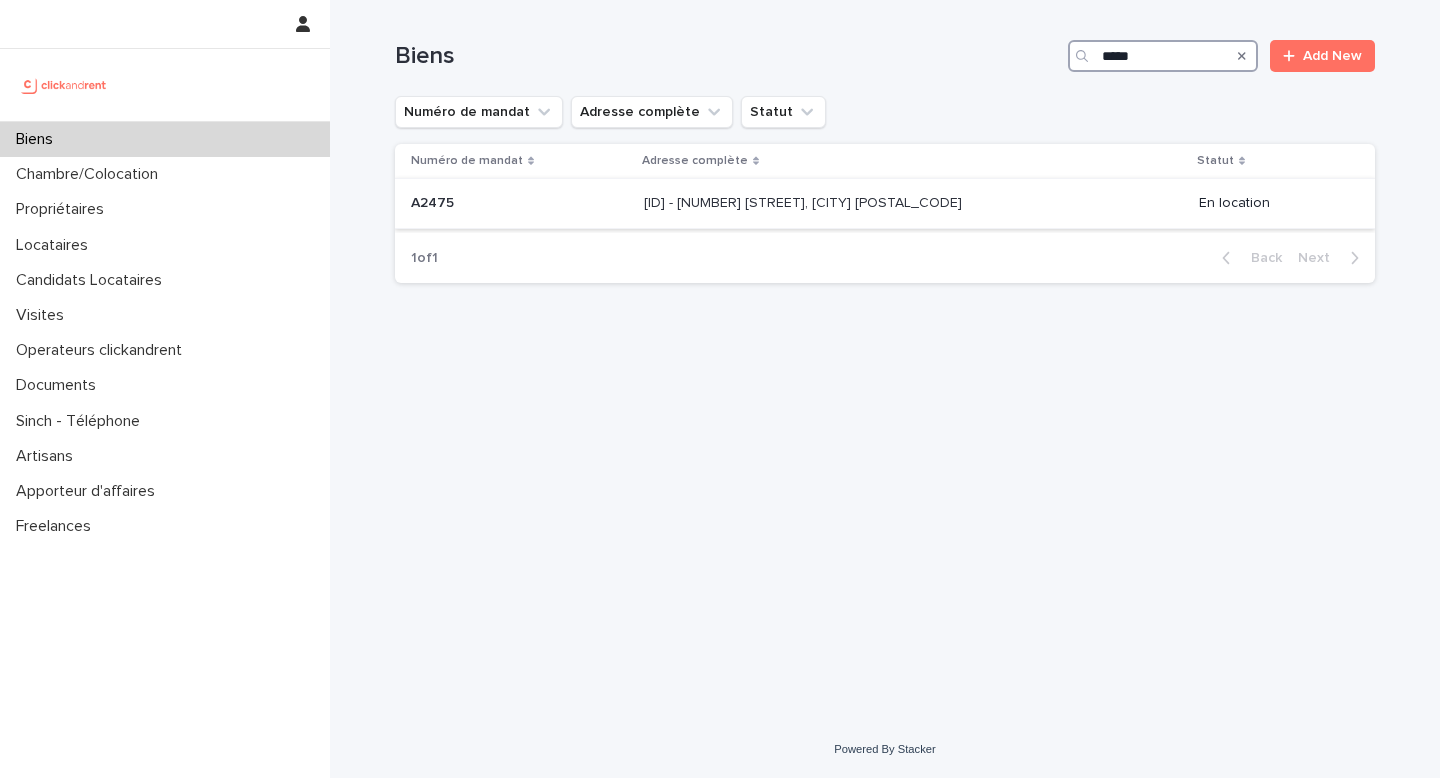 type on "*****" 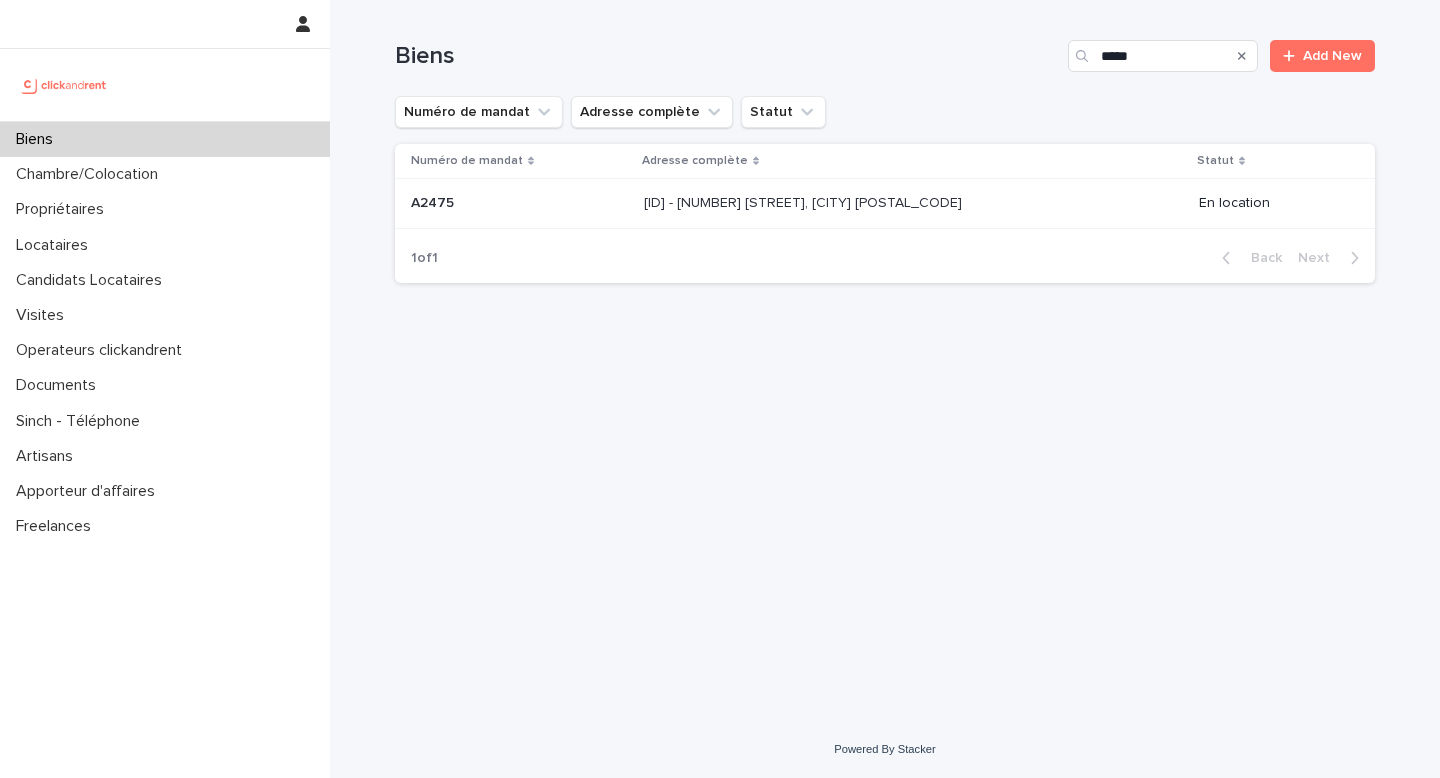 click on "[ID] - [NUMBER] [STREET], [CITY] [POSTAL_CODE] [ID] - [NUMBER] [STREET], [CITY] [POSTAL_CODE]" at bounding box center (913, 204) 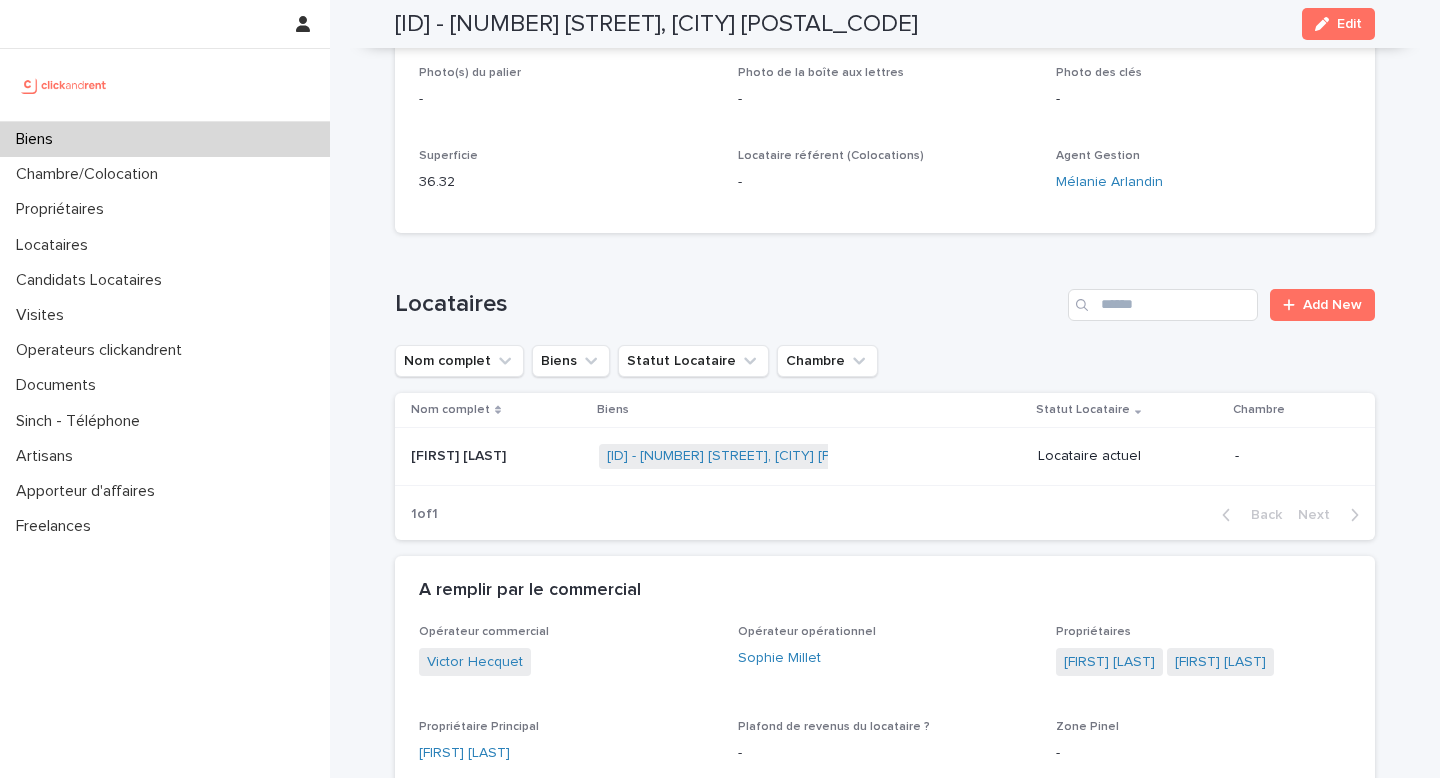 scroll, scrollTop: 510, scrollLeft: 0, axis: vertical 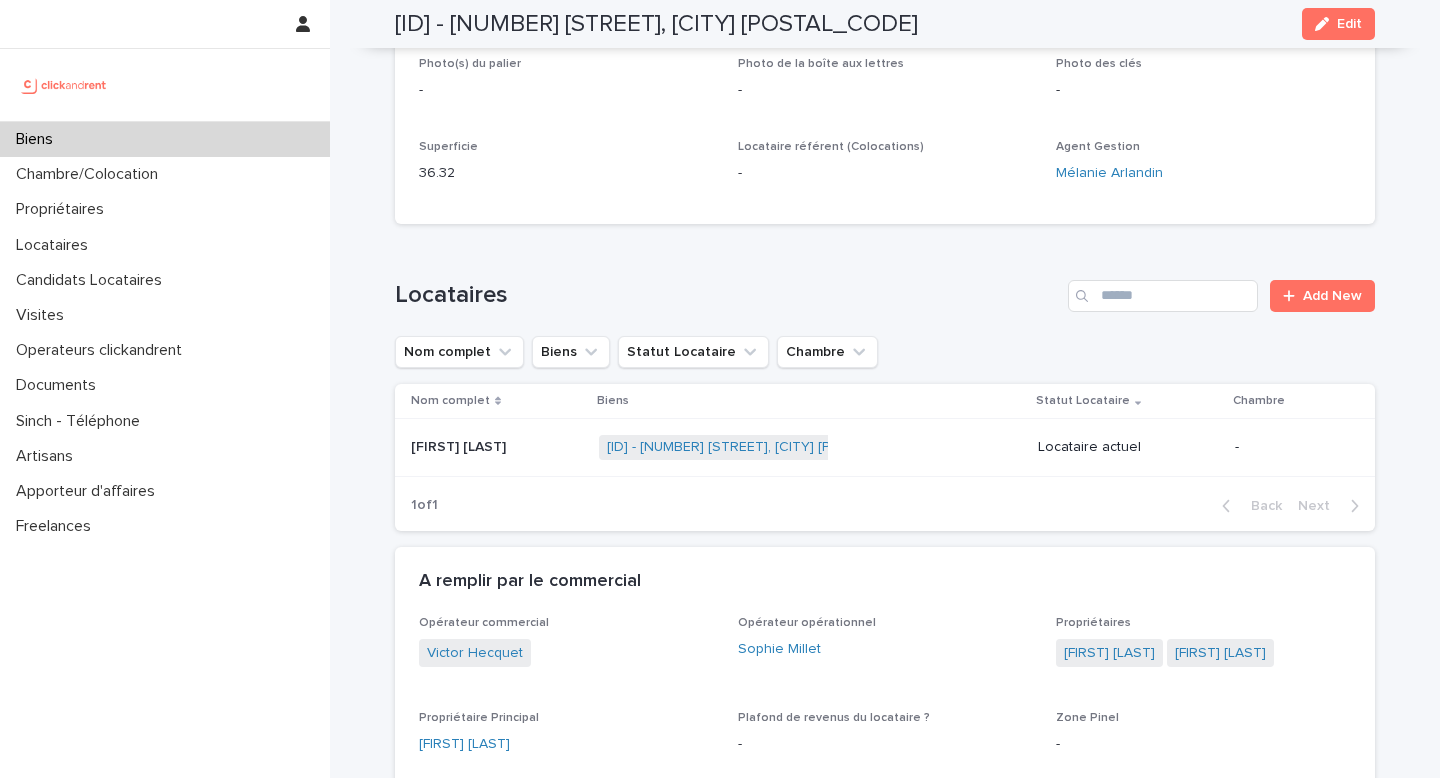 click on "[FIRST] [LAST] [FIRST] [LAST]" at bounding box center (493, 447) 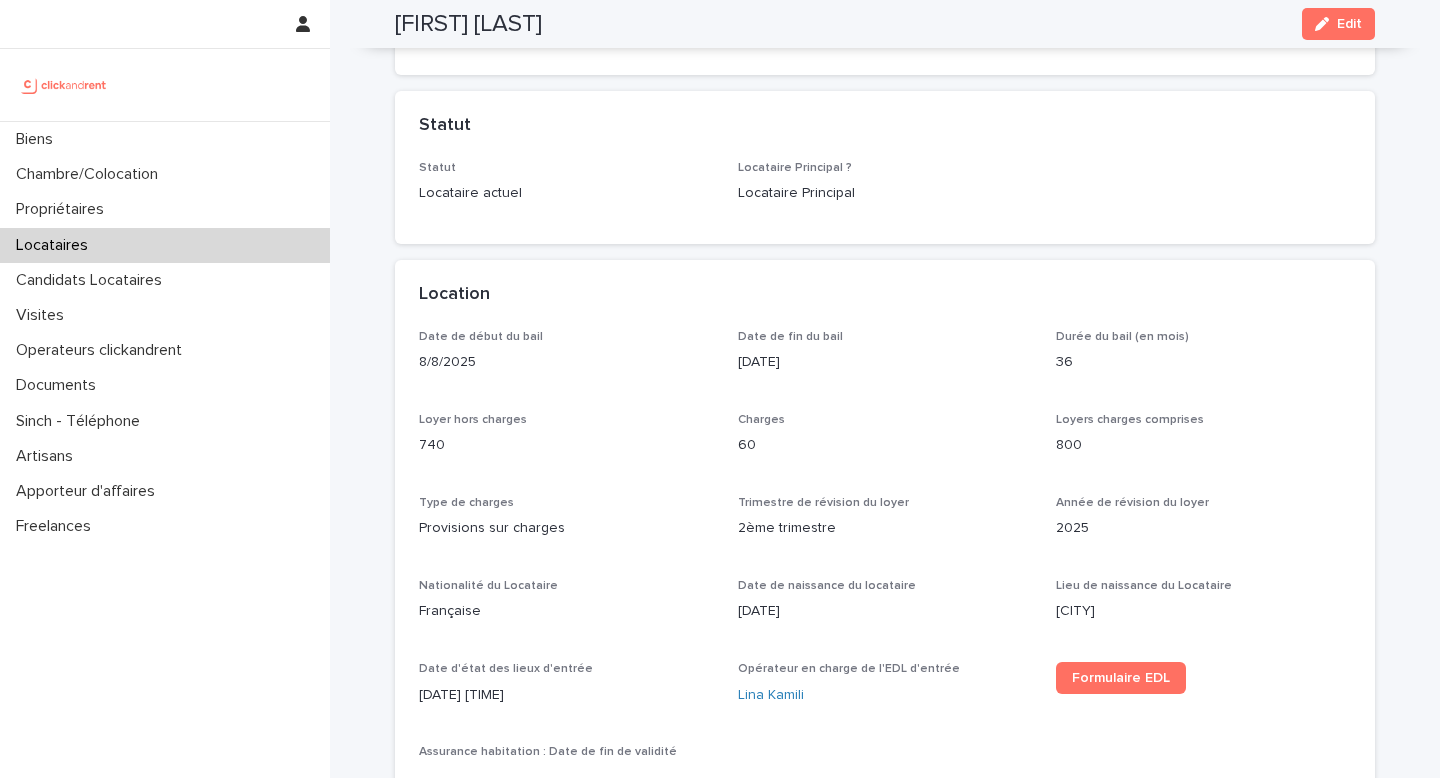 scroll, scrollTop: 253, scrollLeft: 0, axis: vertical 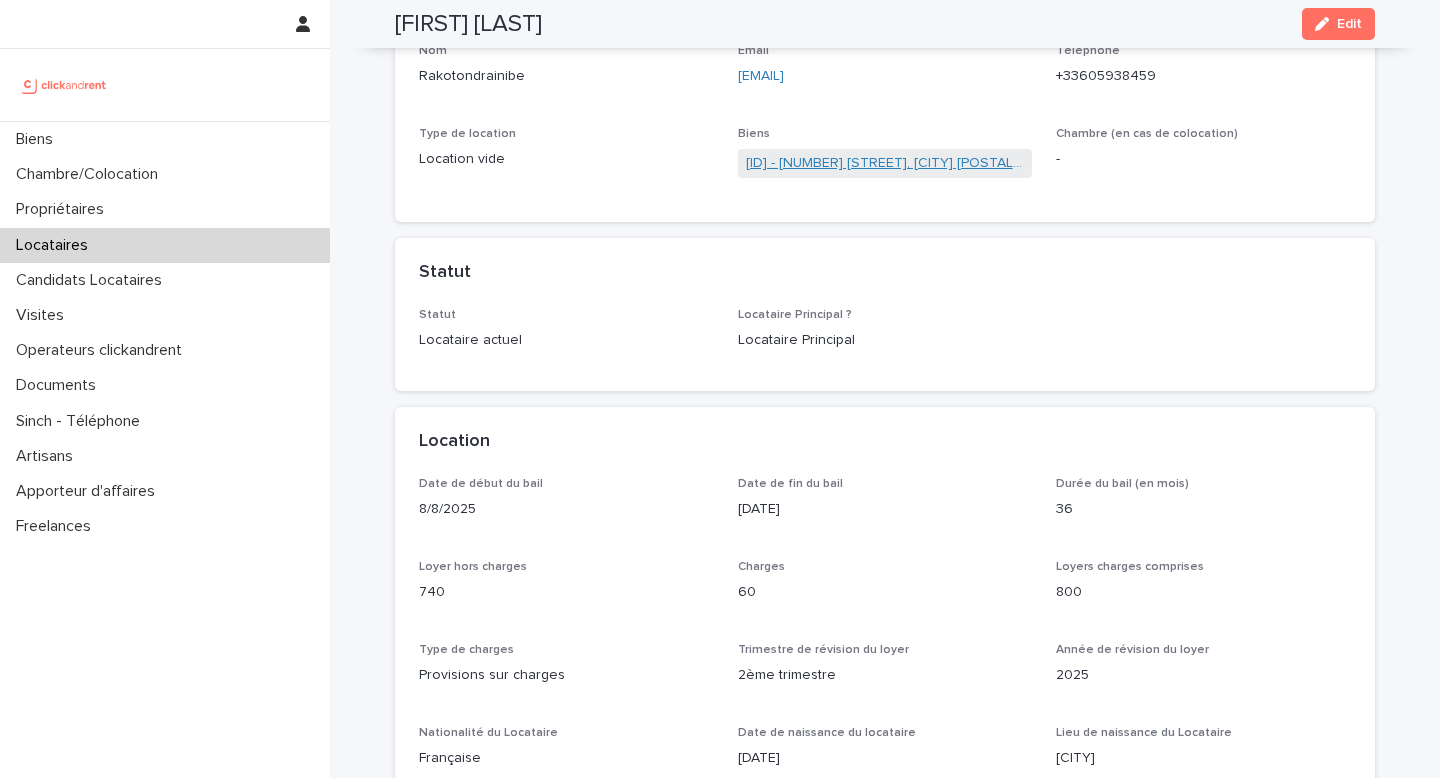 click on "[ID] - [NUMBER] [STREET], [CITY] [POSTAL_CODE]" at bounding box center (885, 163) 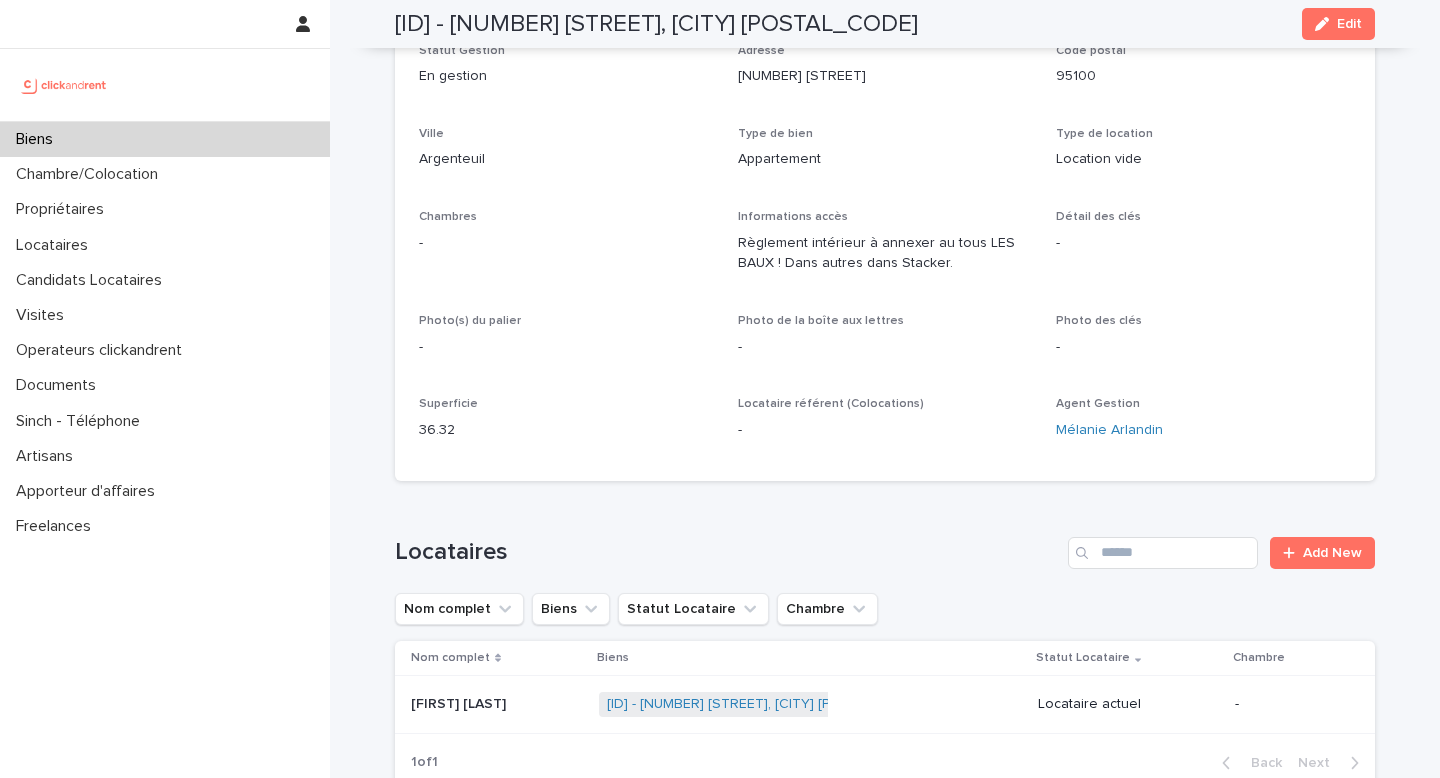 click on "[ID] - [NUMBER] [STREET], [CITY] [POSTAL_CODE]" at bounding box center [656, 24] 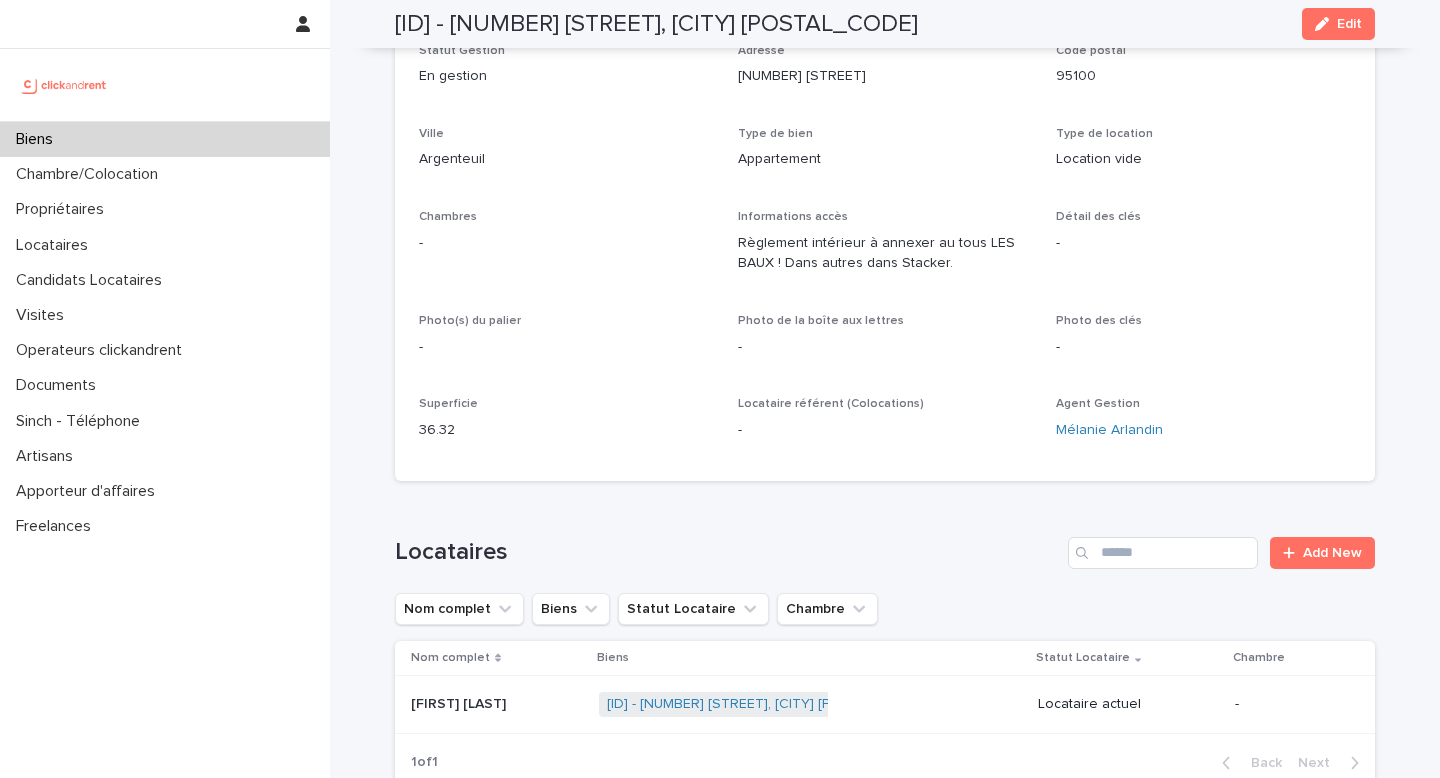 click on "[ID] - [NUMBER] [STREET], [CITY] [POSTAL_CODE]" at bounding box center (656, 24) 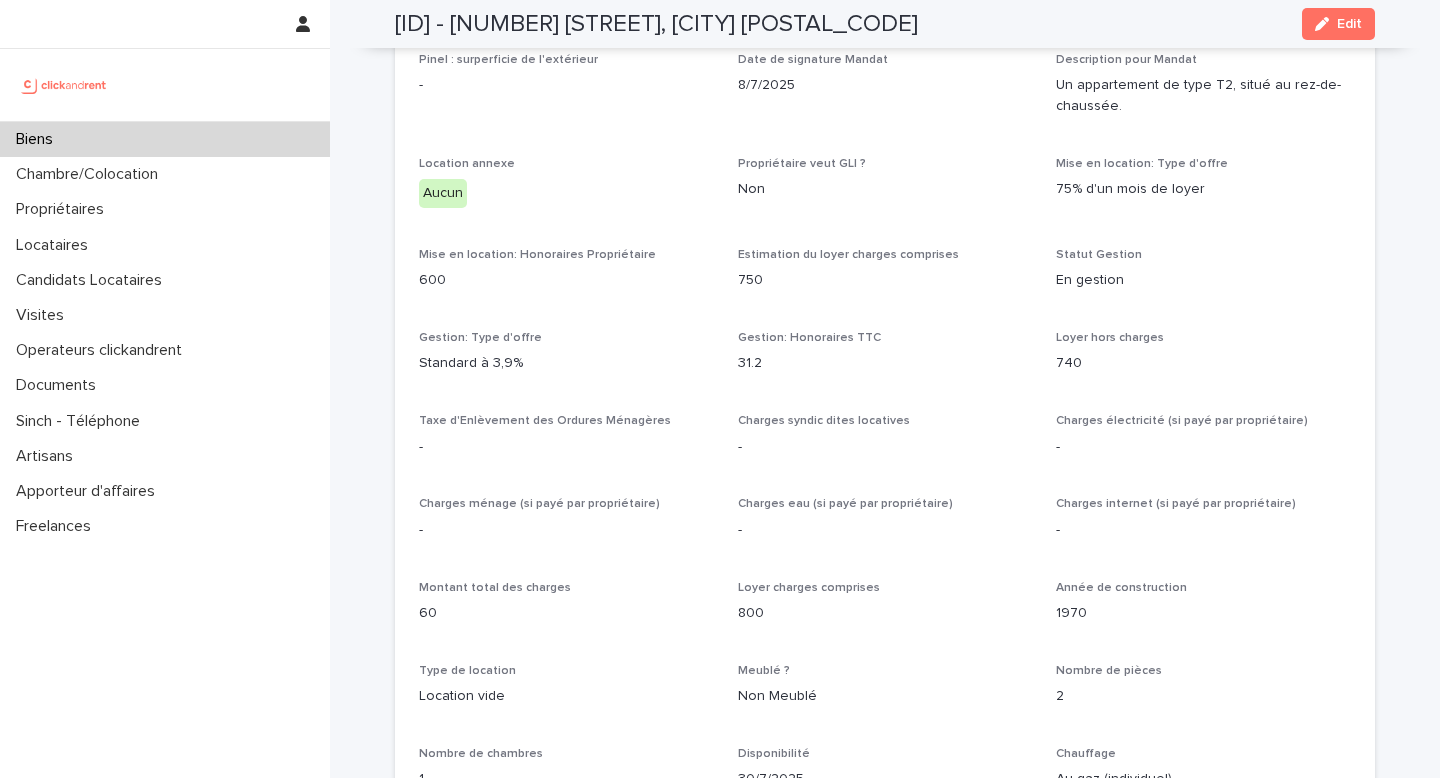 scroll, scrollTop: 1592, scrollLeft: 0, axis: vertical 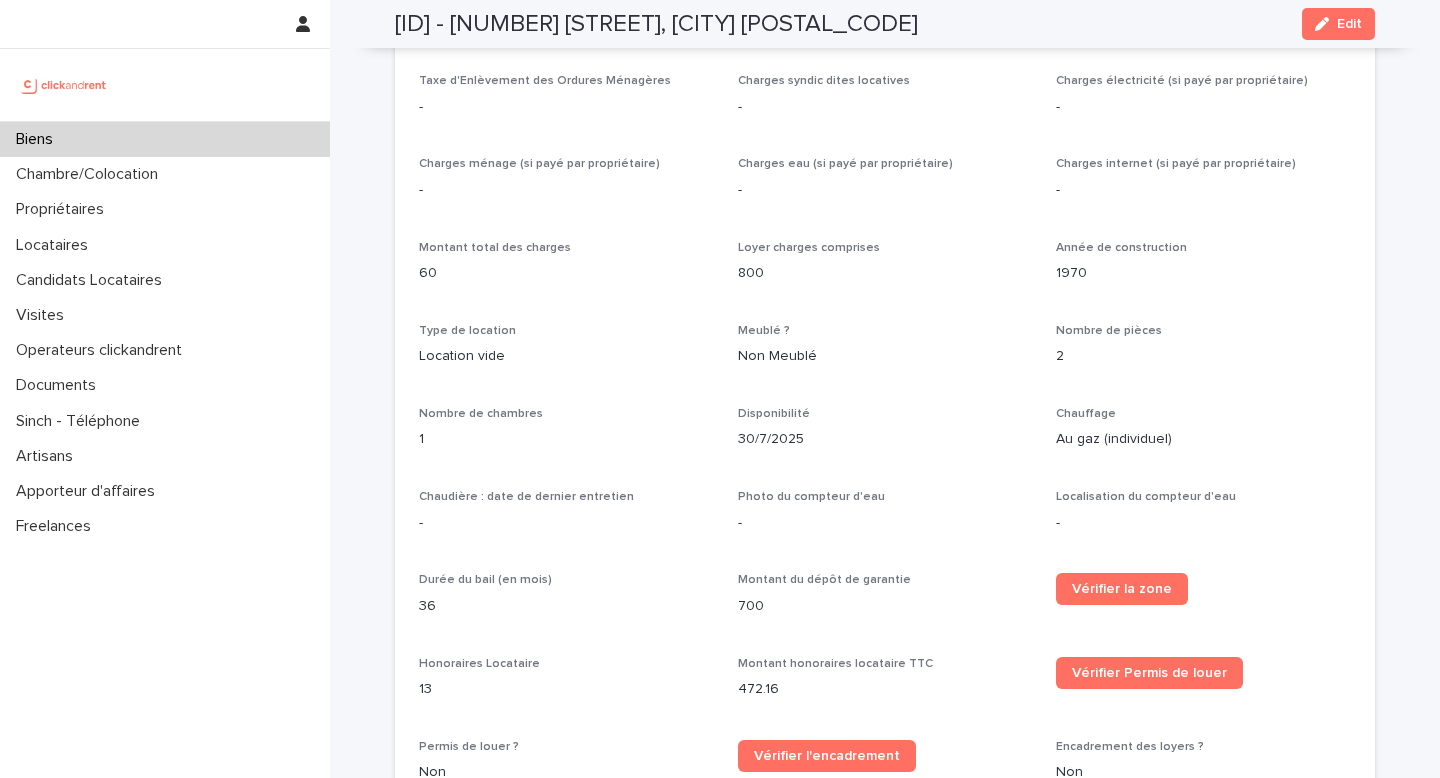 click on "Biens" at bounding box center [165, 139] 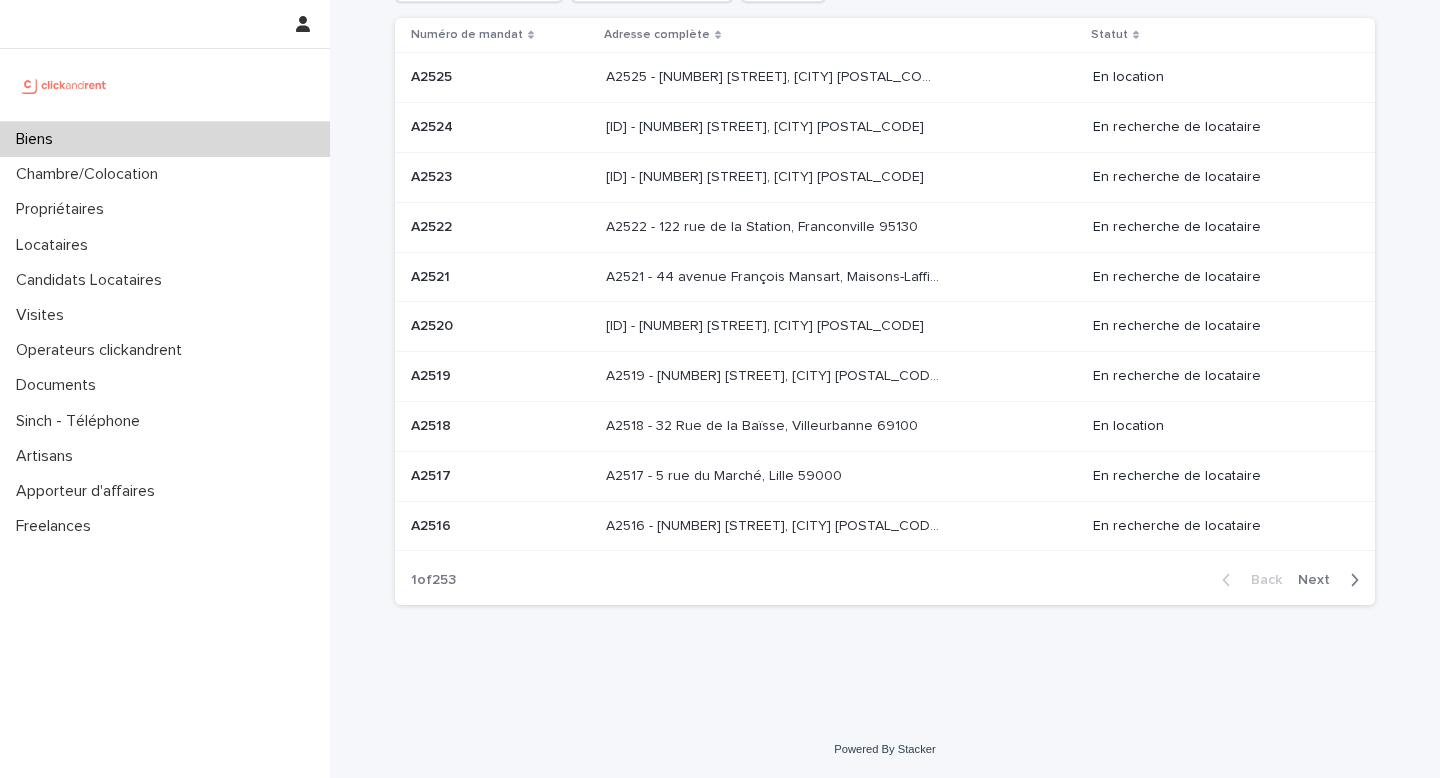 scroll, scrollTop: 0, scrollLeft: 0, axis: both 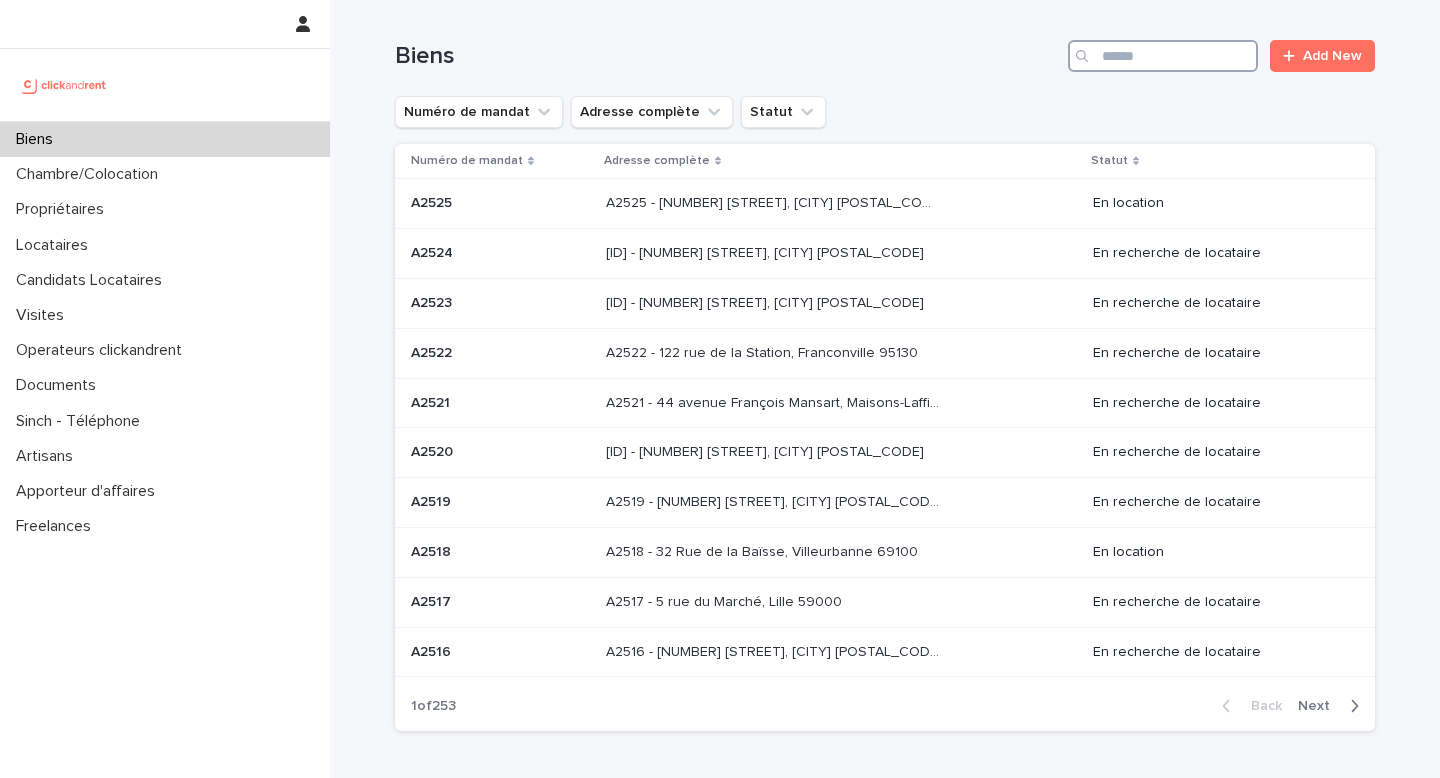click at bounding box center (1163, 56) 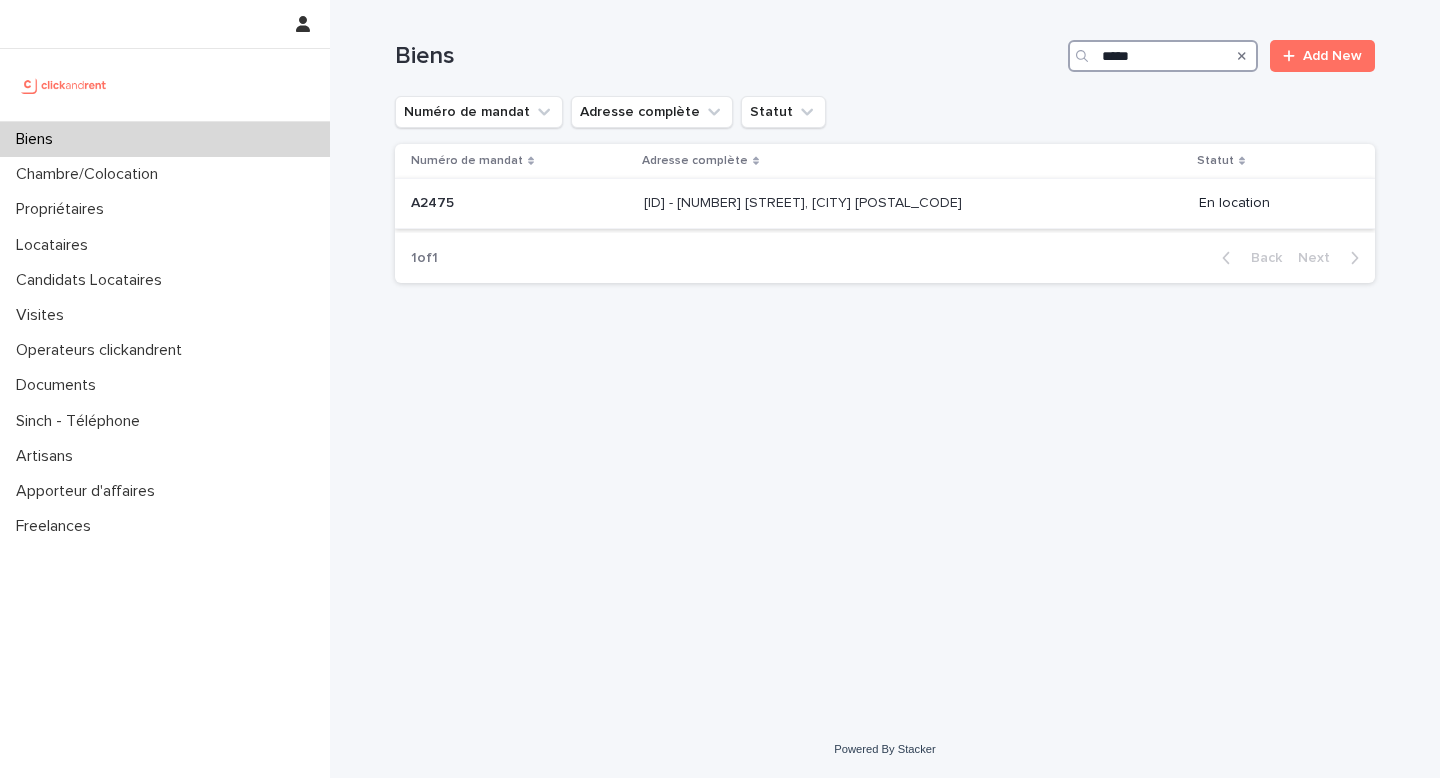 type on "*****" 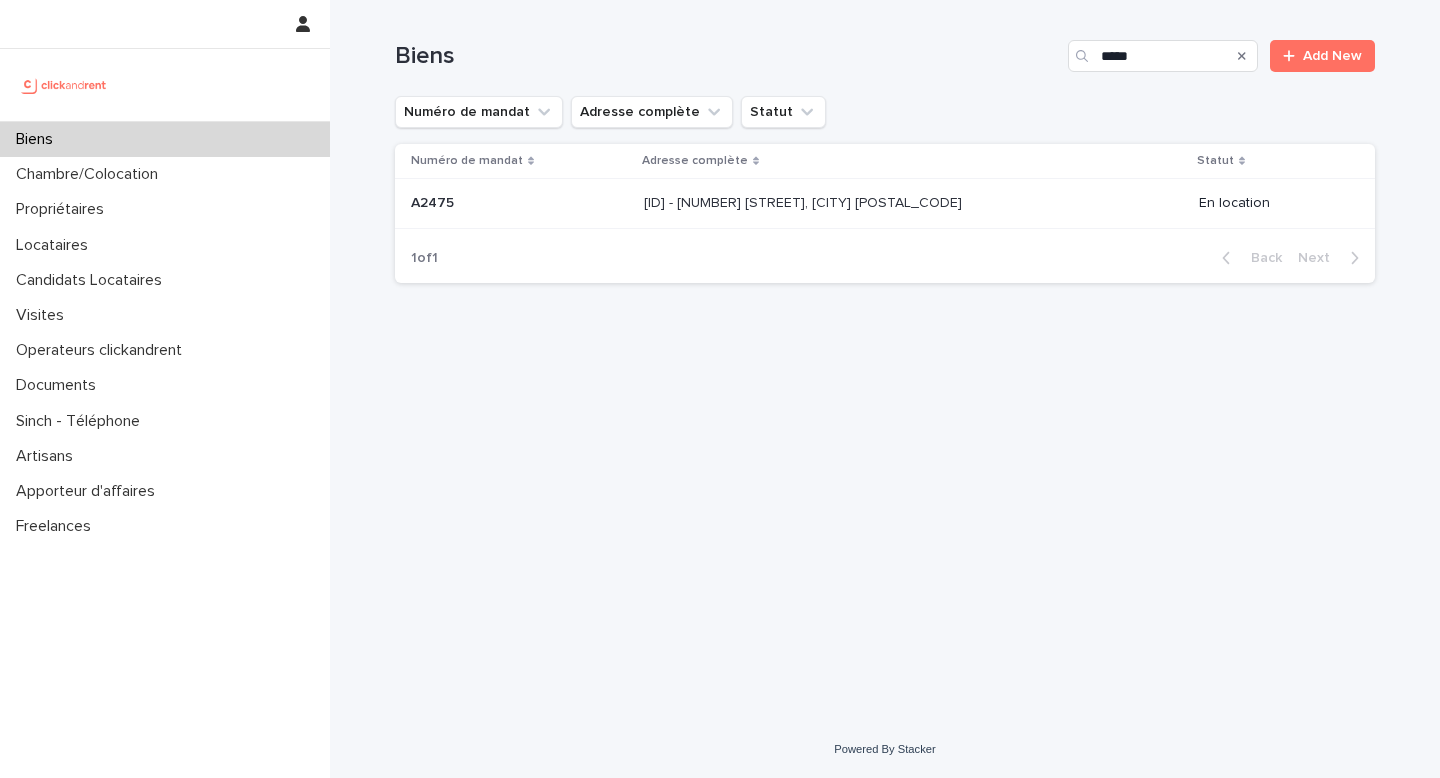 click on "[ID] - [NUMBER] [STREET], [CITY] [POSTAL_CODE] [ID] - [NUMBER] [STREET], [CITY] [POSTAL_CODE]" at bounding box center [913, 203] 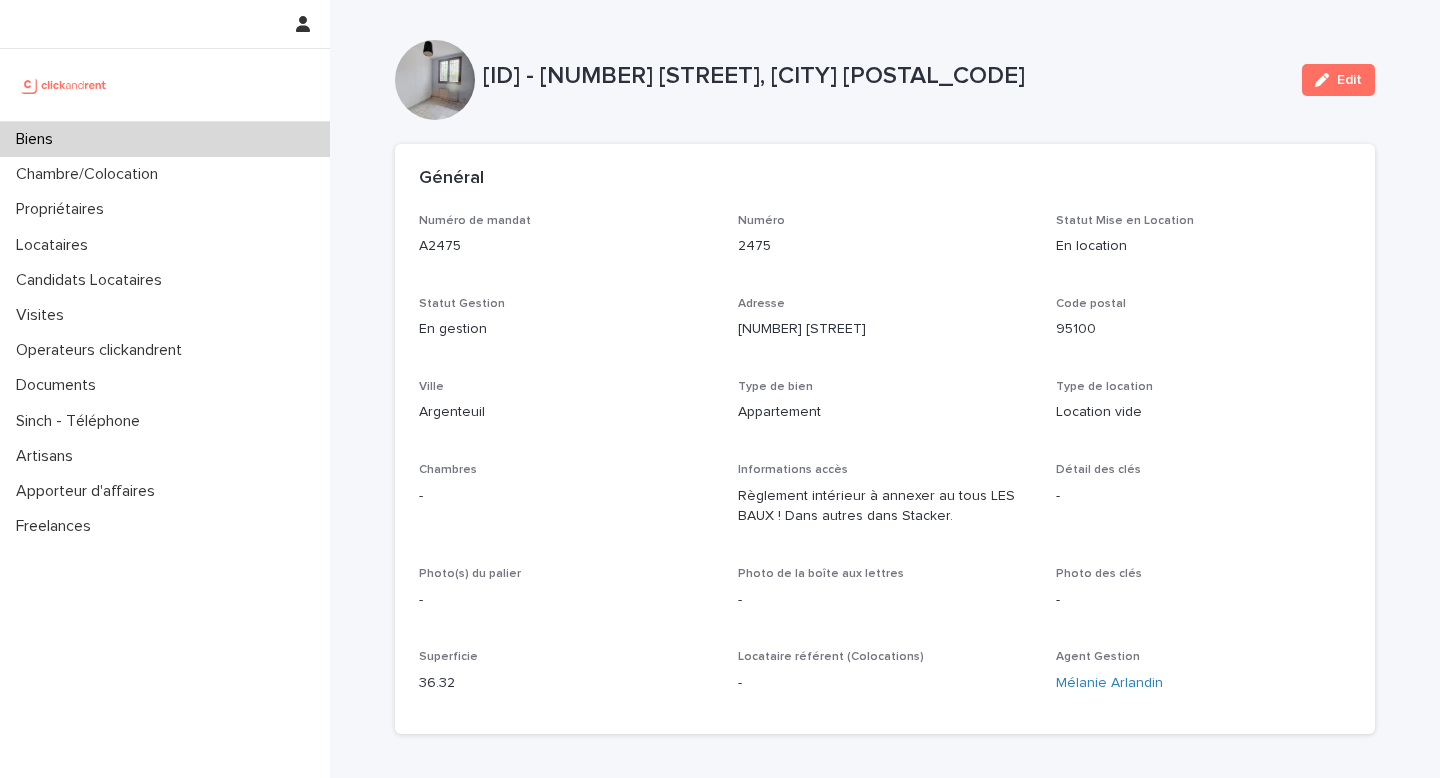click on "Général" at bounding box center [885, 179] 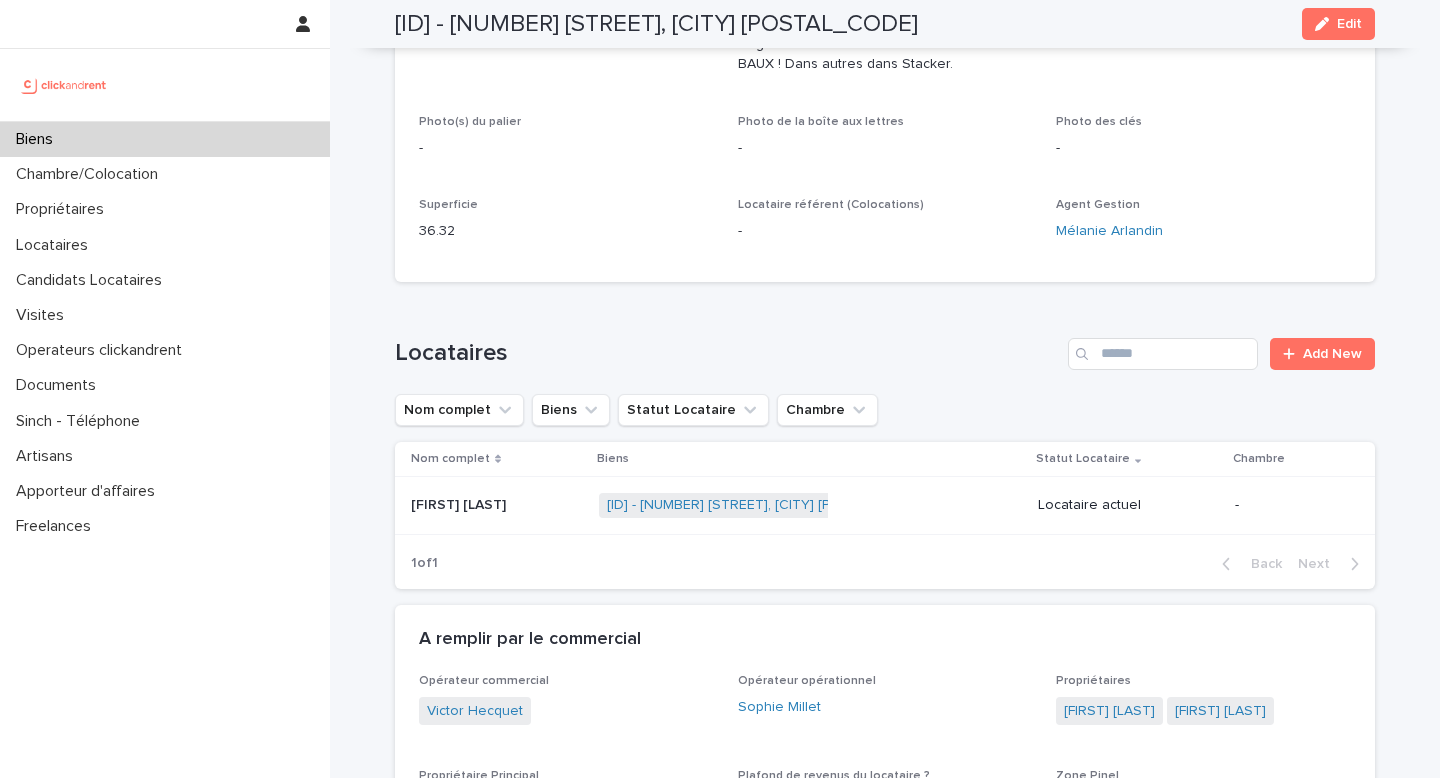 scroll, scrollTop: 614, scrollLeft: 0, axis: vertical 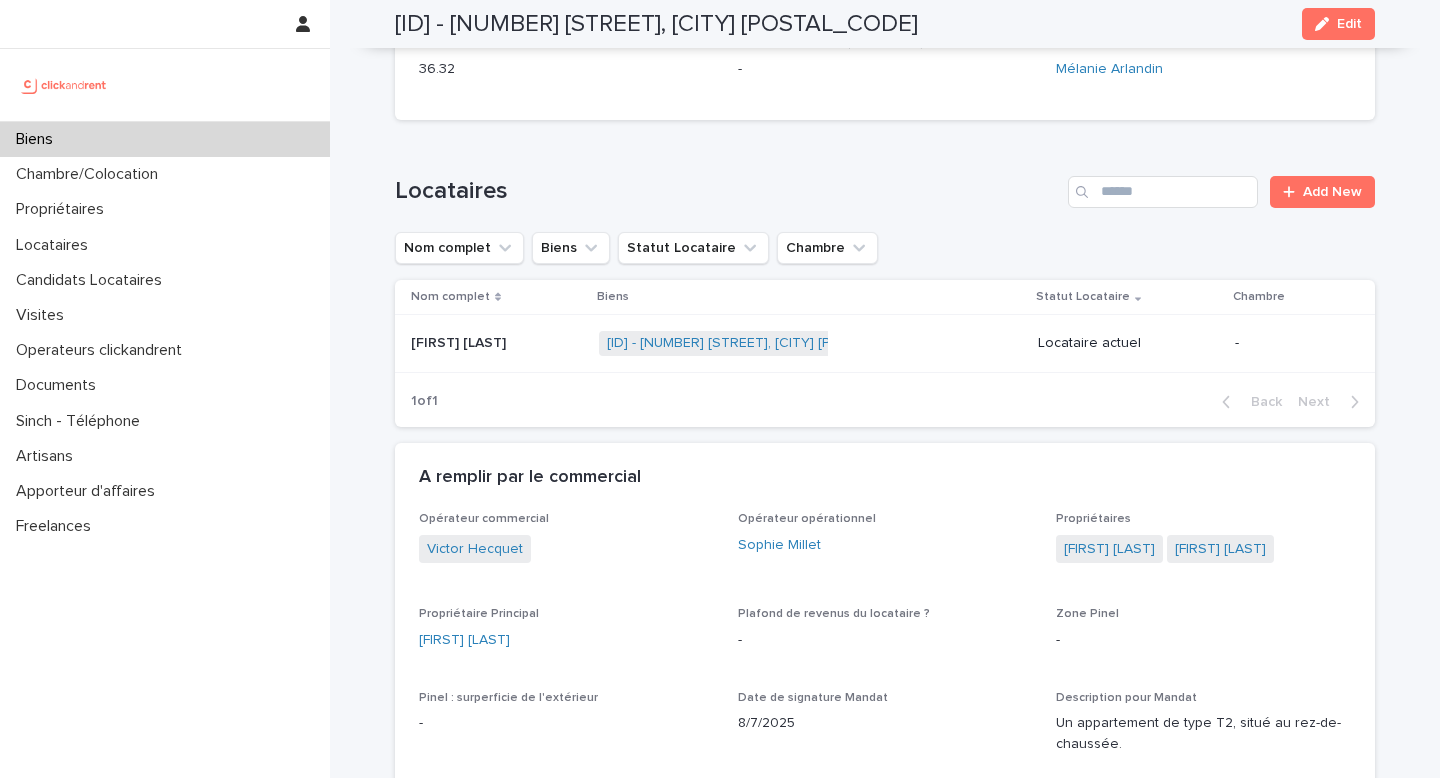 click on "A2475 - [NUMBER] [STREET],  [CITY] [POSTAL_CODE]   + 0" at bounding box center (810, 343) 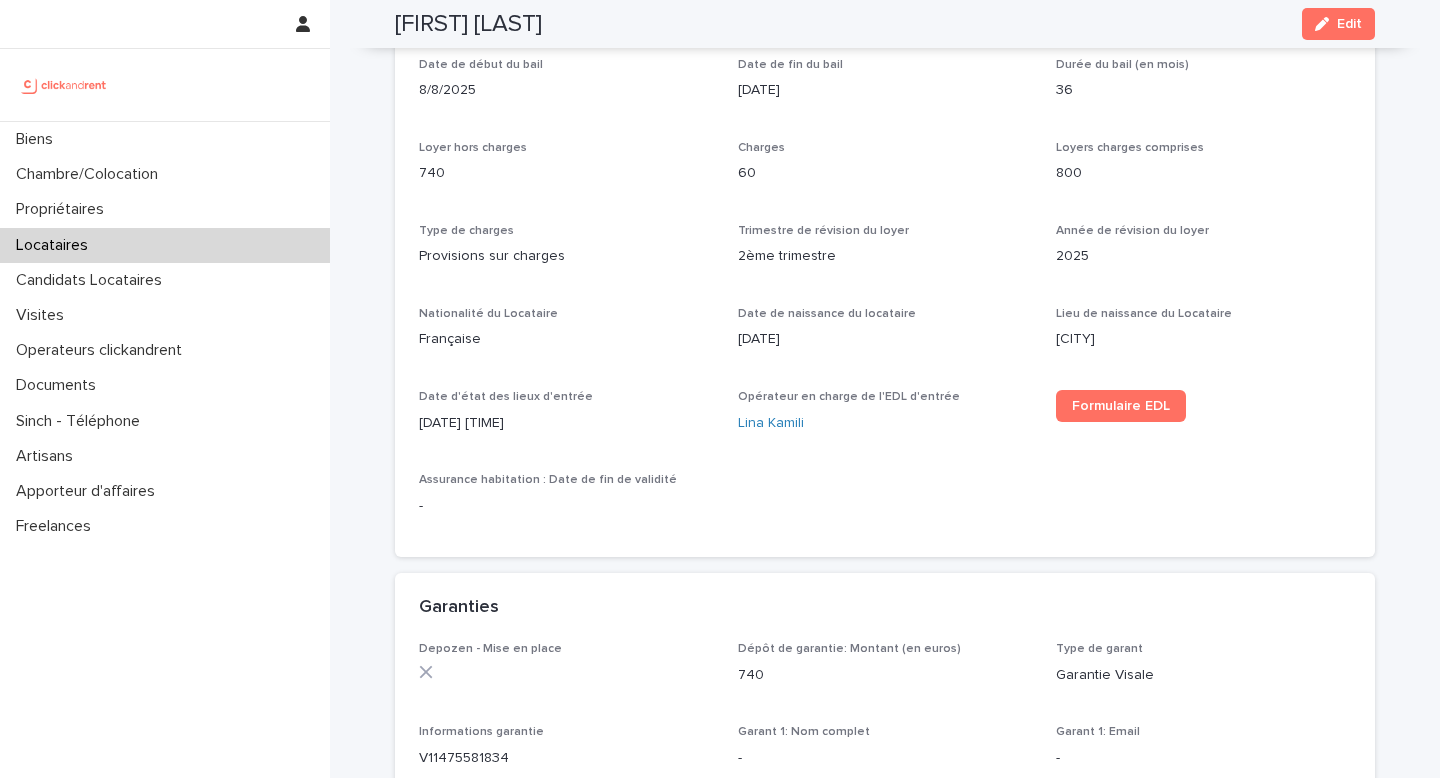 scroll, scrollTop: 0, scrollLeft: 0, axis: both 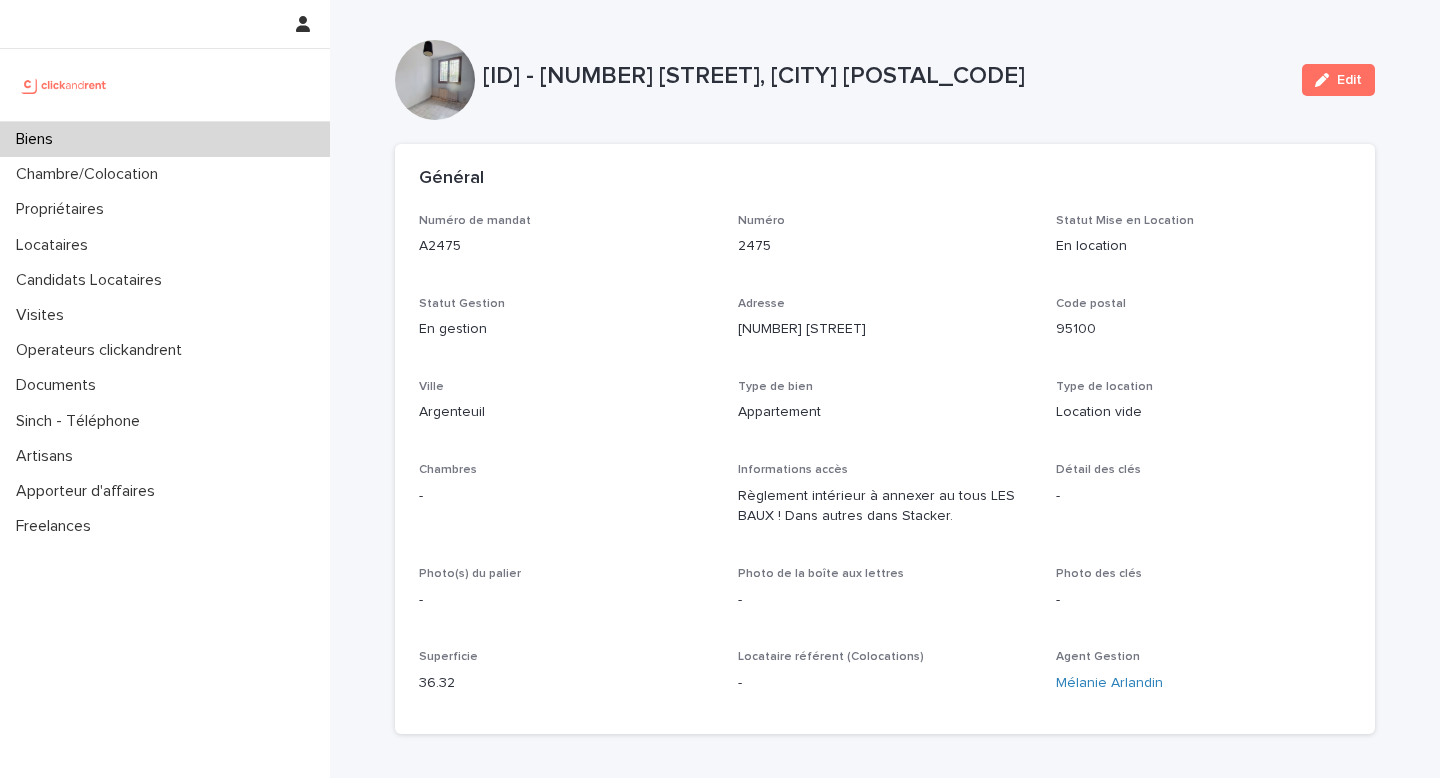 click on "[ID] - [NUMBER] [STREET], [CITY] [POSTAL_CODE]" at bounding box center [884, 76] 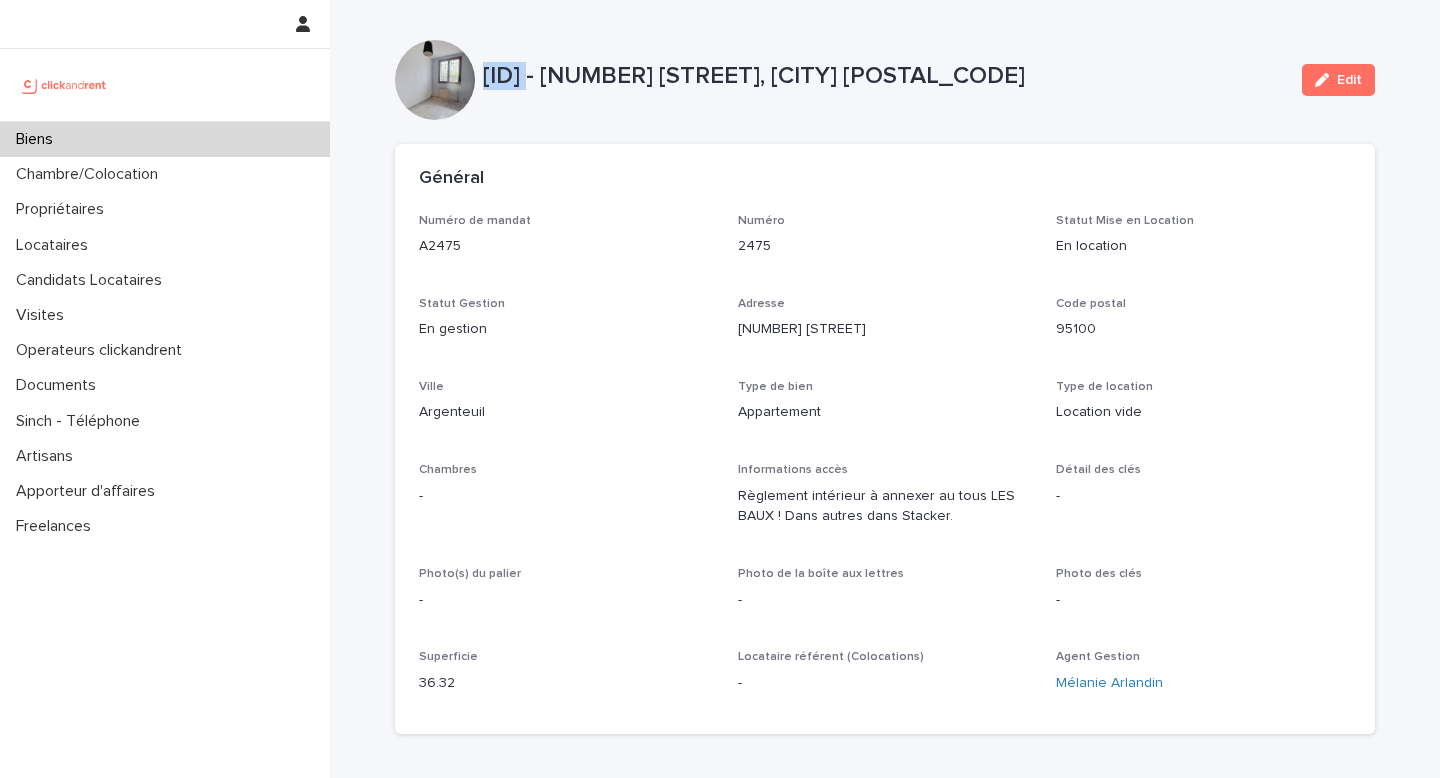 click on "[ID] - [NUMBER] [STREET], [CITY] [POSTAL_CODE]" at bounding box center (884, 76) 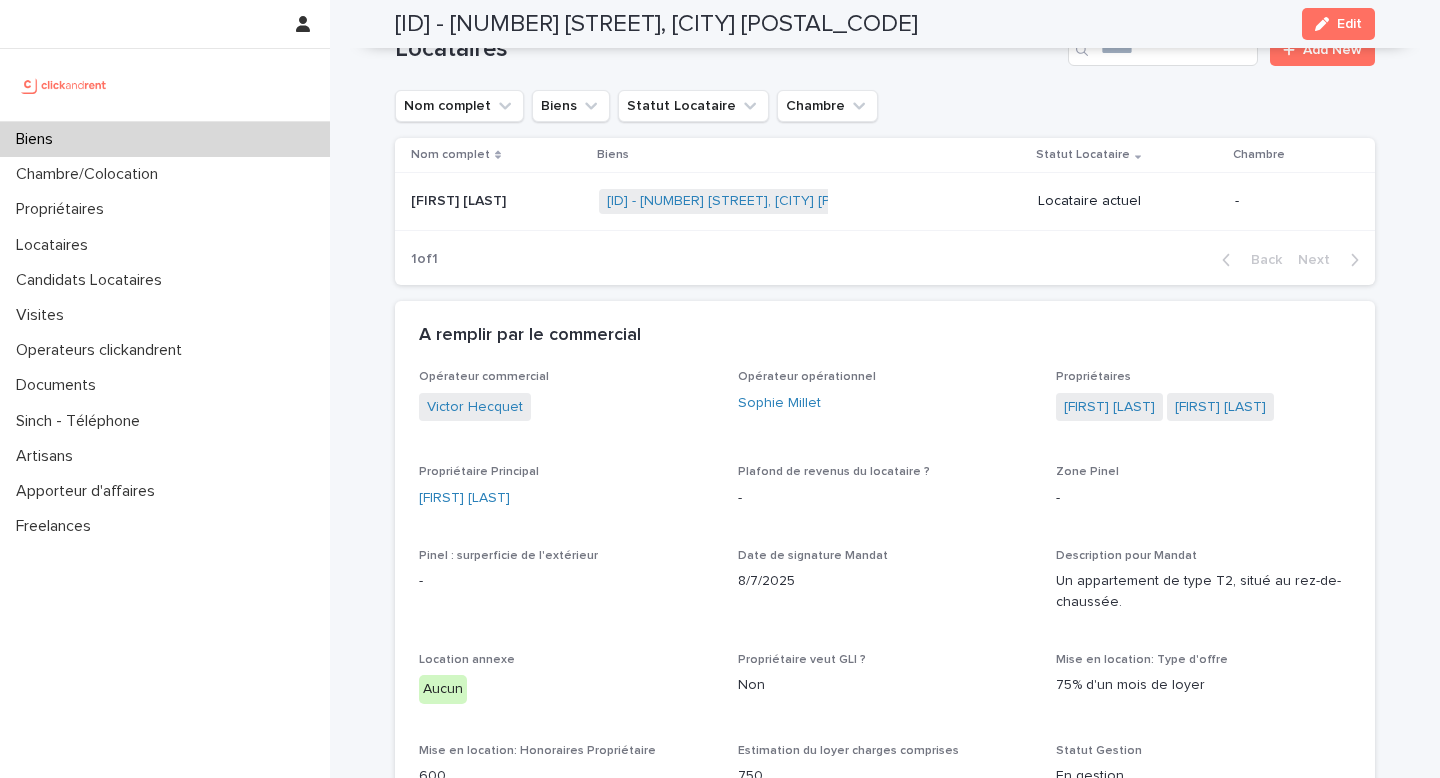 scroll, scrollTop: 761, scrollLeft: 0, axis: vertical 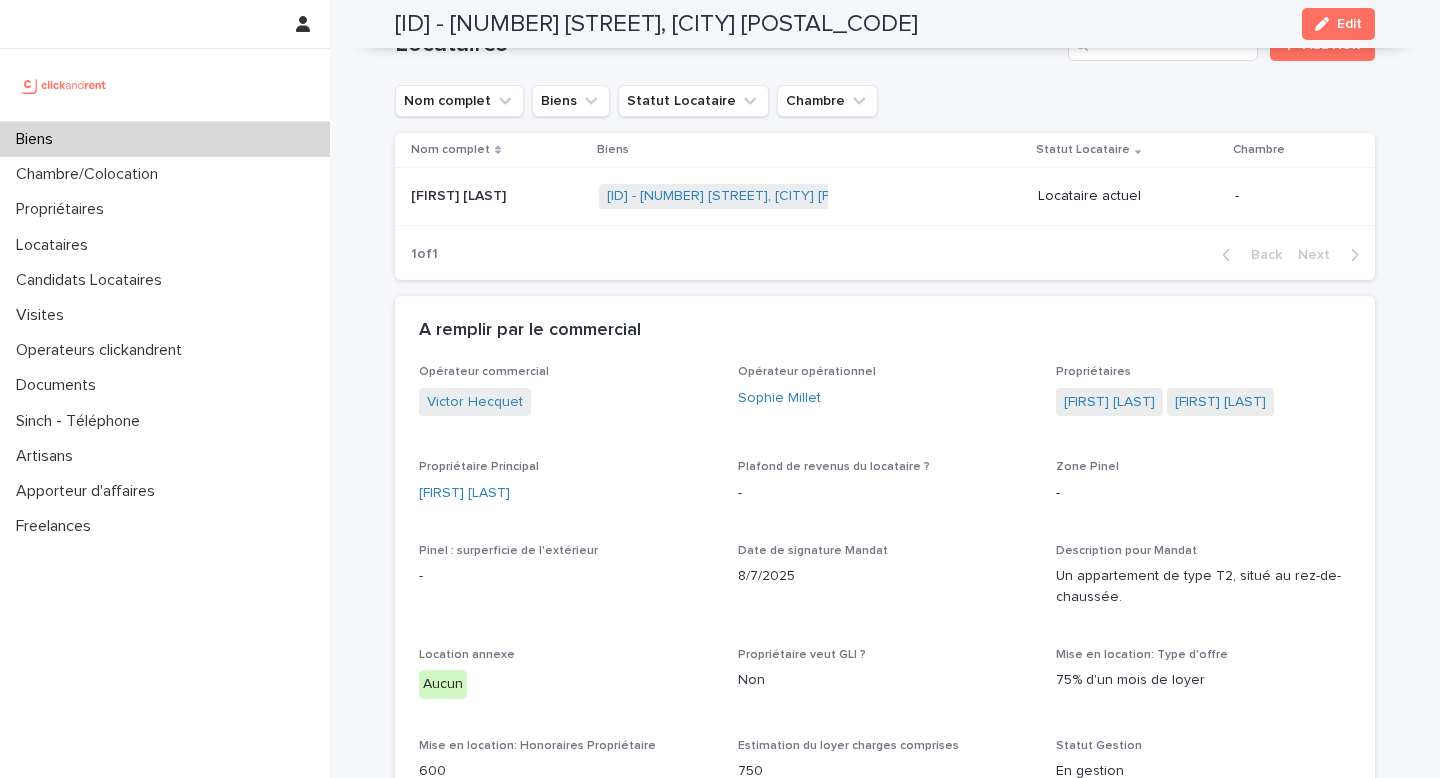 click on "[FIRST] [LAST]" at bounding box center [566, 493] 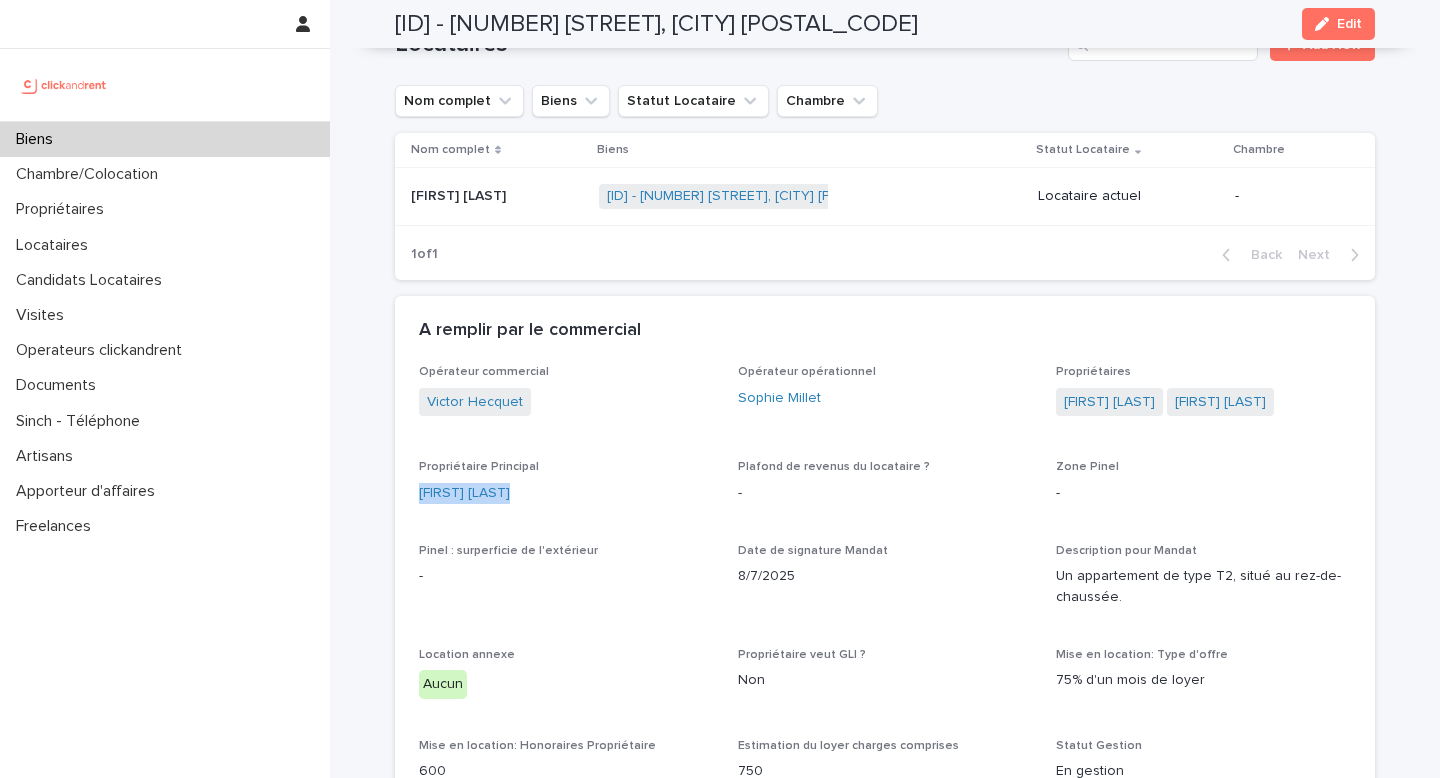 click on "[FIRST] [LAST]" at bounding box center [566, 493] 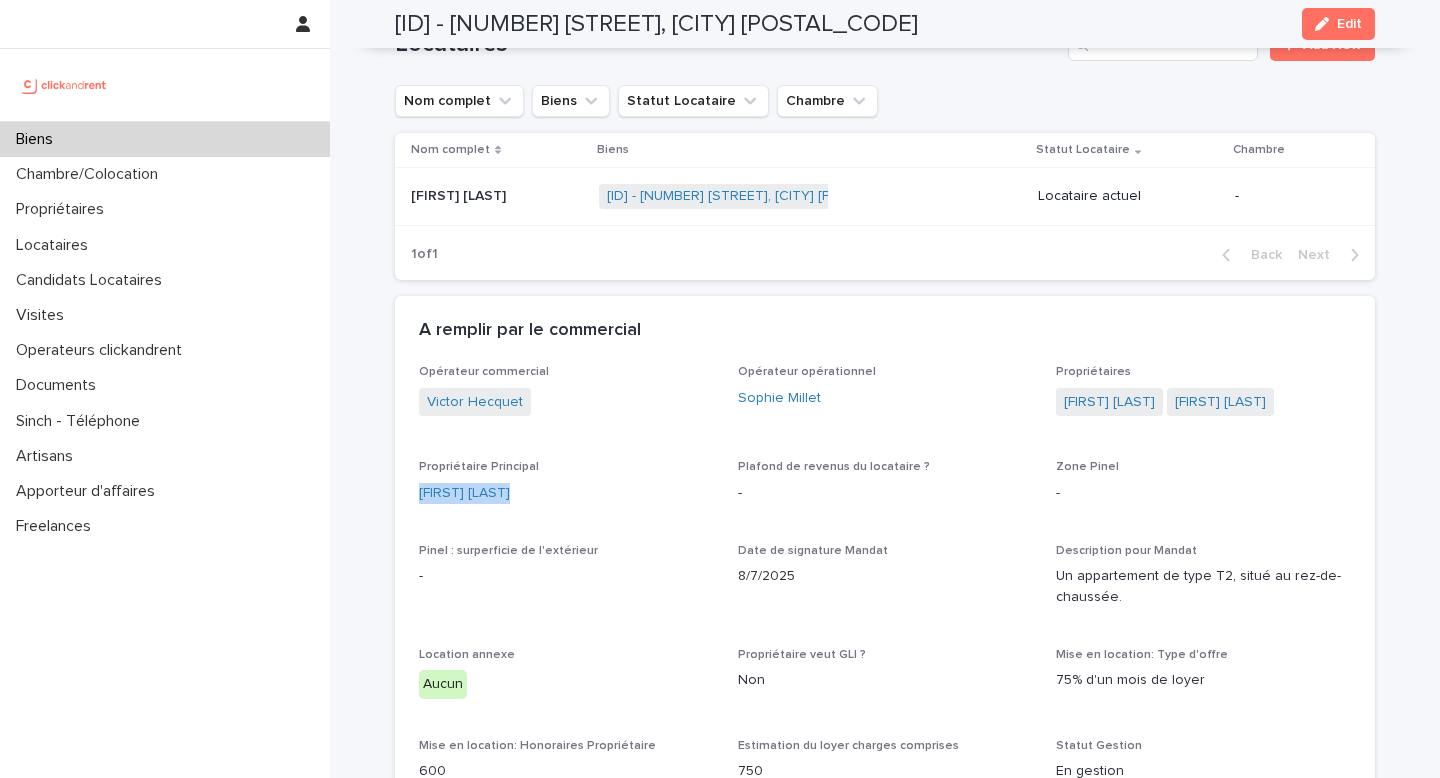 copy on "[FIRST] [LAST]" 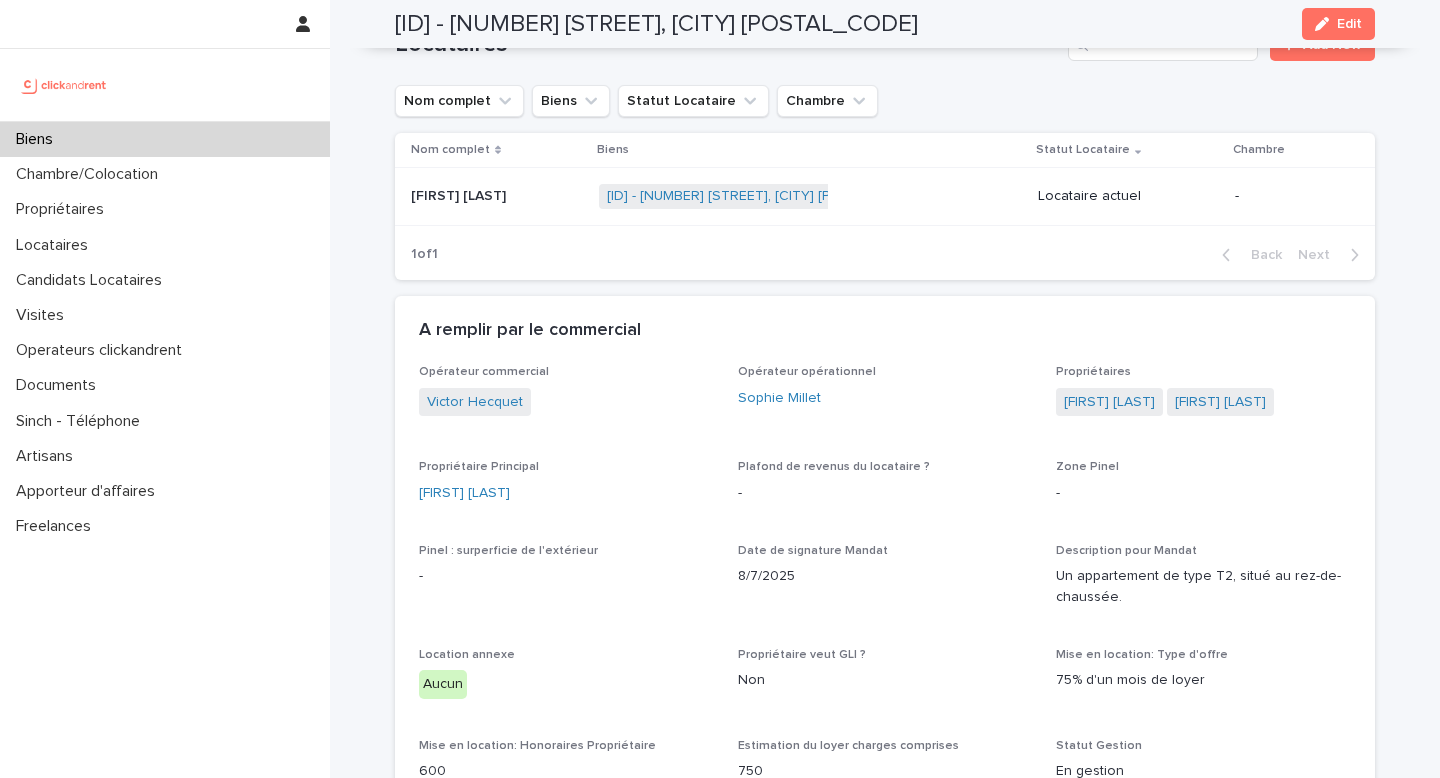 click on "[ID] - [NUMBER] [STREET], [CITY] [POSTAL_CODE]" at bounding box center (656, 24) 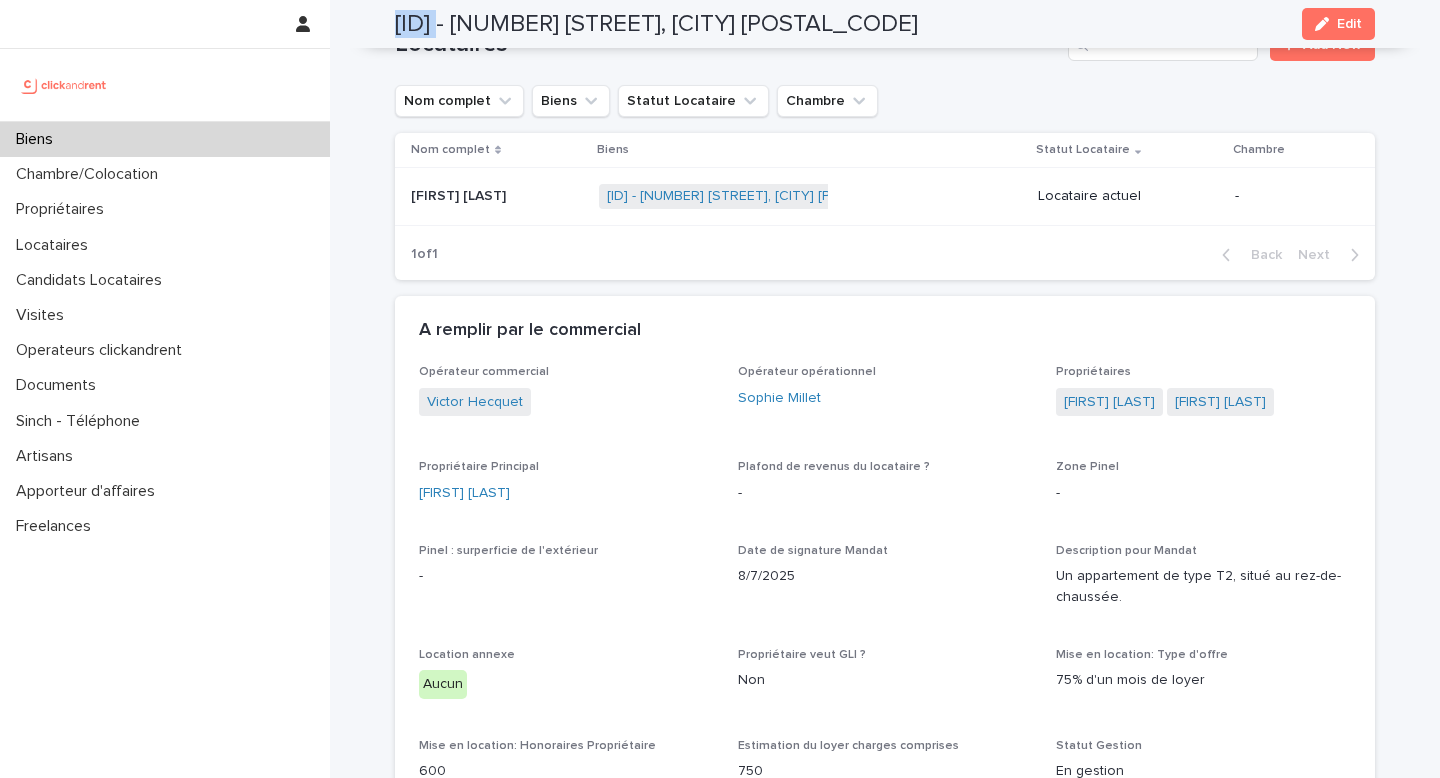 click on "[ID] - [NUMBER] [STREET], [CITY] [POSTAL_CODE]" at bounding box center [656, 24] 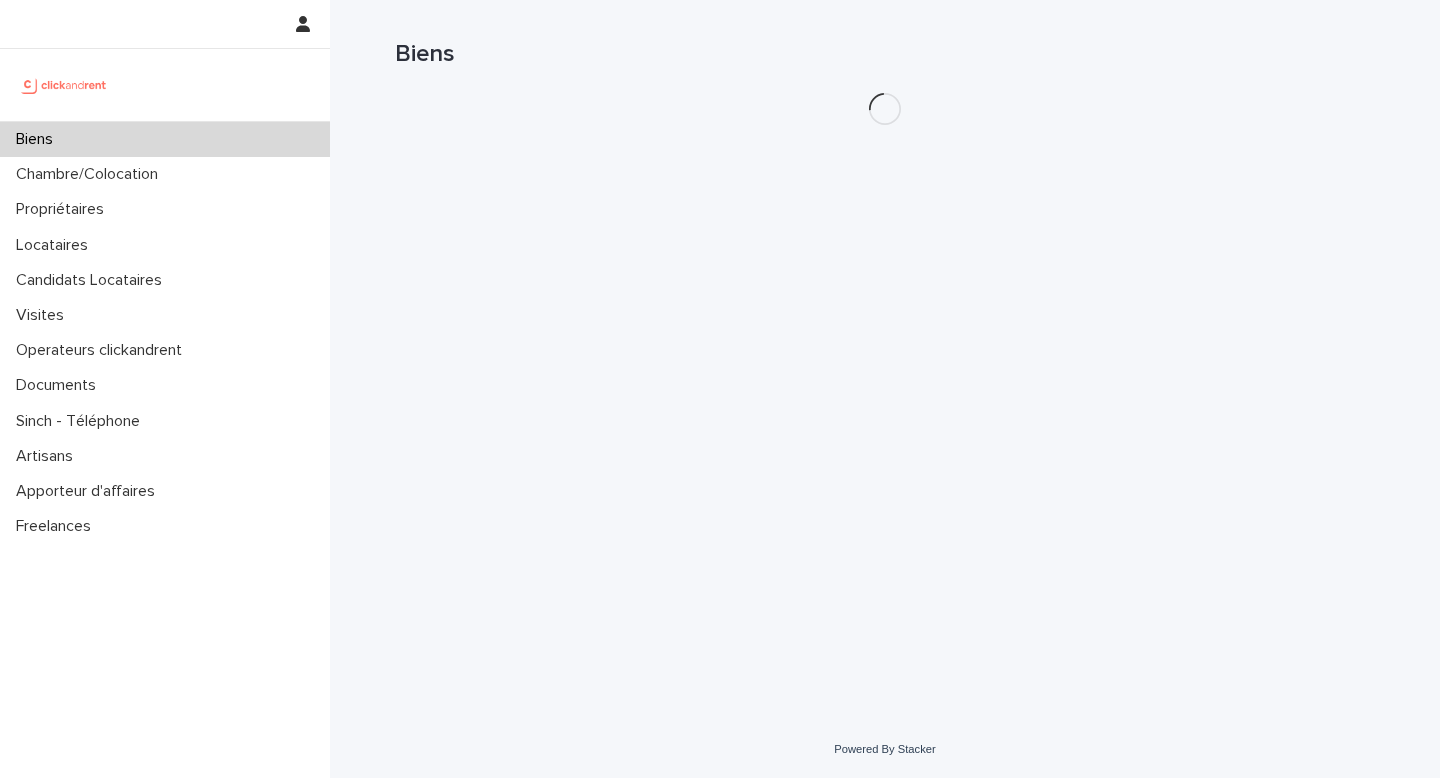 scroll, scrollTop: 0, scrollLeft: 0, axis: both 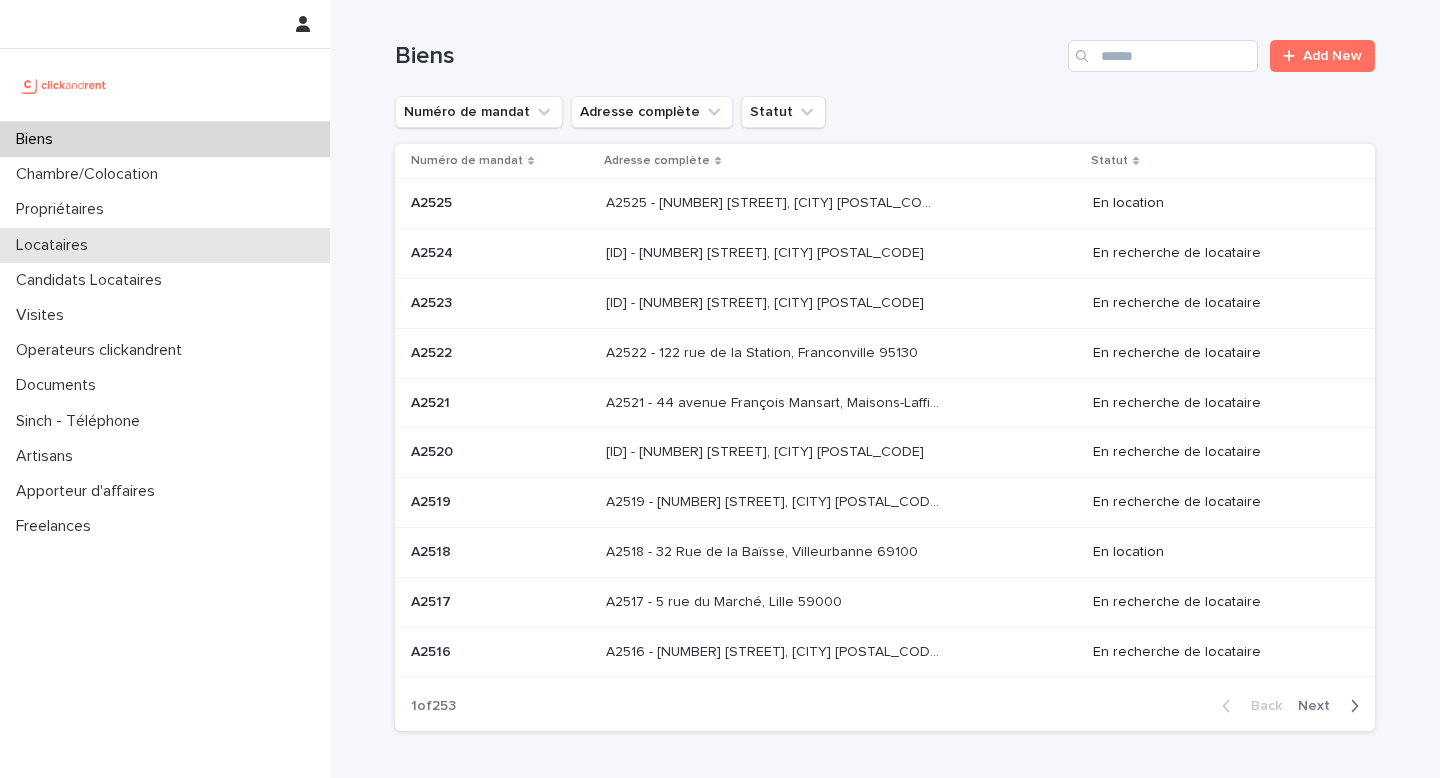 click on "Locataires" at bounding box center (165, 245) 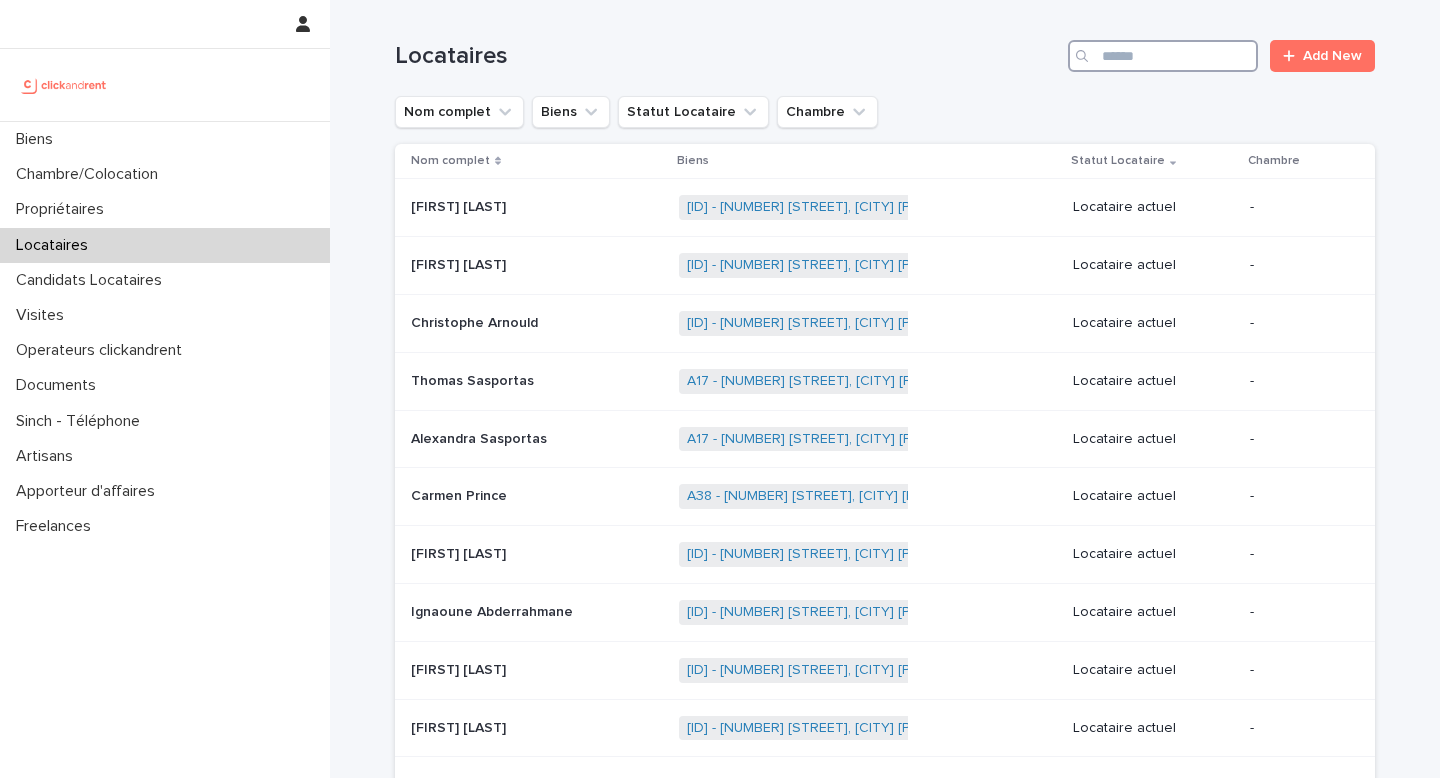 click at bounding box center (1163, 56) 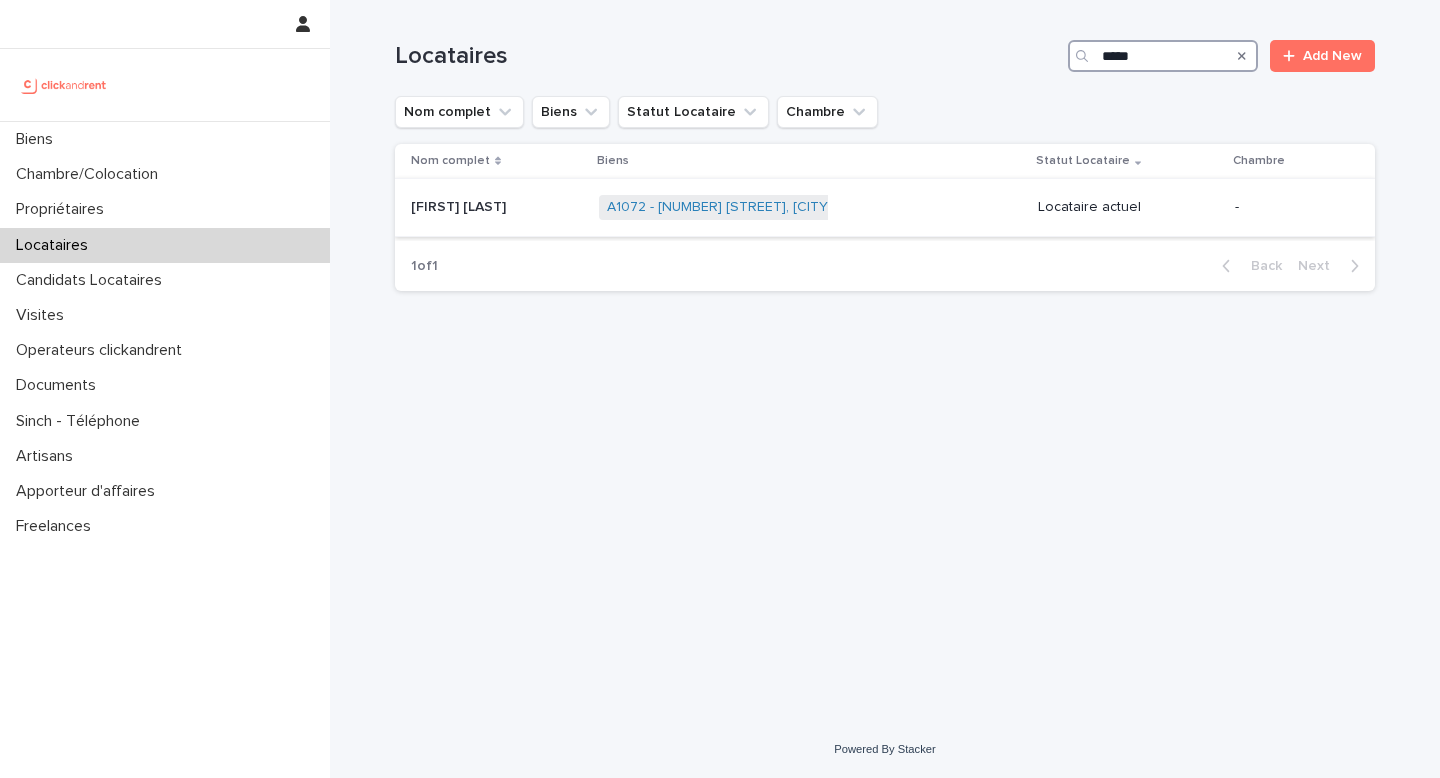 type on "*****" 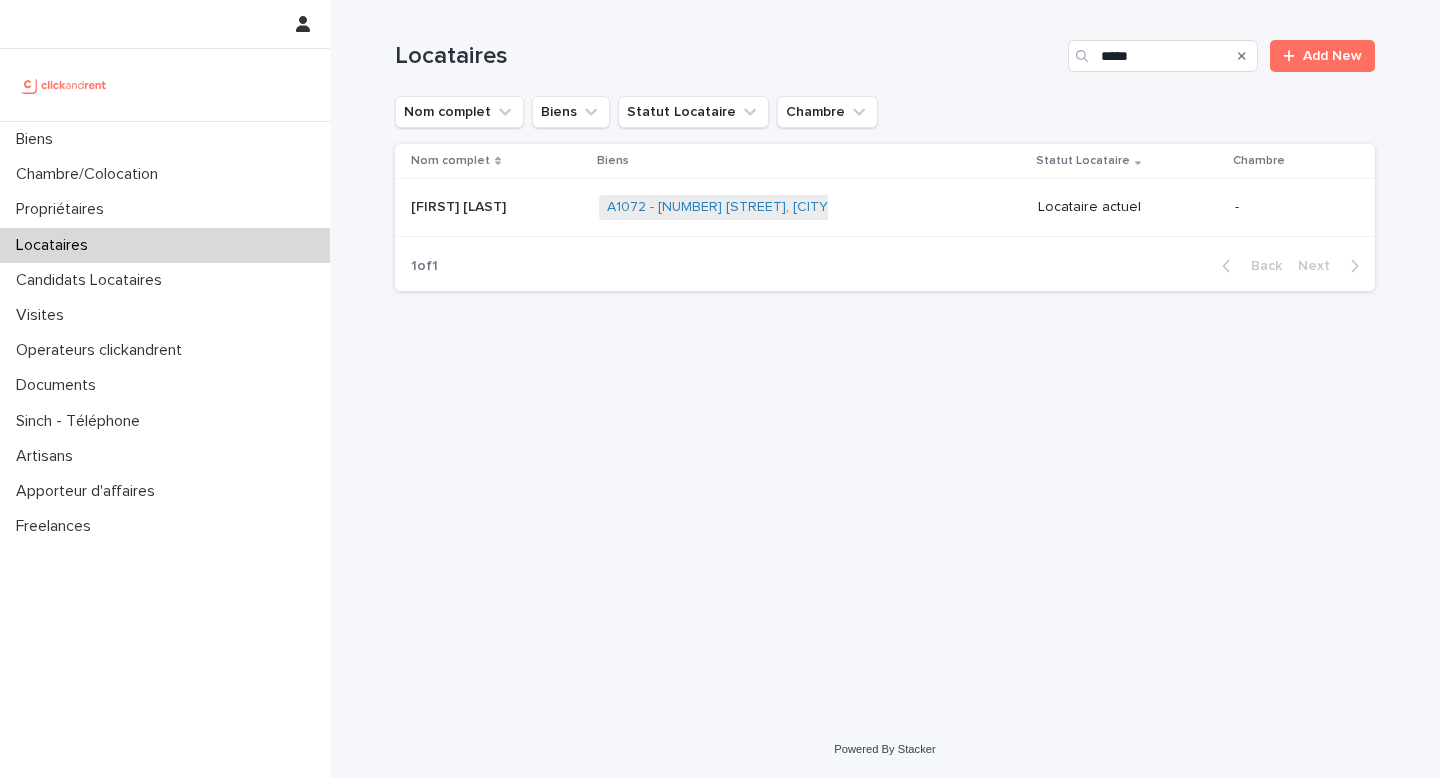 click on "A1072 - [NUMBER] [STREET],  [CITY] [POSTAL_CODE]   + 0" at bounding box center (810, 207) 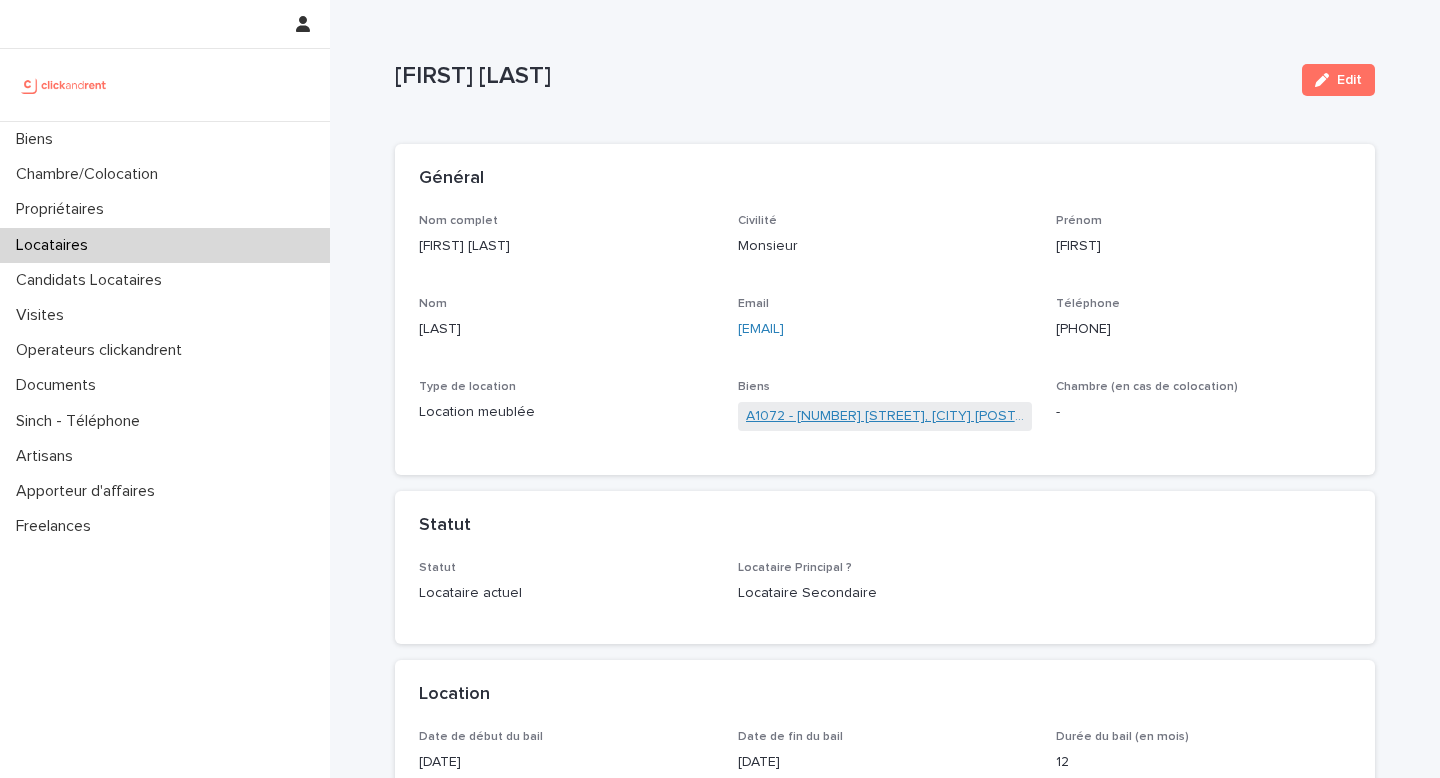 click on "A1072 - [NUMBER] [STREET],  [CITY] [POSTAL_CODE]" at bounding box center (885, 416) 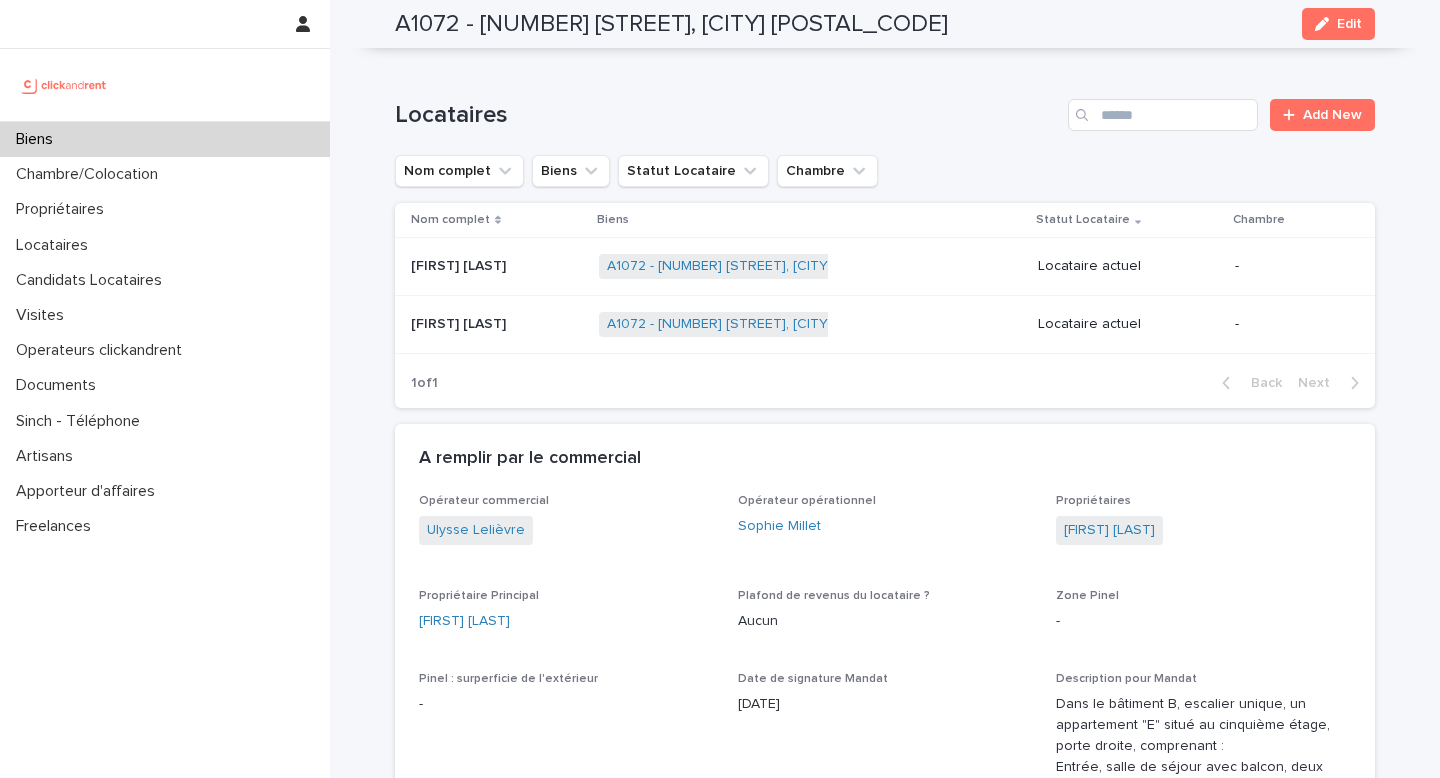 scroll, scrollTop: 0, scrollLeft: 0, axis: both 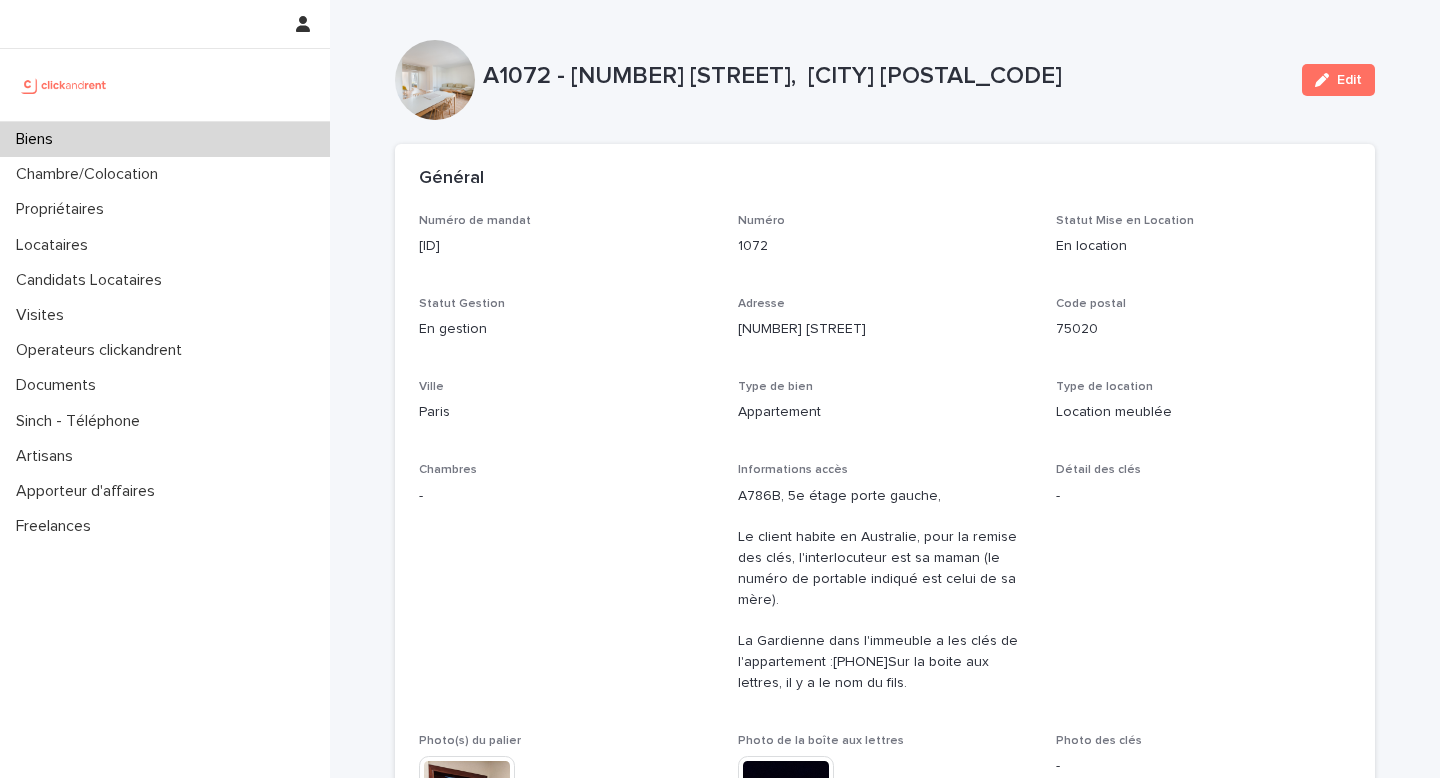 click on "A1072 - [NUMBER] [STREET],  [CITY] [POSTAL_CODE]" at bounding box center (884, 76) 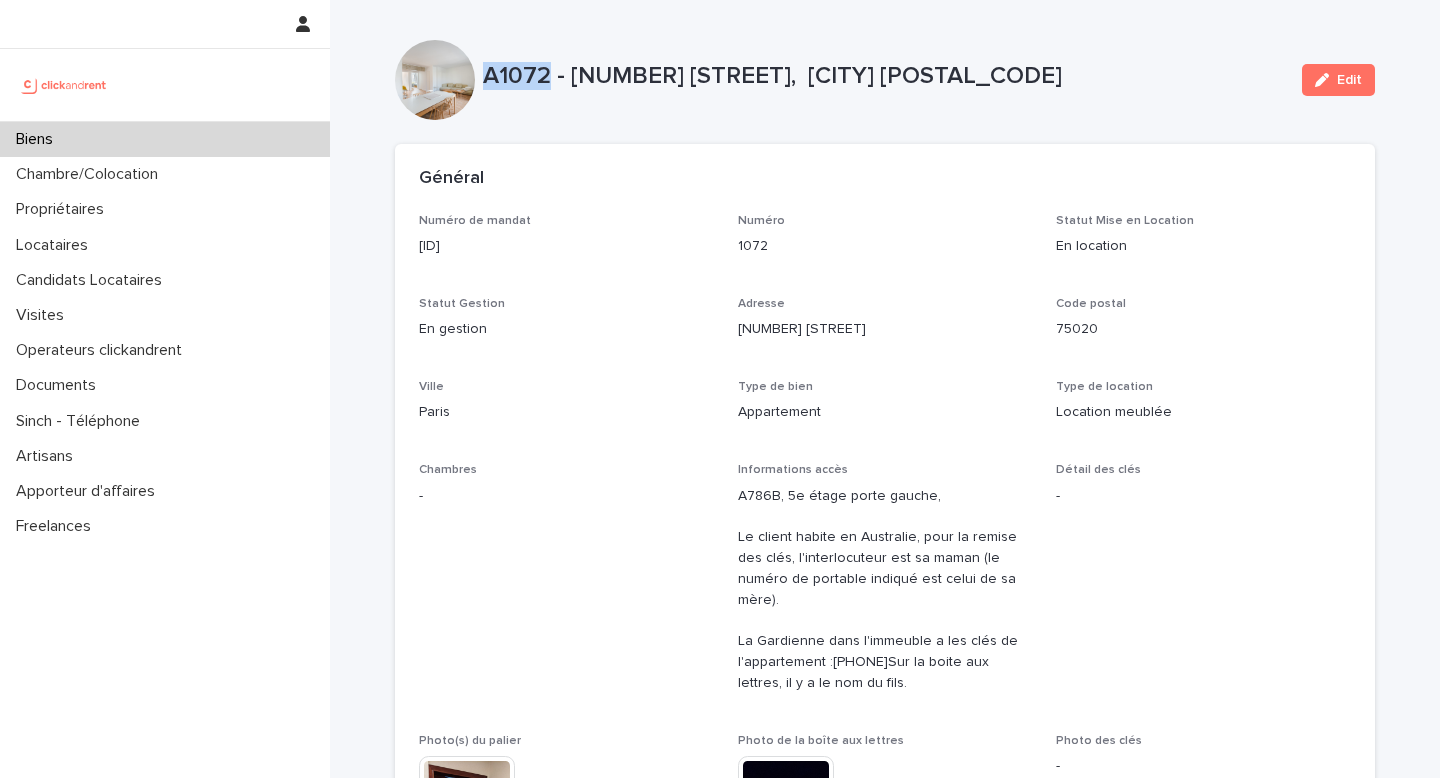 click on "A1072 - [NUMBER] [STREET],  [CITY] [POSTAL_CODE]" at bounding box center (884, 76) 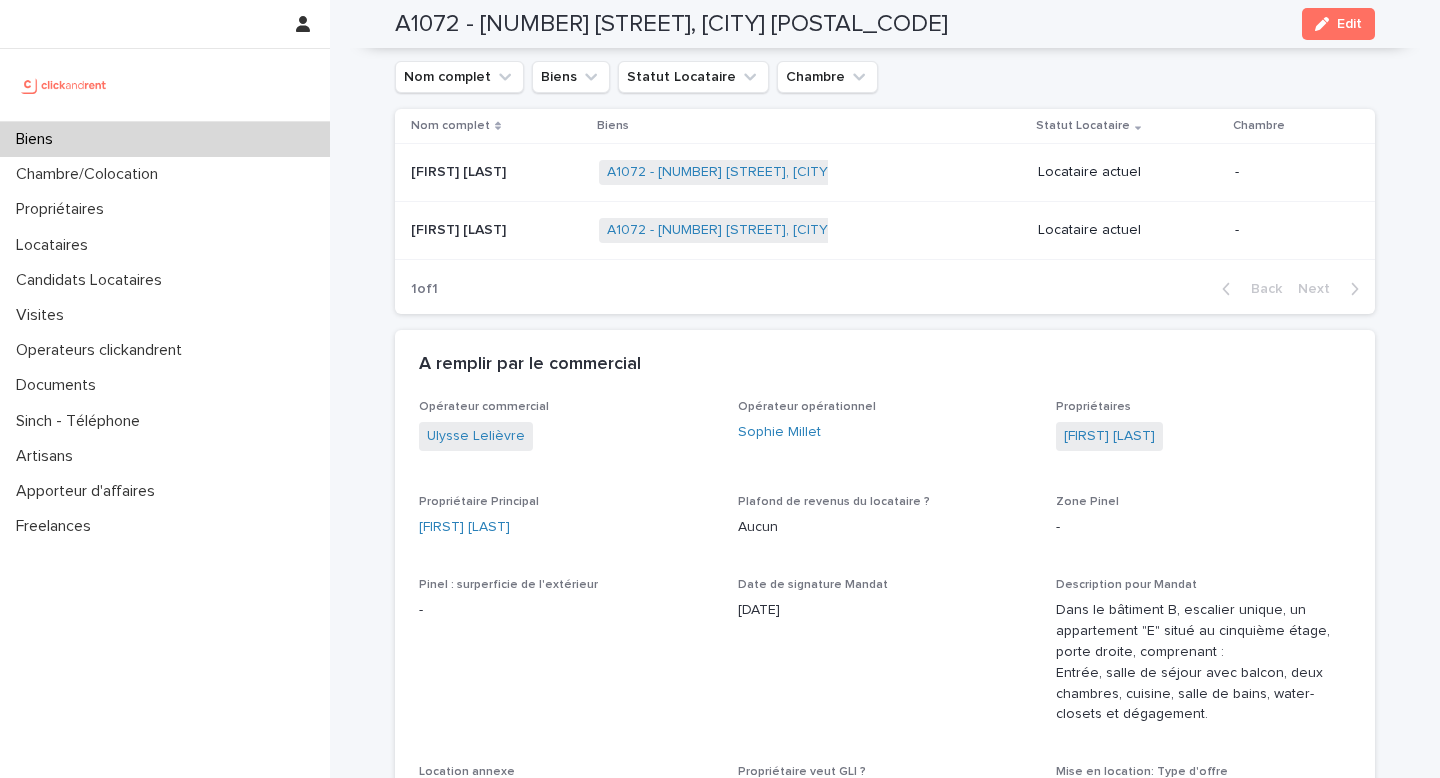 scroll, scrollTop: 1008, scrollLeft: 0, axis: vertical 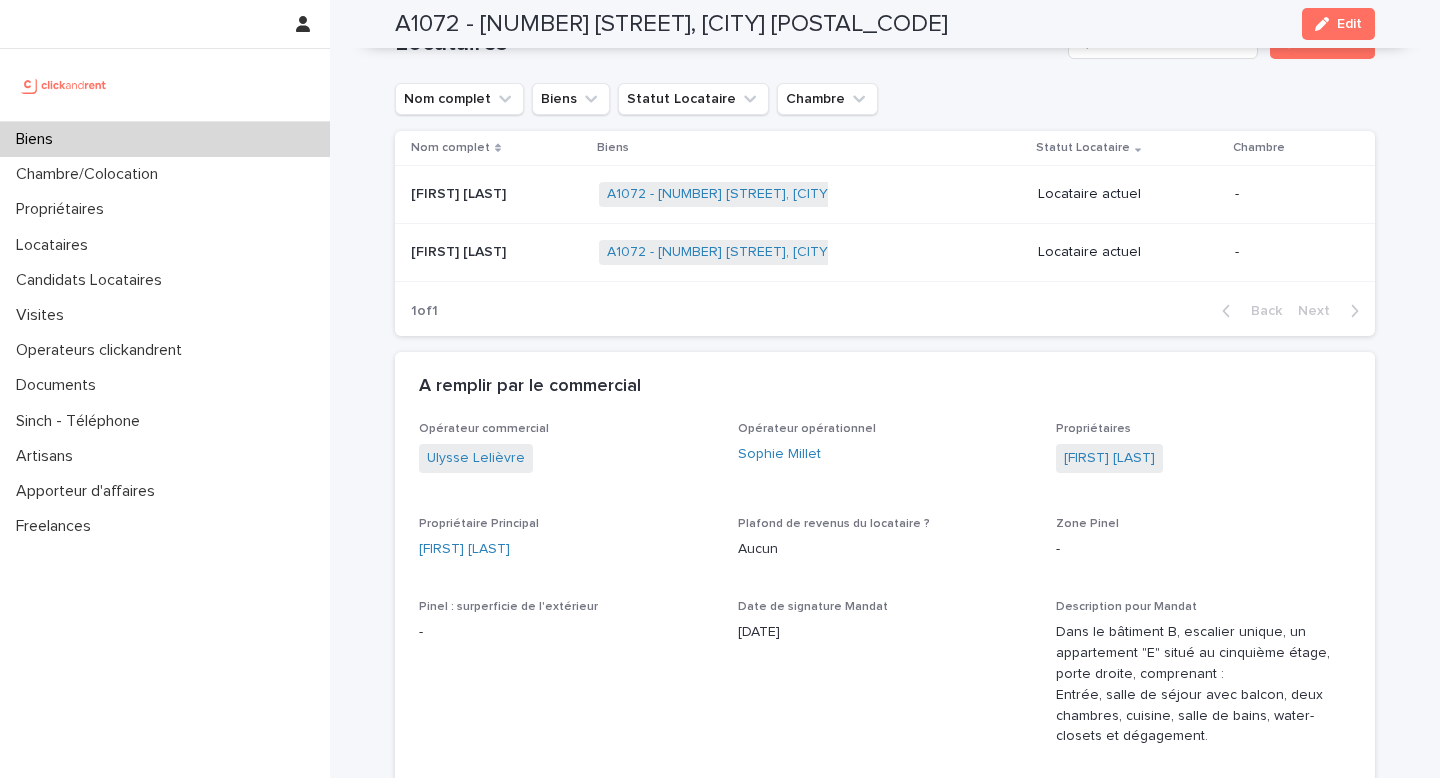 click at bounding box center [497, 252] 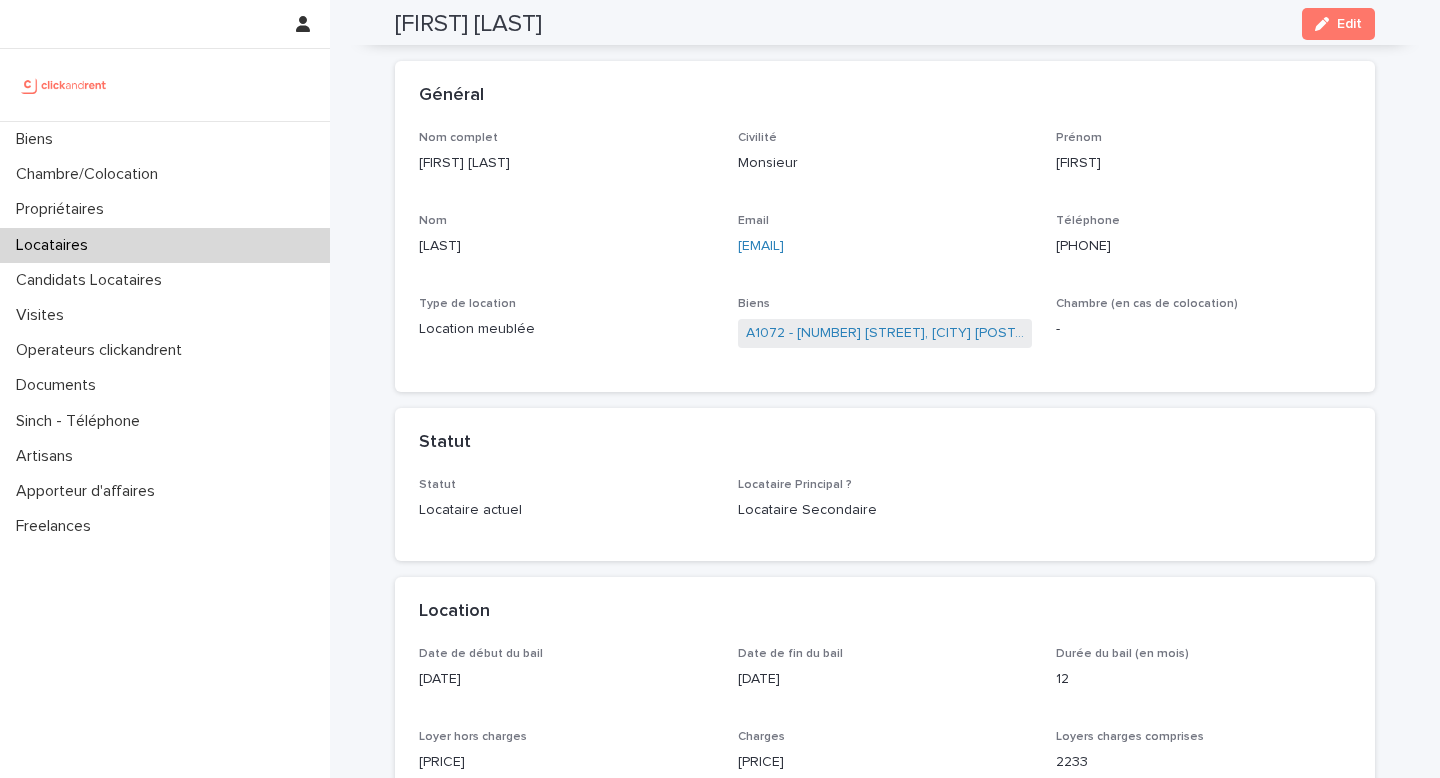 scroll, scrollTop: 0, scrollLeft: 0, axis: both 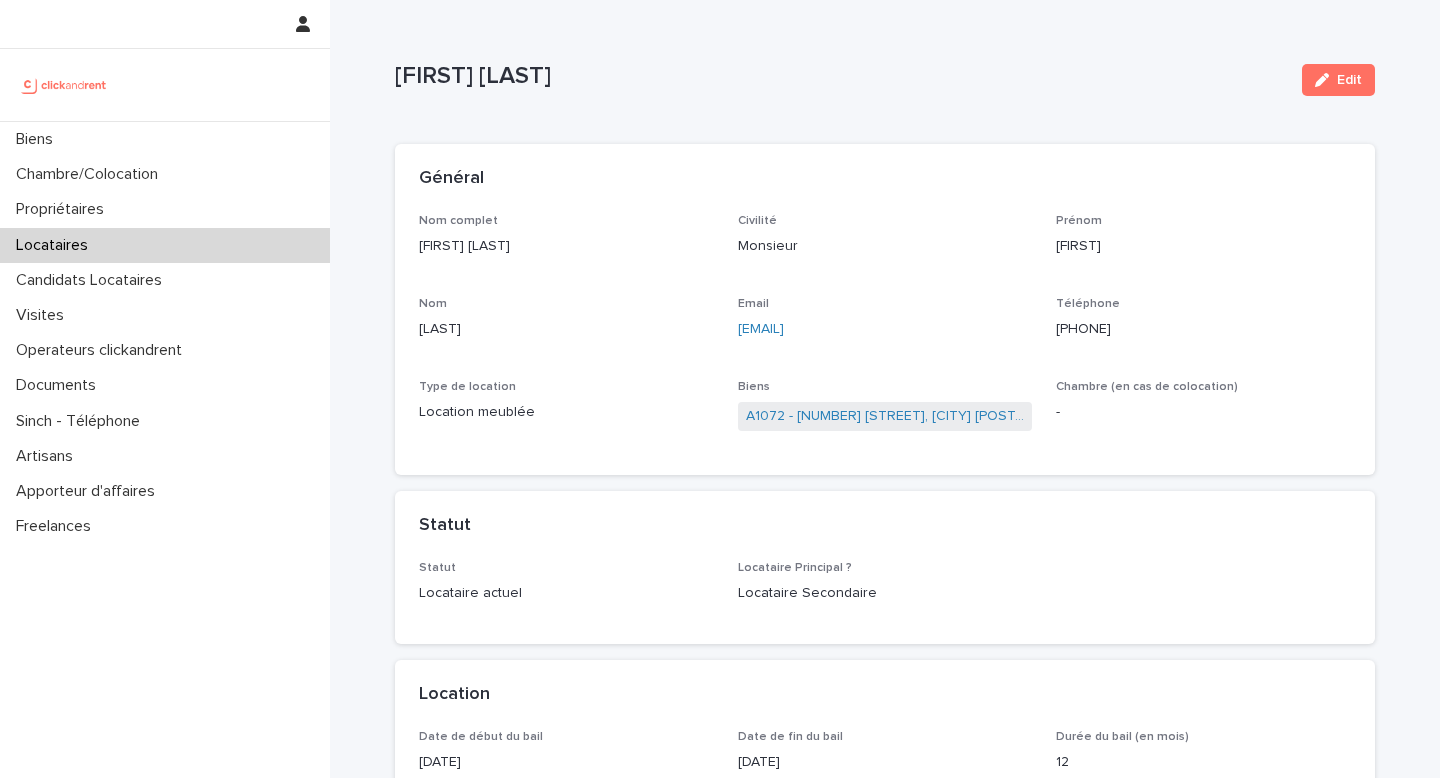 click on "Nom complet [FIRST] [LAST]" at bounding box center [566, 243] 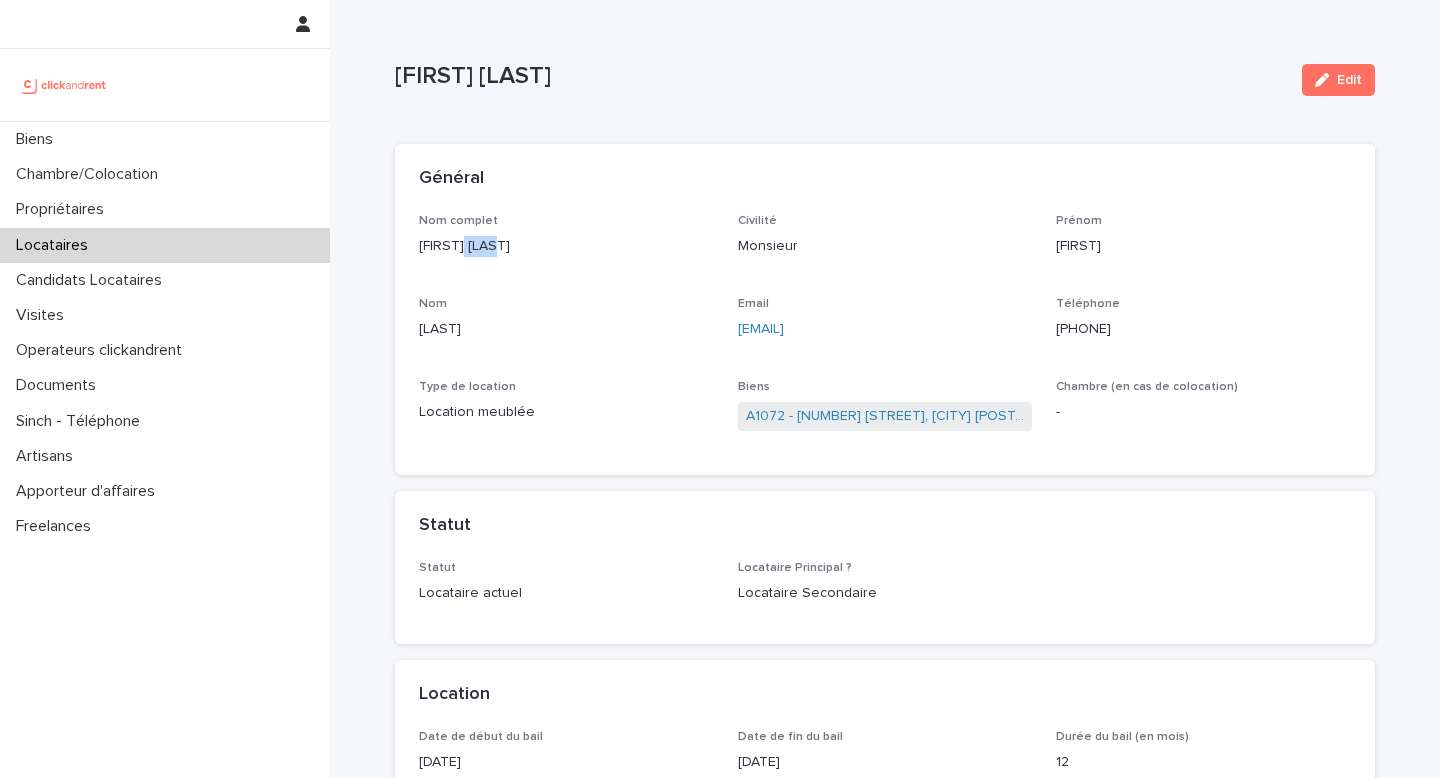 click on "[FIRST] [LAST]" at bounding box center [566, 246] 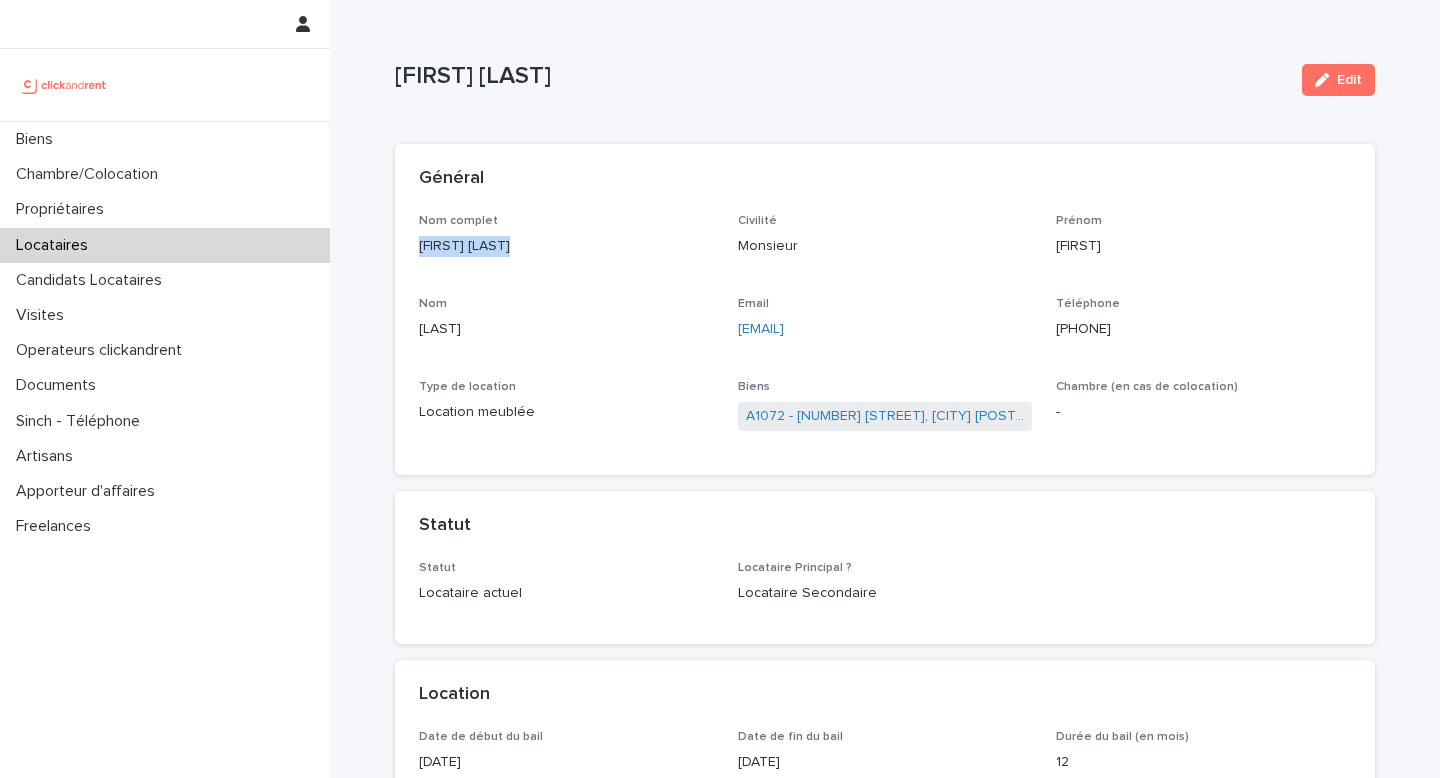 click on "[FIRST] [LAST]" at bounding box center [566, 246] 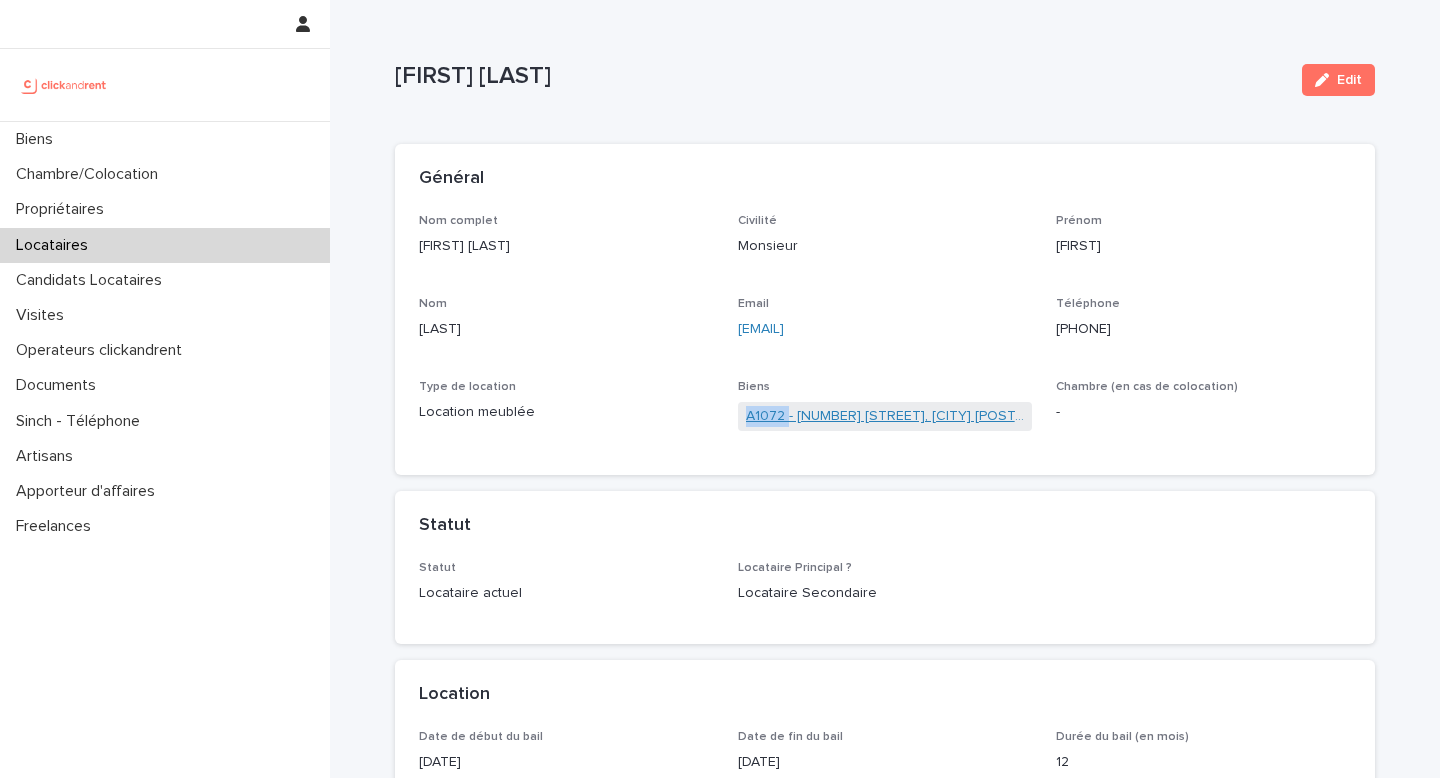 drag, startPoint x: 736, startPoint y: 416, endPoint x: 787, endPoint y: 415, distance: 51.009804 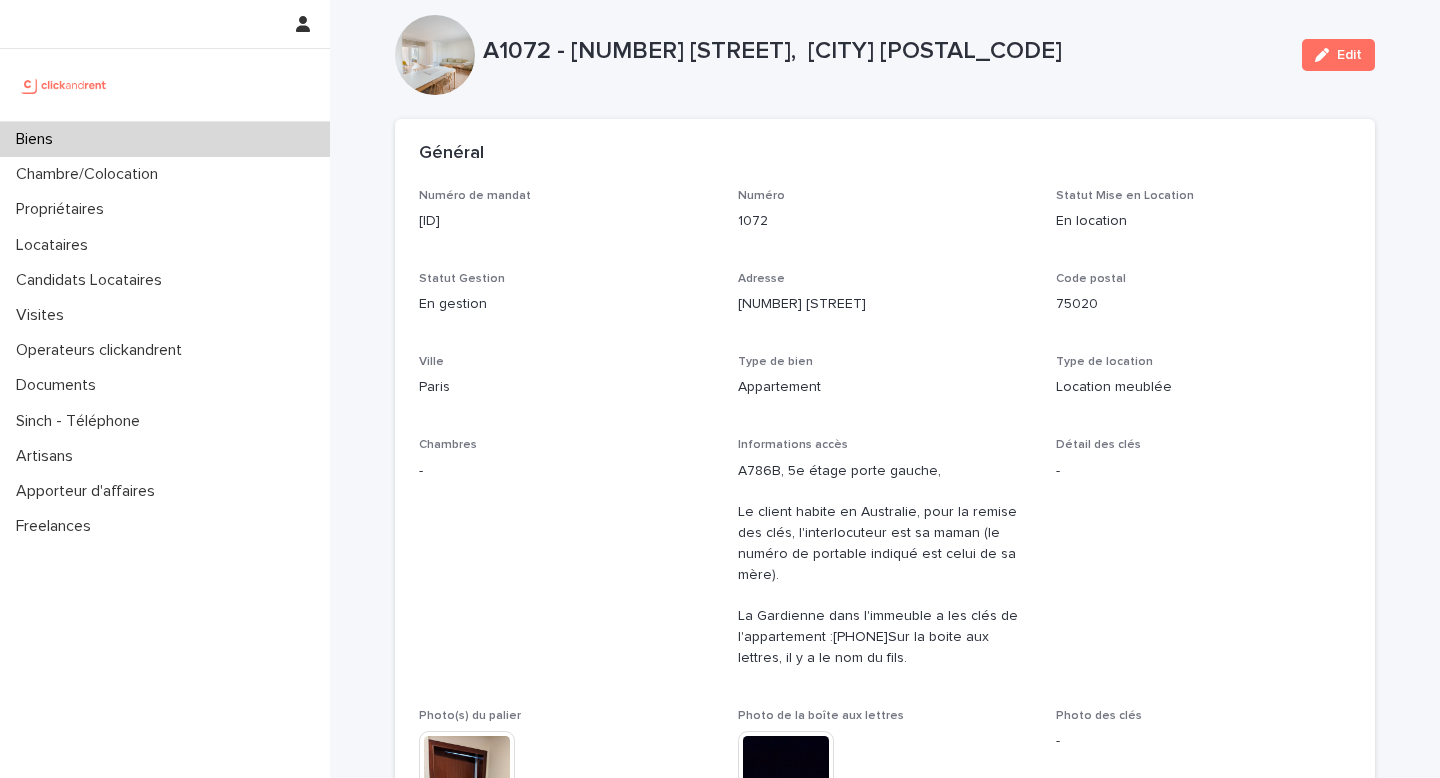 scroll, scrollTop: 33, scrollLeft: 0, axis: vertical 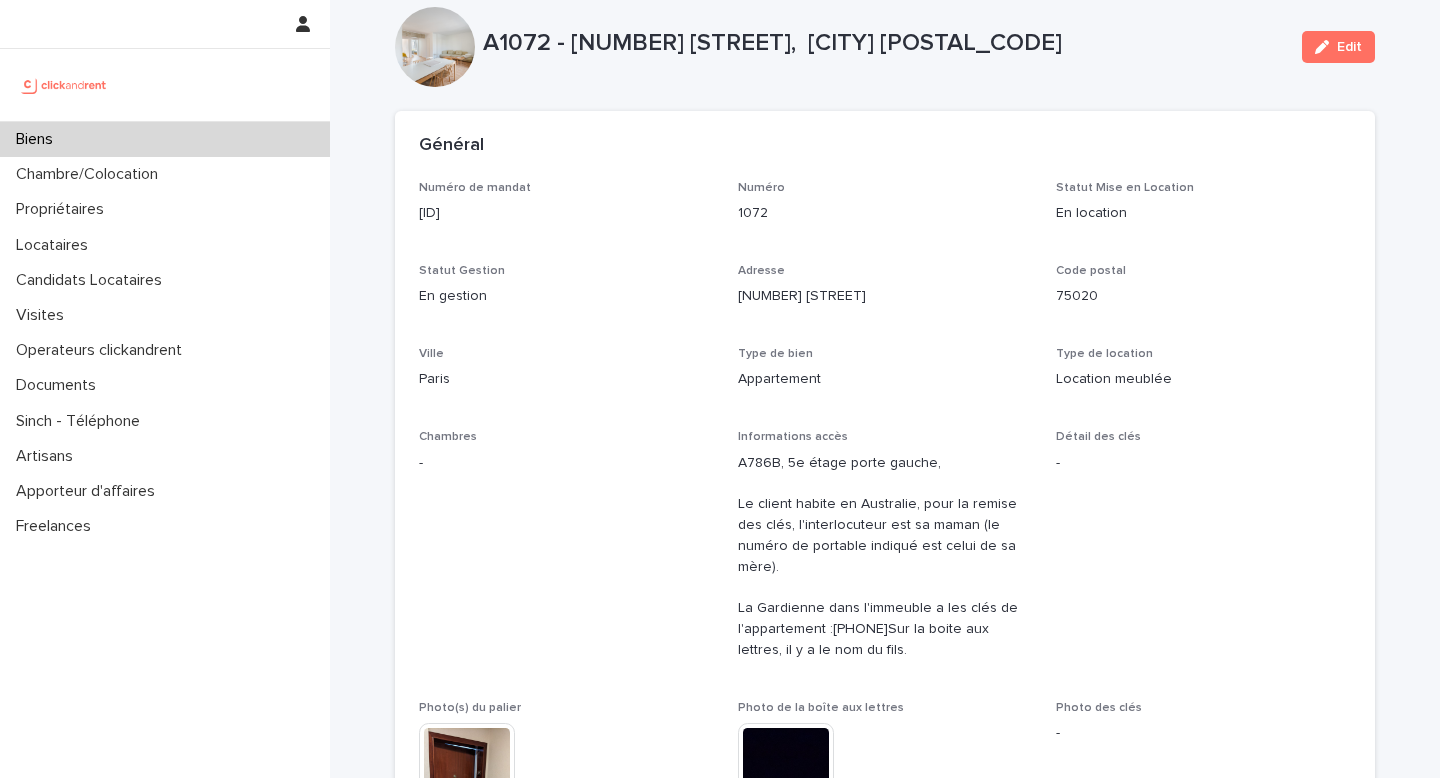 click on "A1072 - [NUMBER] [STREET],  [CITY] [POSTAL_CODE]" at bounding box center (884, 43) 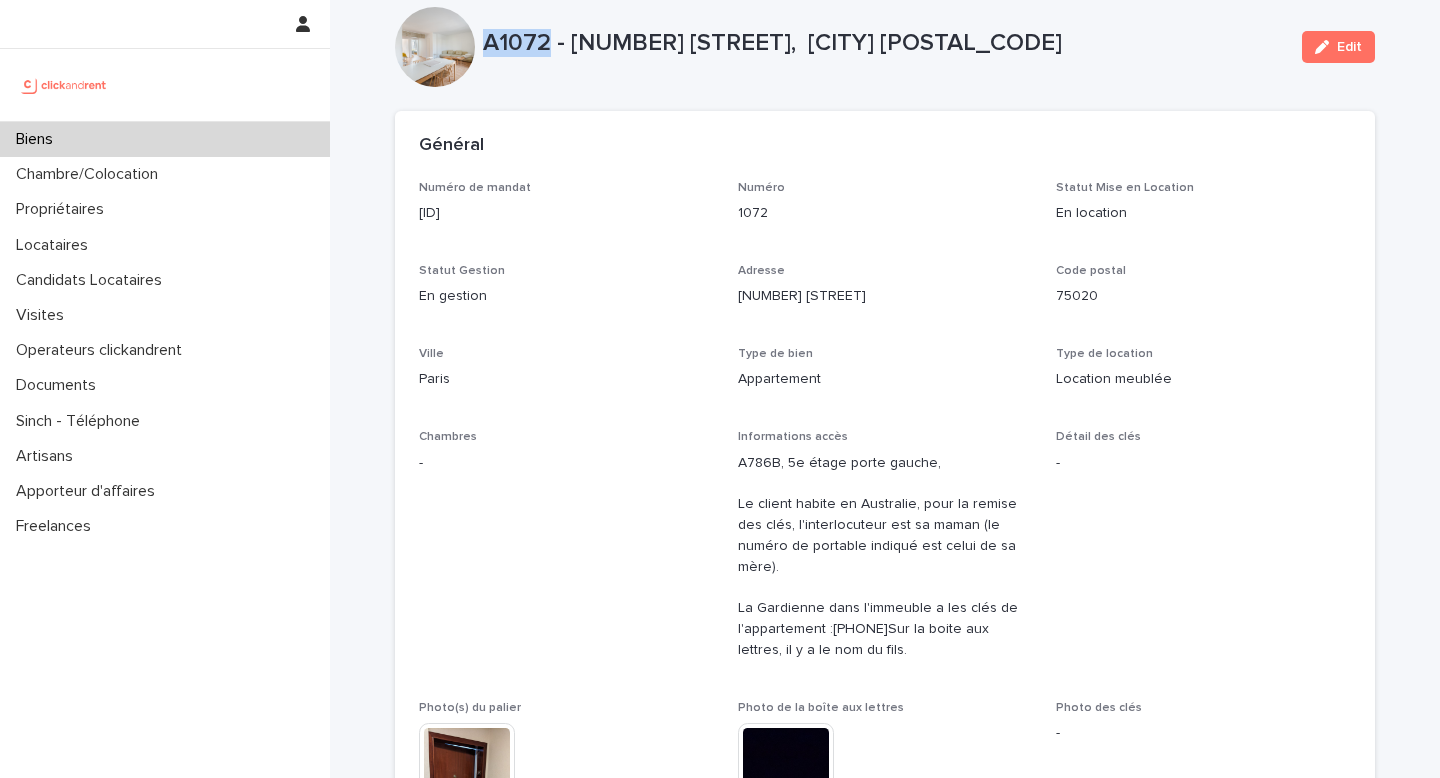 click on "A1072 - [NUMBER] [STREET],  [CITY] [POSTAL_CODE]" at bounding box center (884, 43) 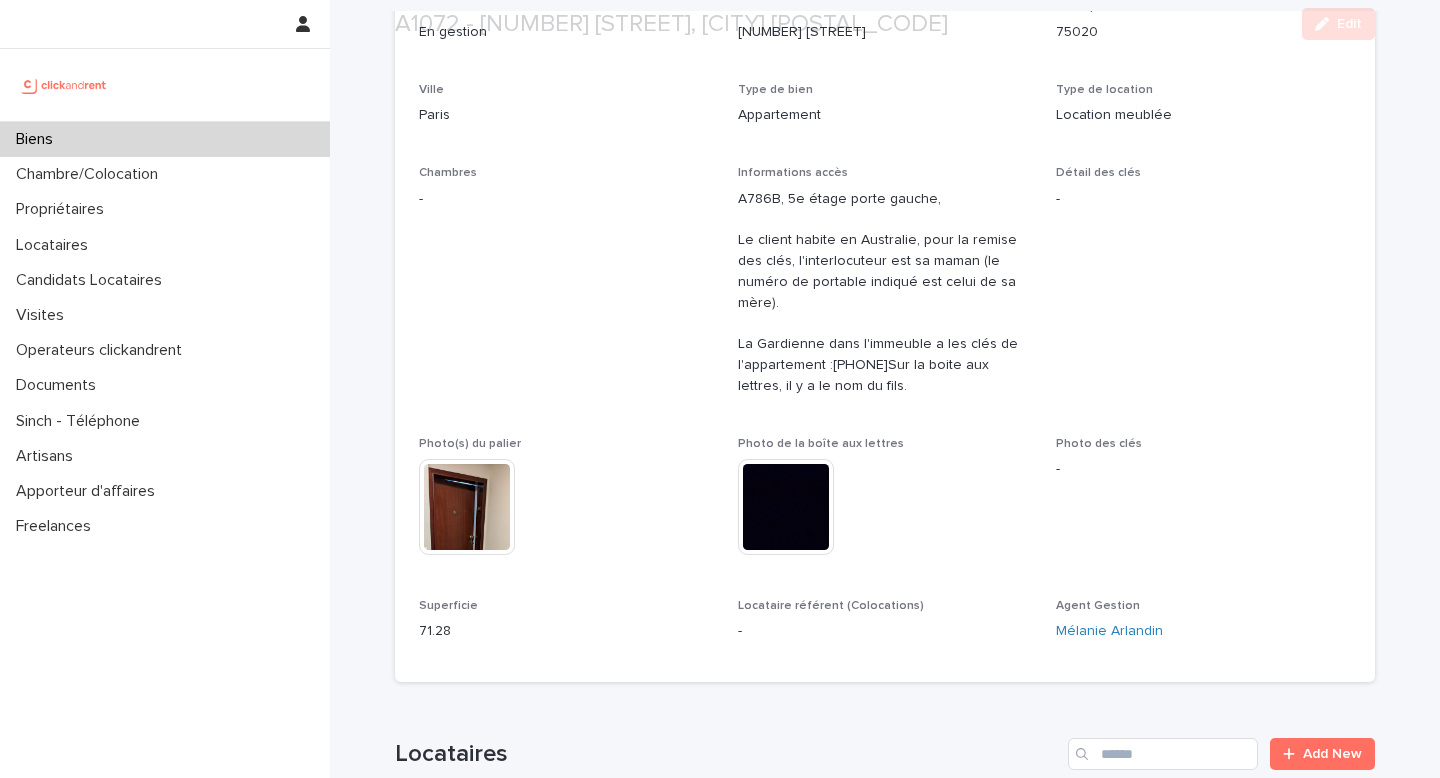 scroll, scrollTop: 767, scrollLeft: 0, axis: vertical 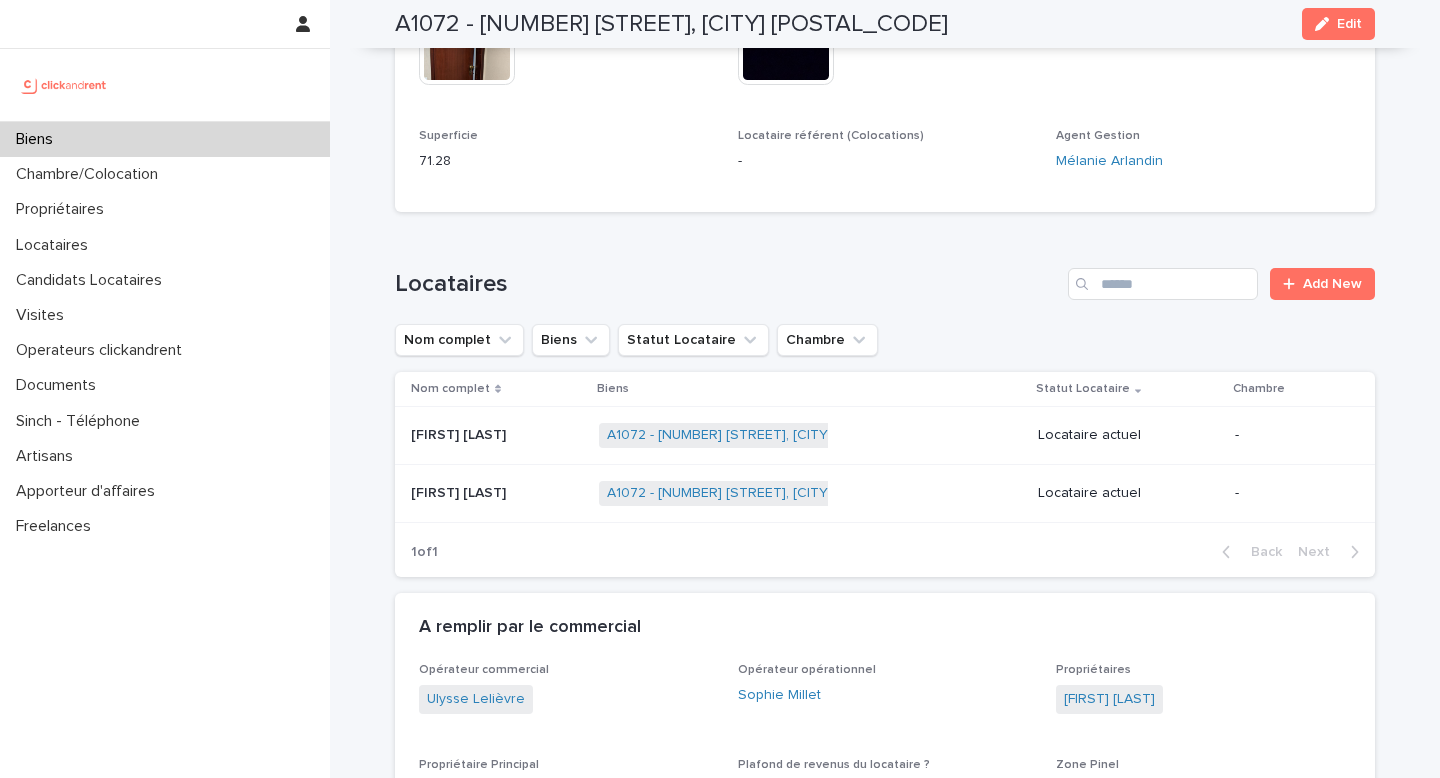 click at bounding box center (497, 435) 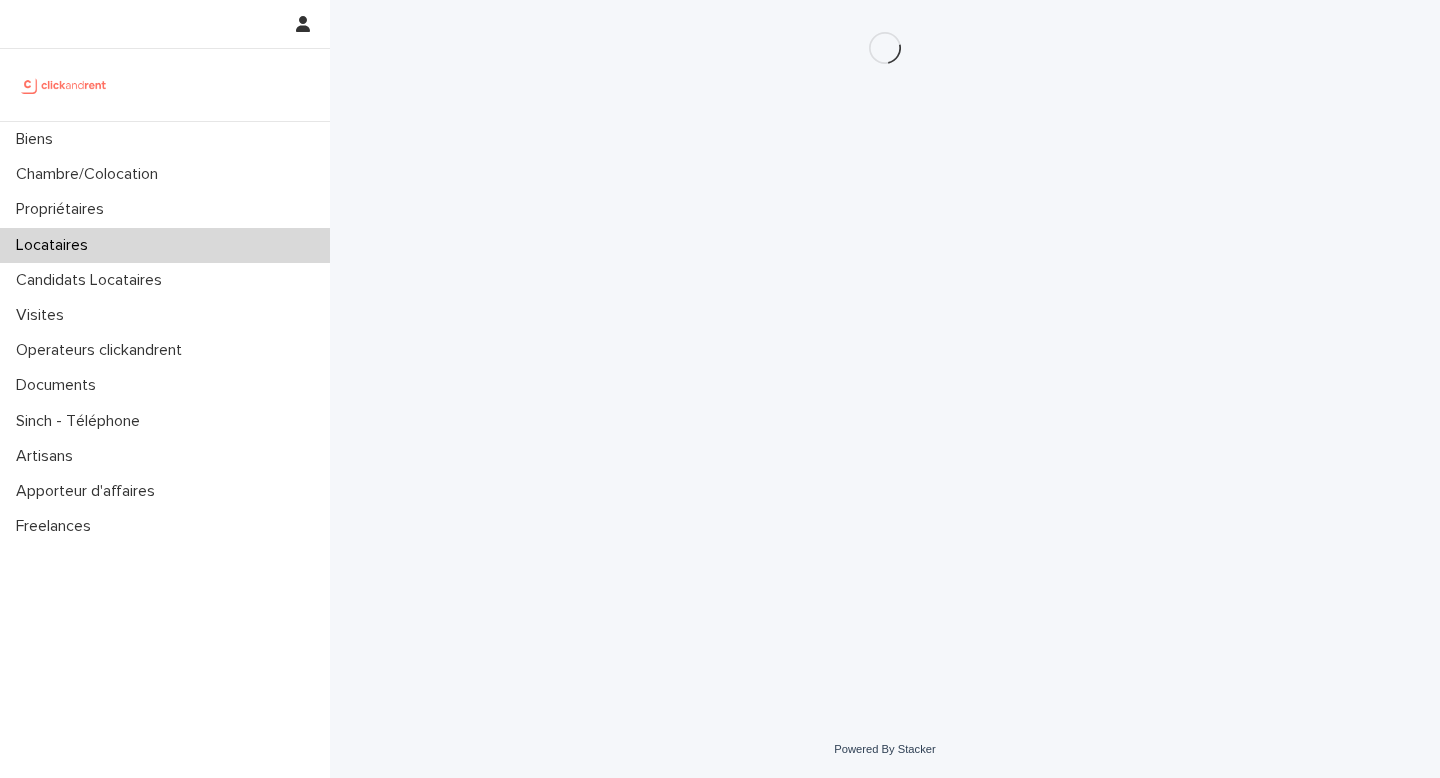 scroll, scrollTop: 0, scrollLeft: 0, axis: both 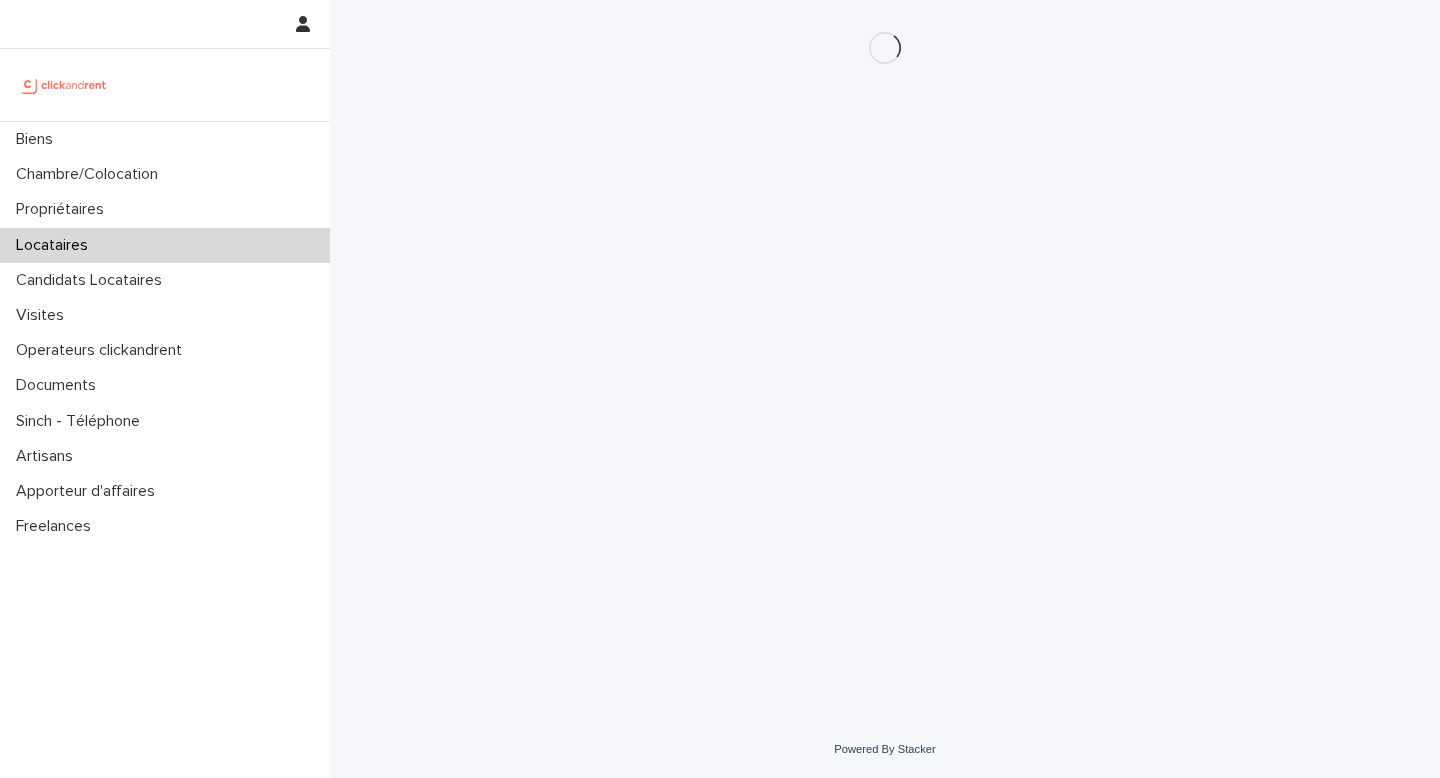 click on "Loading... Saving… Loading... Saving…" at bounding box center [885, 335] 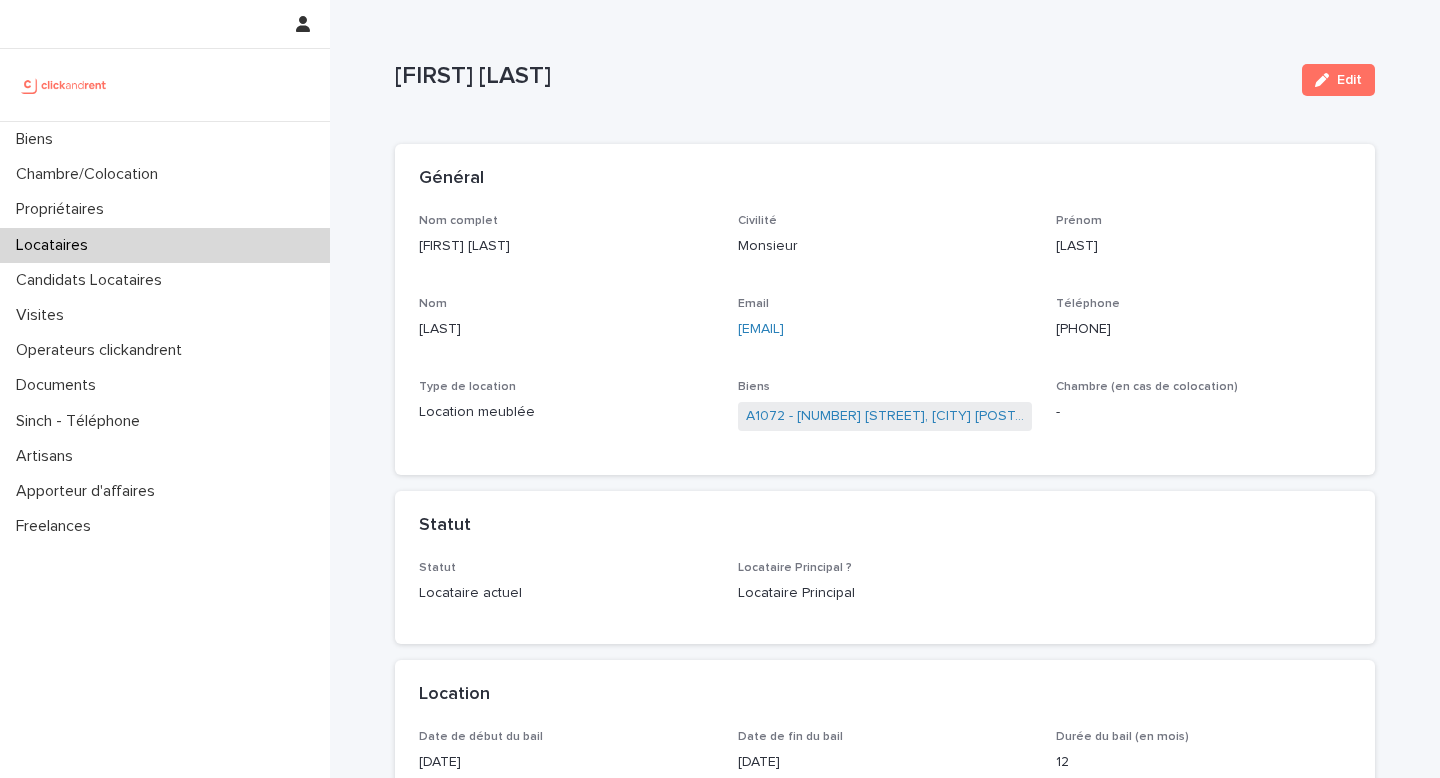 click on "[EMAIL]" at bounding box center [885, 329] 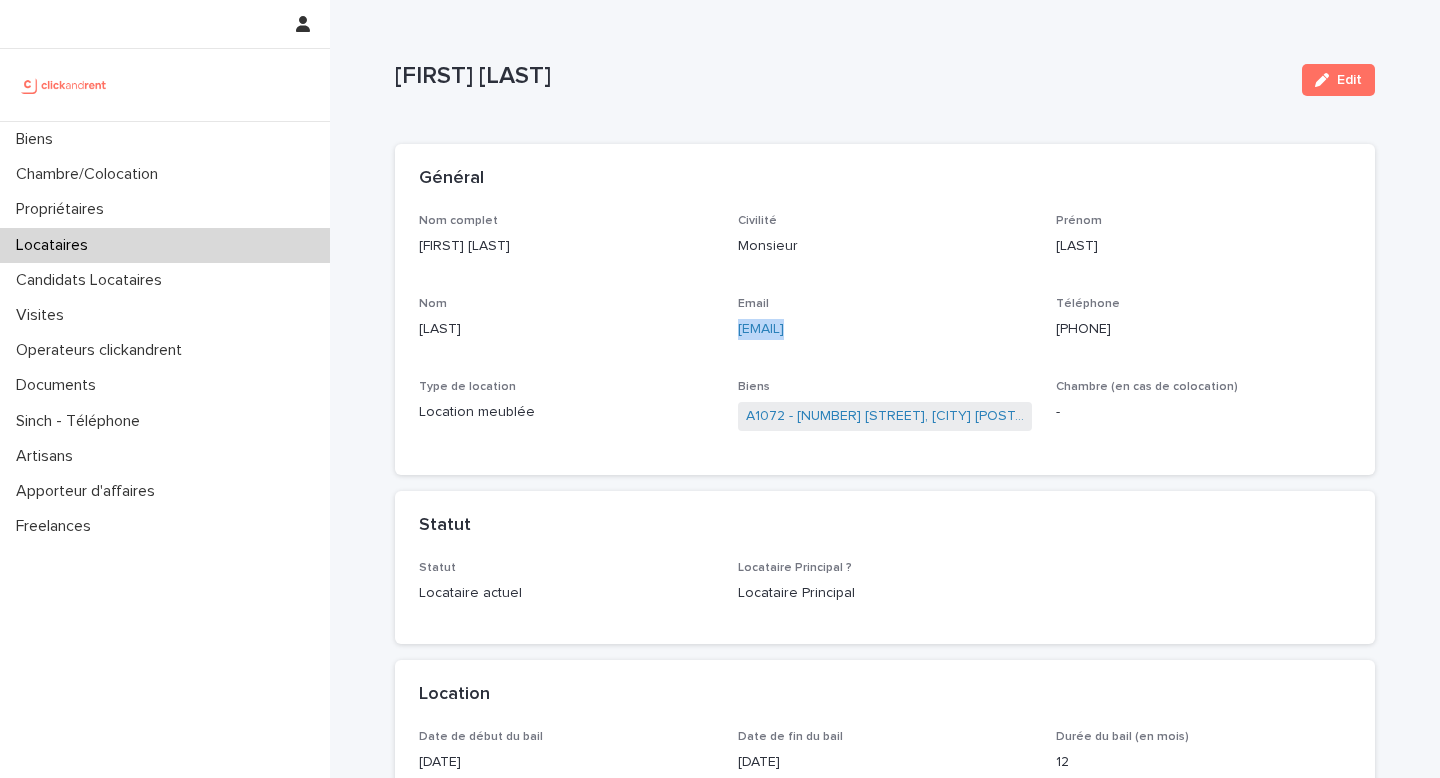 click on "[EMAIL]" at bounding box center [885, 329] 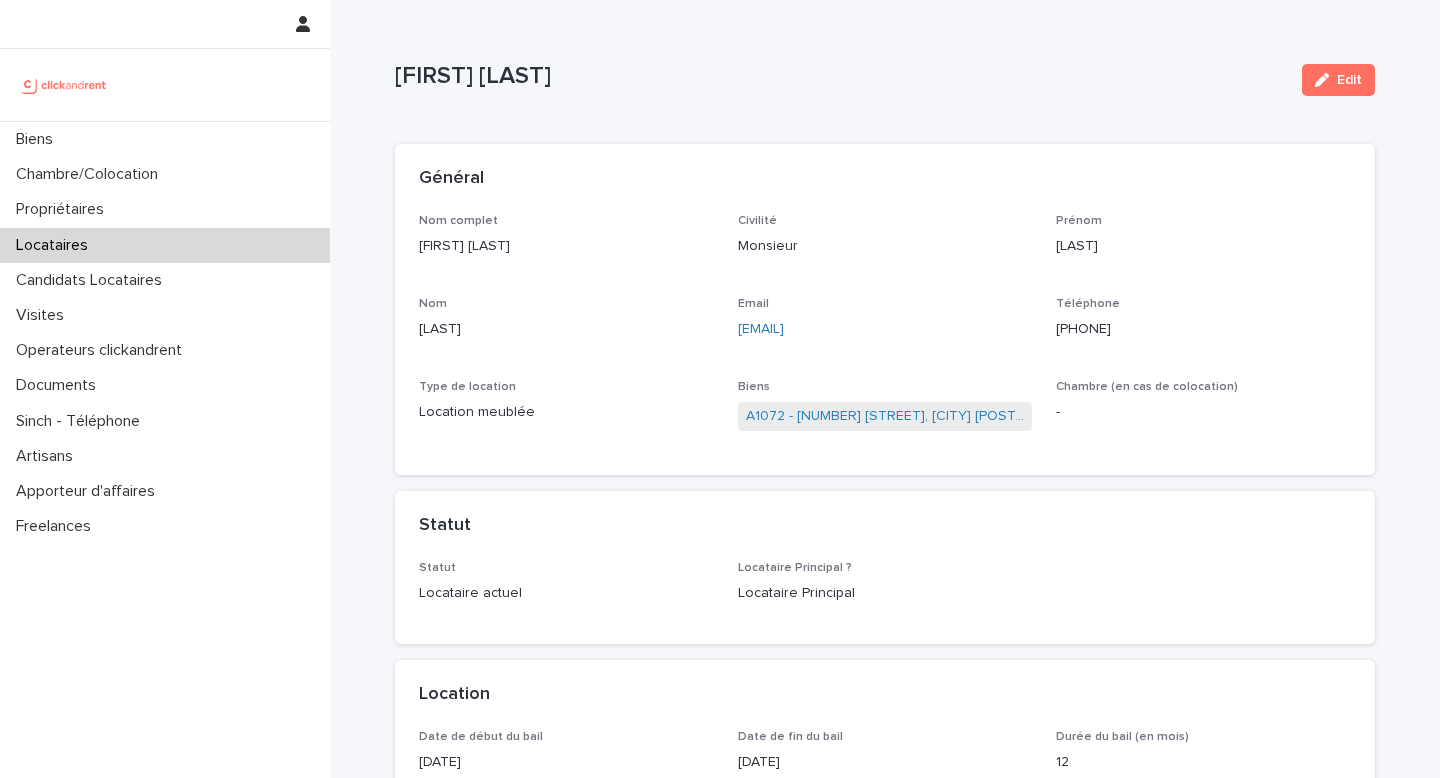 click on "[EMAIL]" at bounding box center (885, 329) 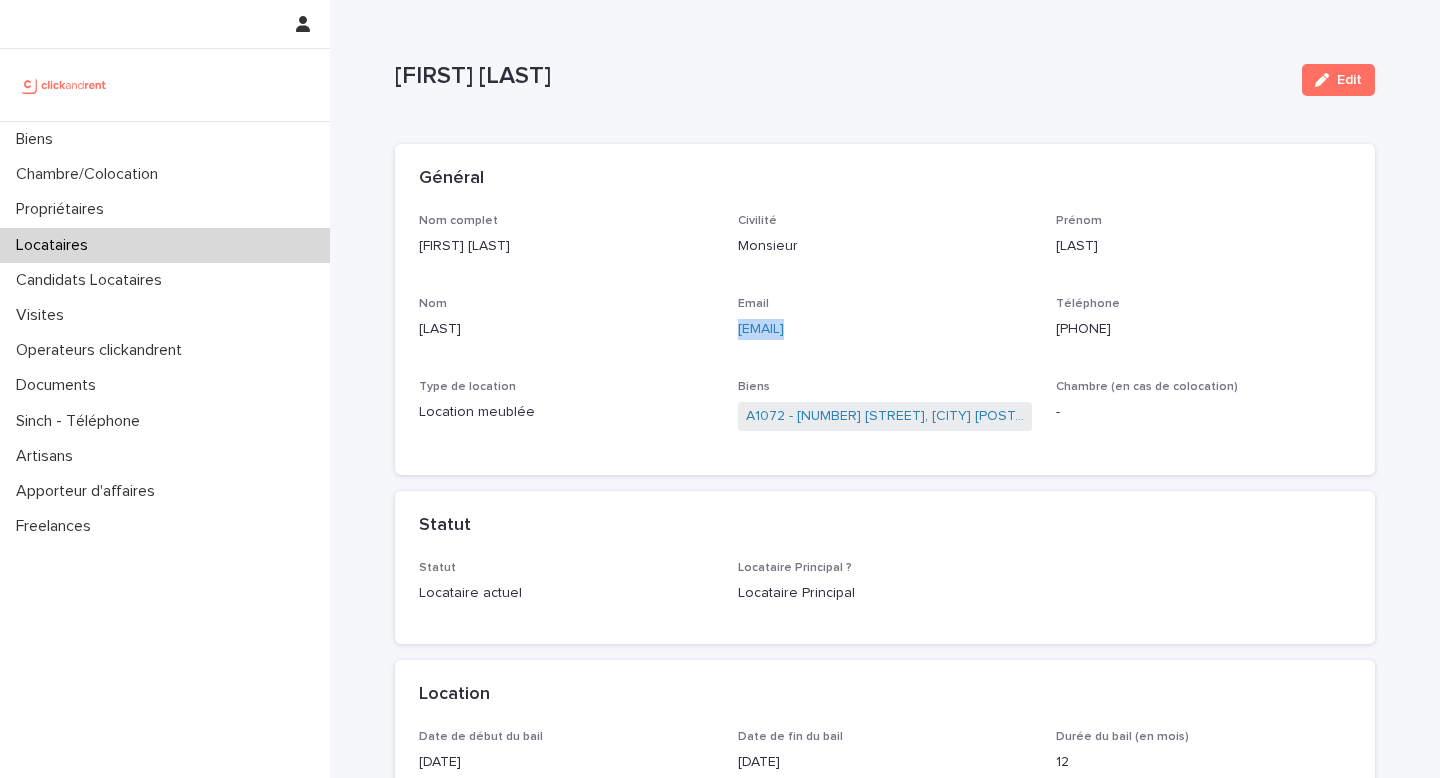 click on "[EMAIL]" at bounding box center [885, 329] 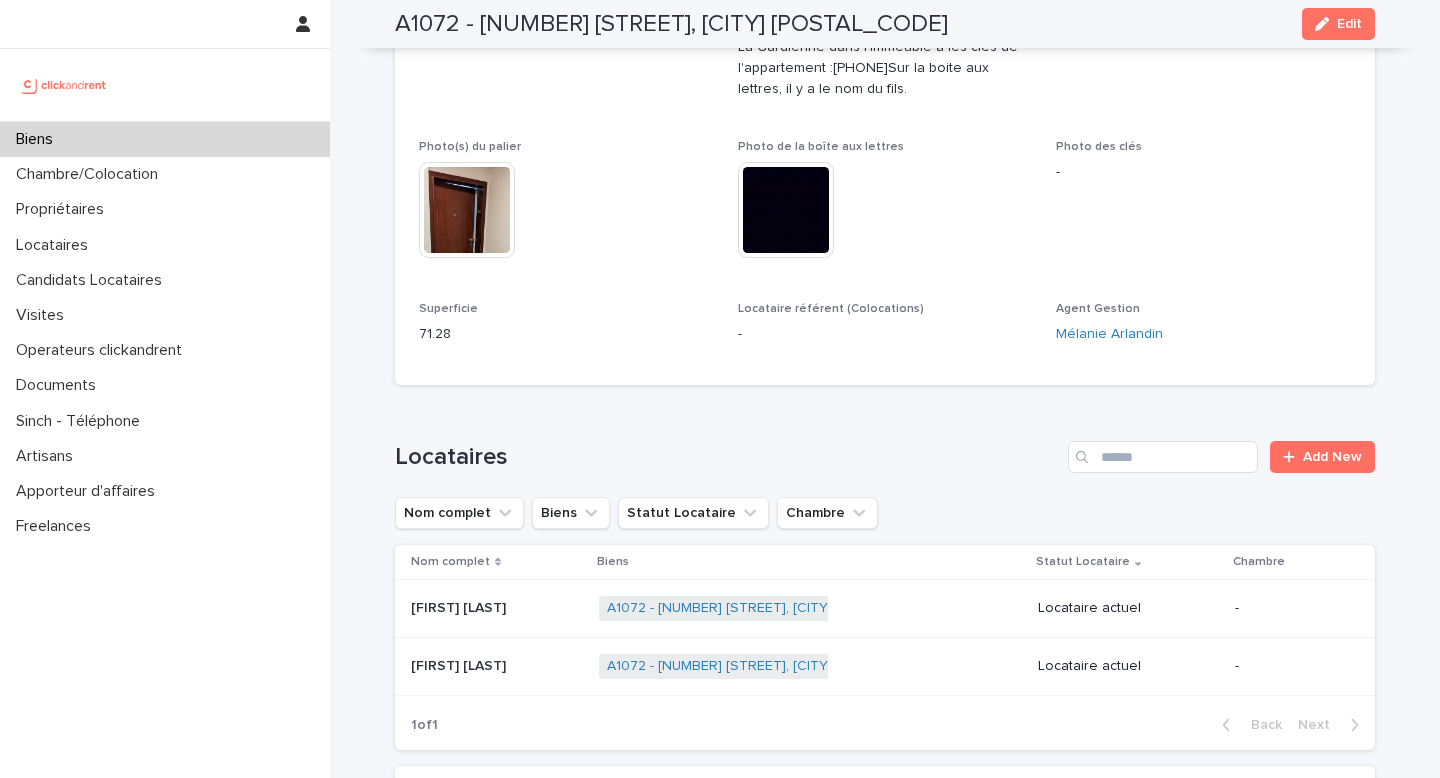 scroll, scrollTop: 777, scrollLeft: 0, axis: vertical 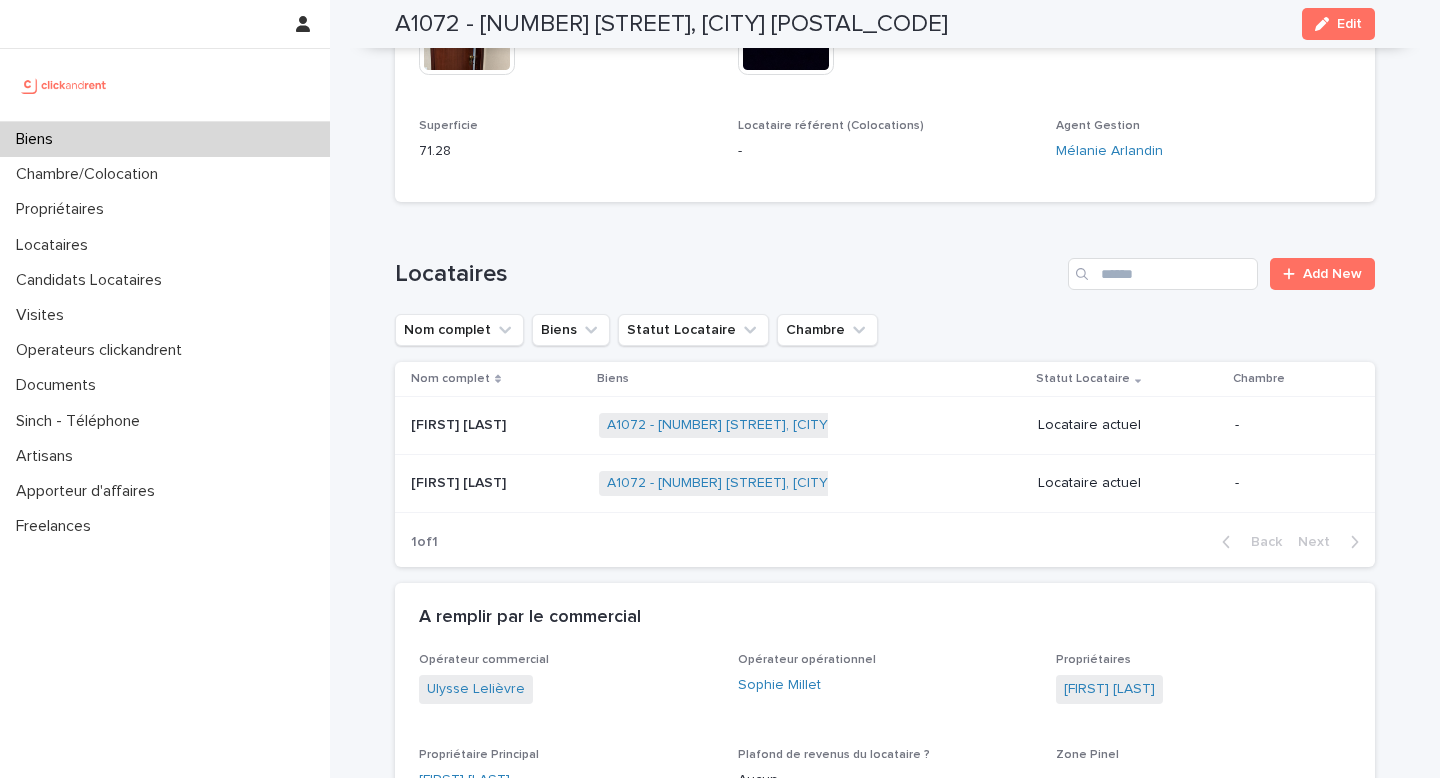 click at bounding box center [497, 483] 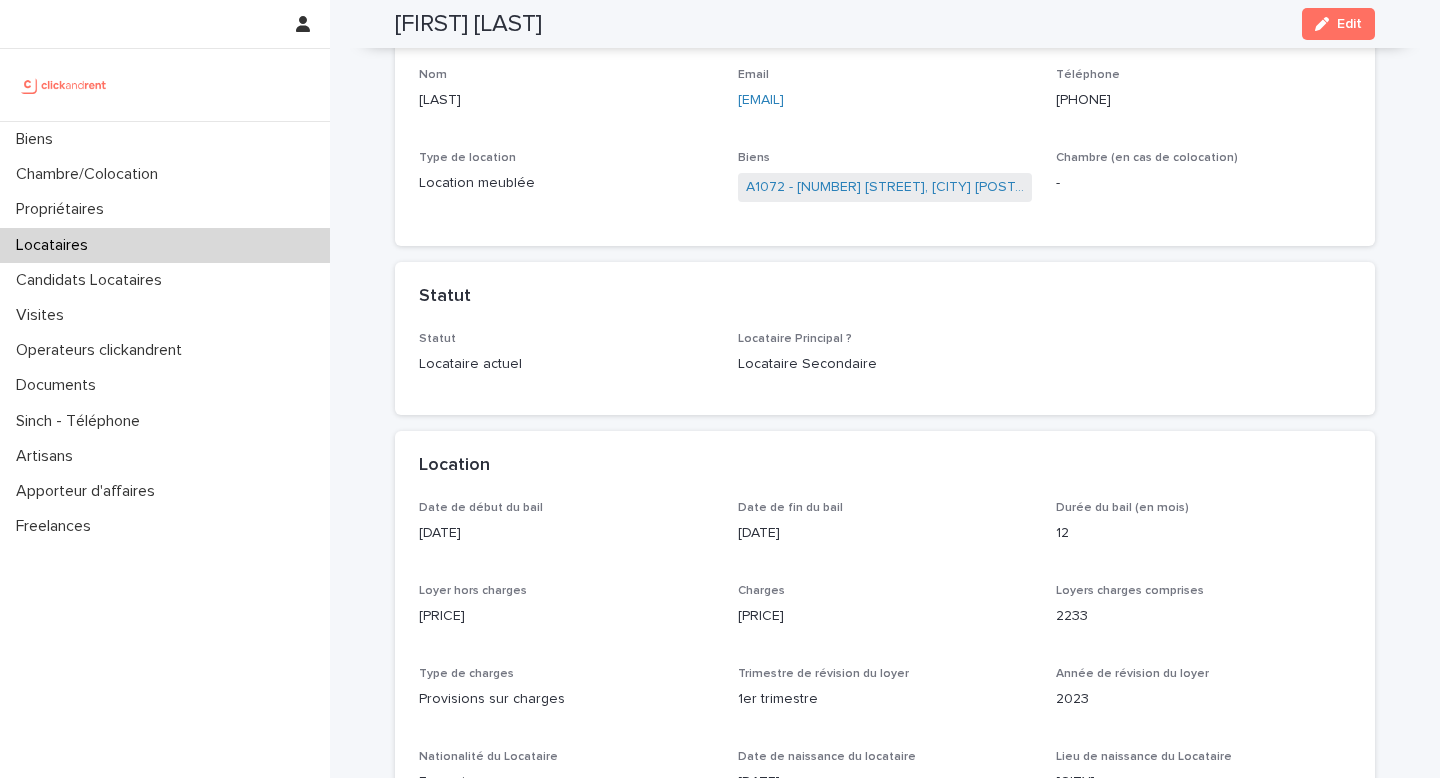 scroll, scrollTop: 0, scrollLeft: 0, axis: both 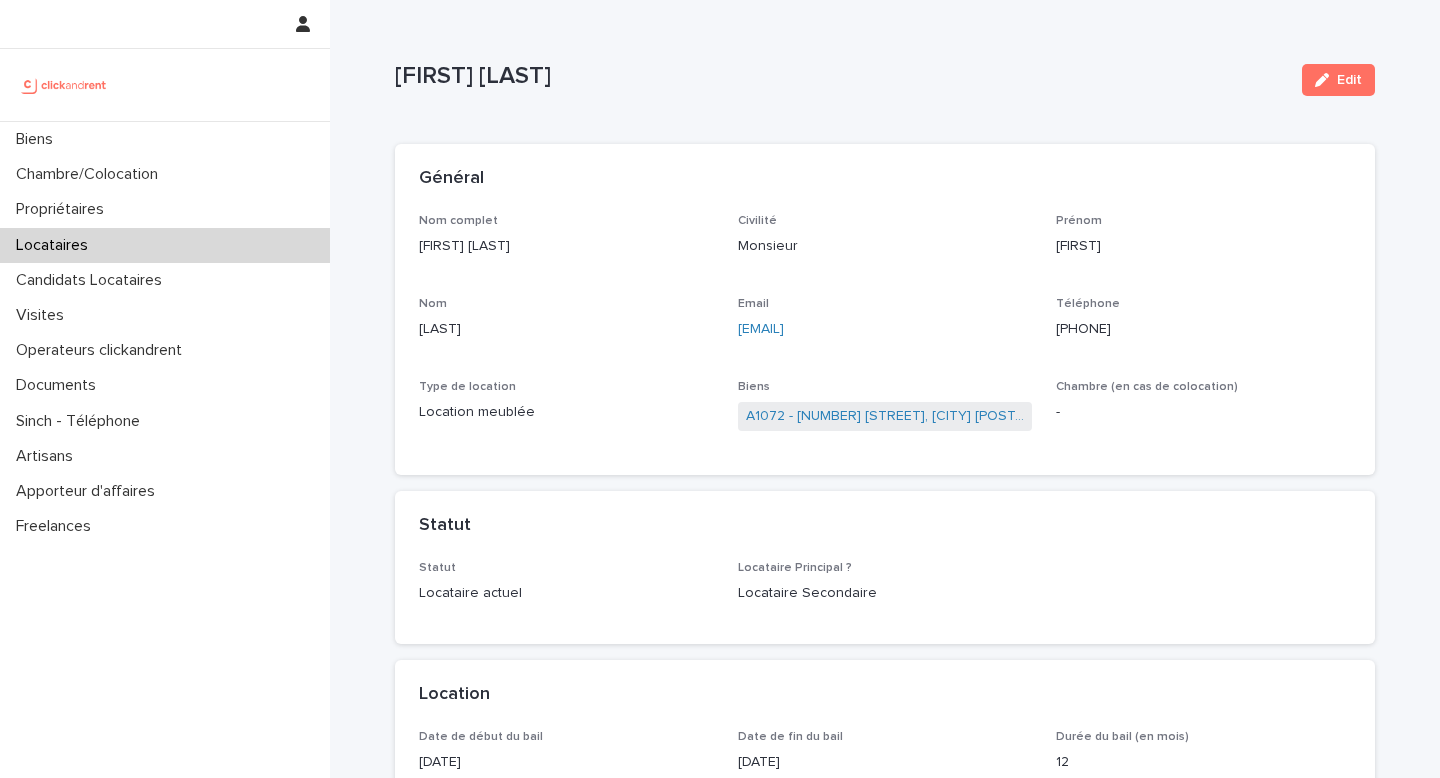 click on "Email [EMAIL]" at bounding box center (885, 326) 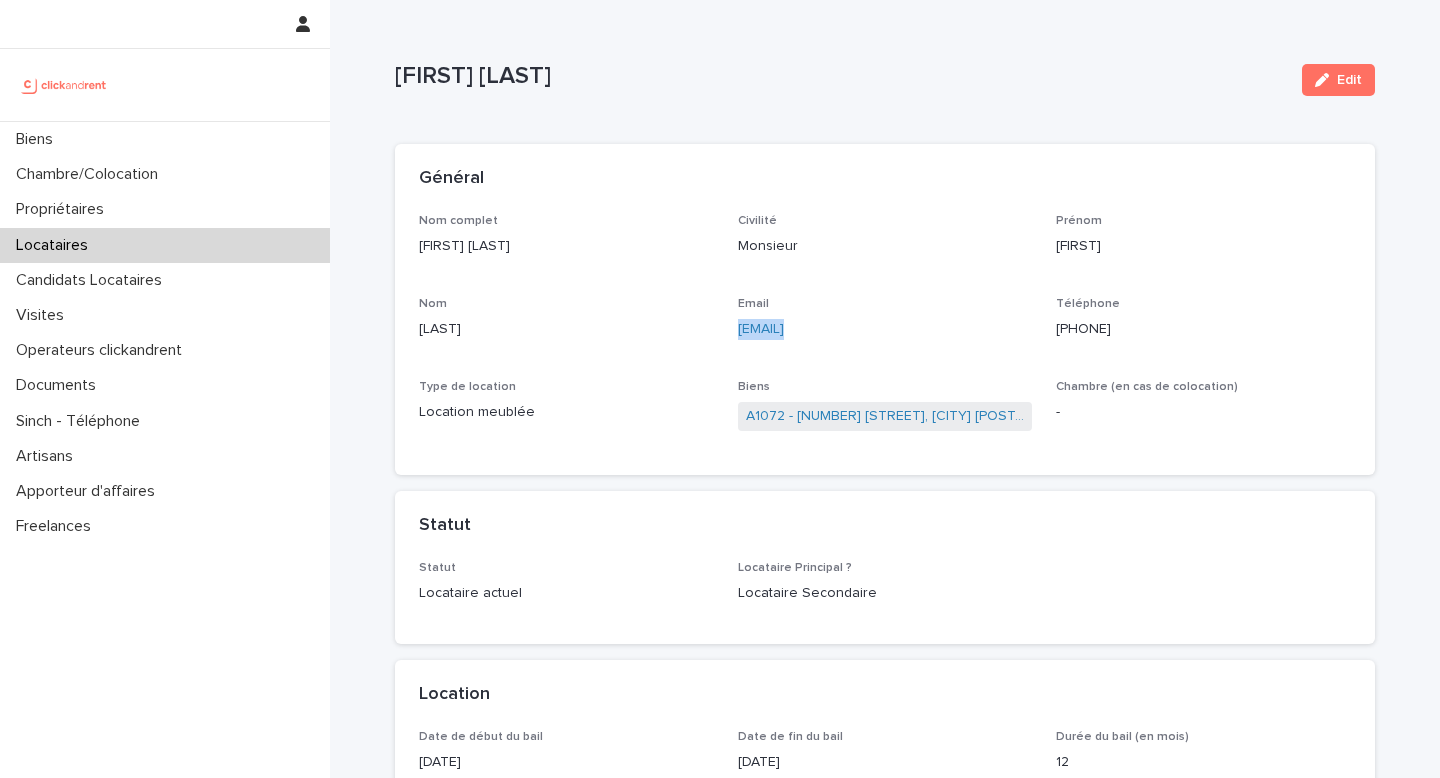 click on "[EMAIL]" at bounding box center (885, 329) 